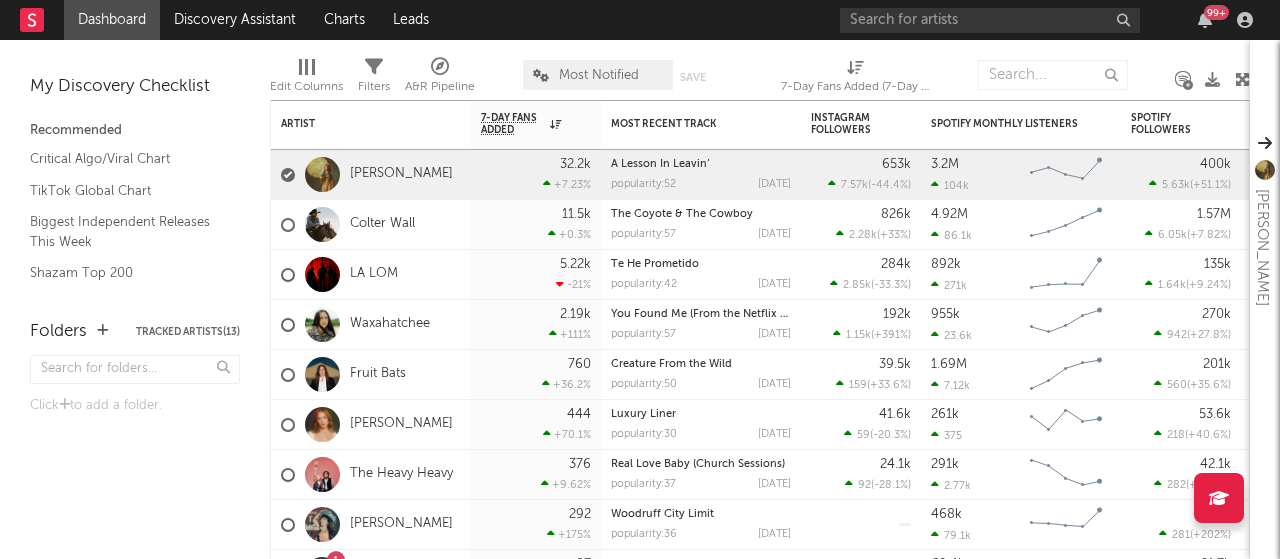 scroll, scrollTop: 0, scrollLeft: 0, axis: both 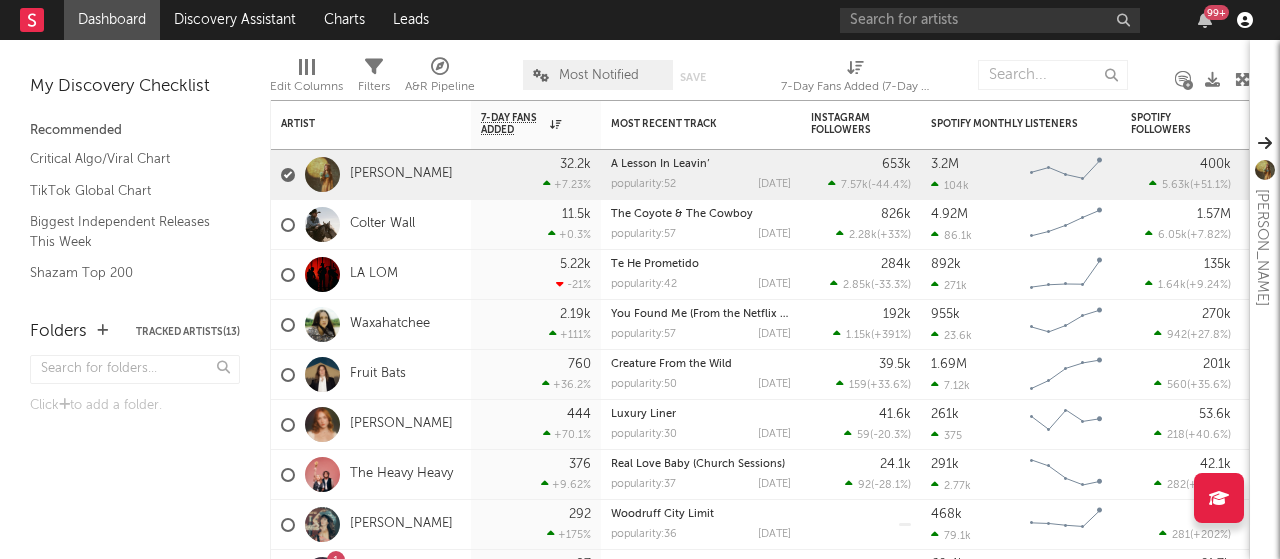 click at bounding box center (1245, 20) 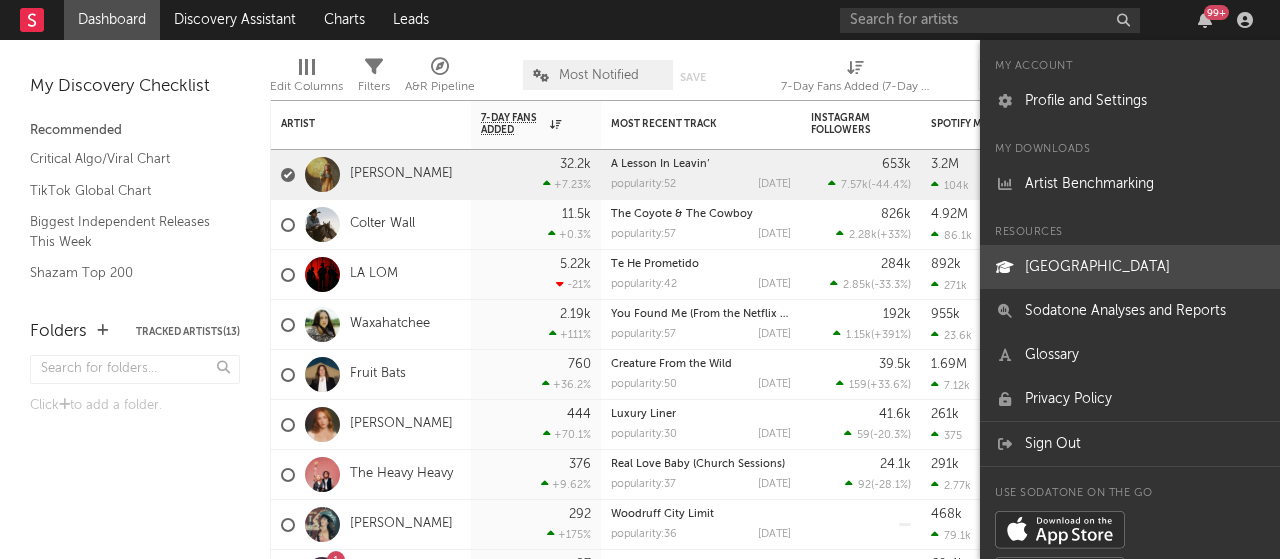 click on "[GEOGRAPHIC_DATA]" at bounding box center [1130, 267] 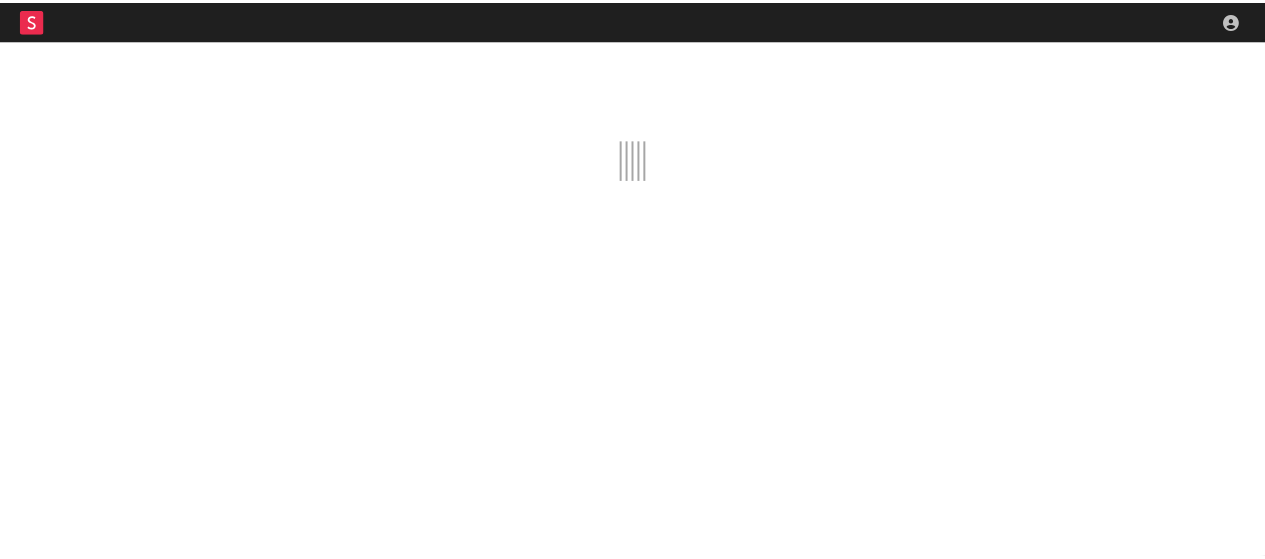 scroll, scrollTop: 0, scrollLeft: 0, axis: both 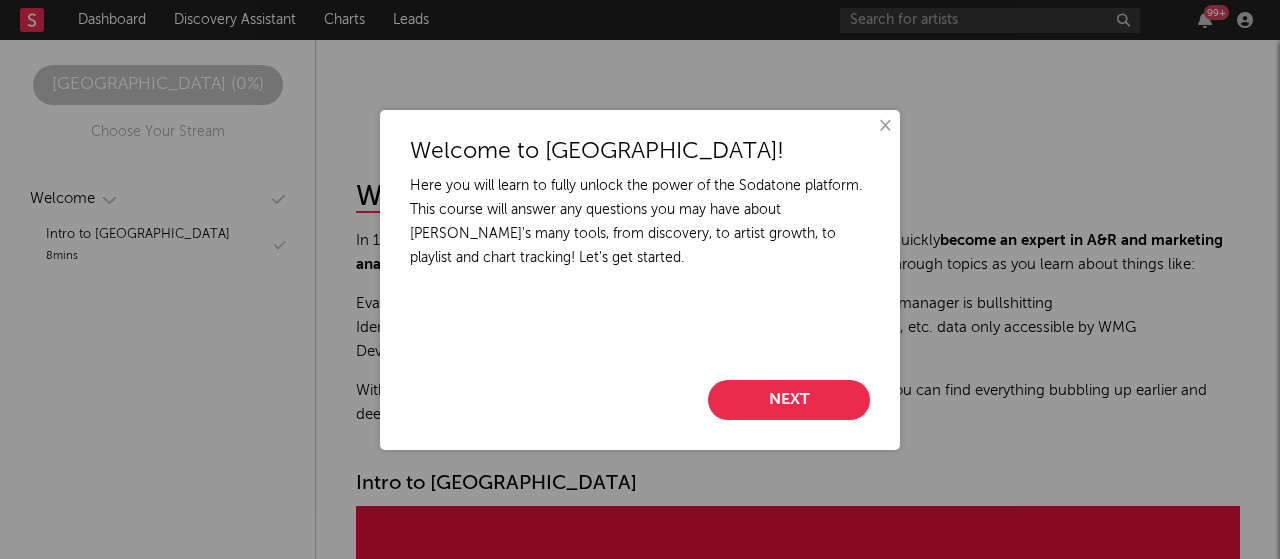 click on "Next" at bounding box center (789, 400) 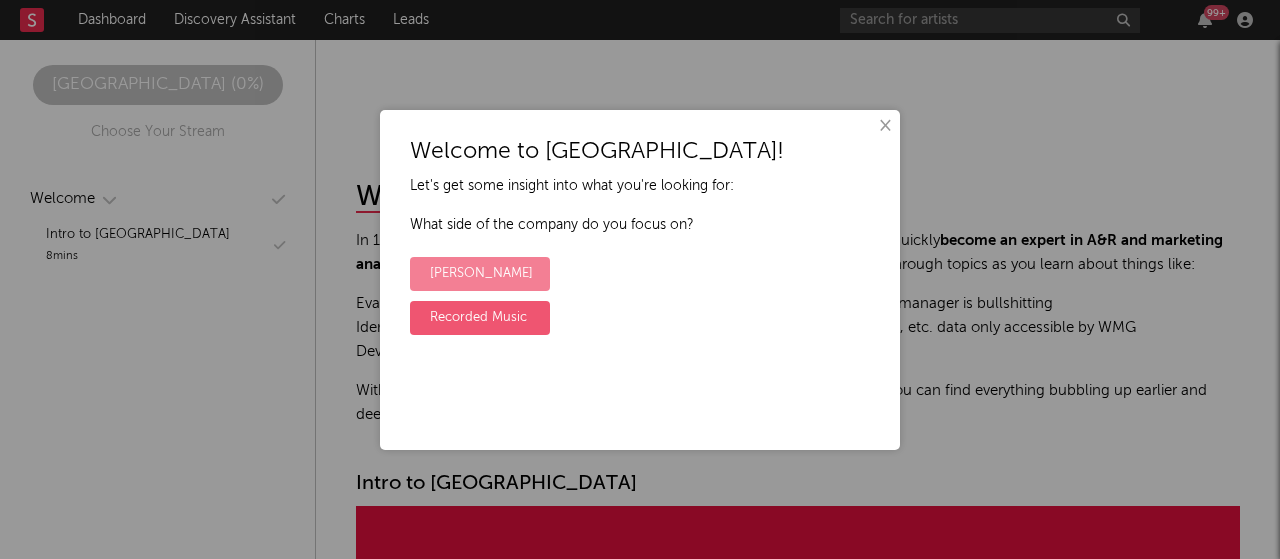 click on "[PERSON_NAME]" at bounding box center [480, 274] 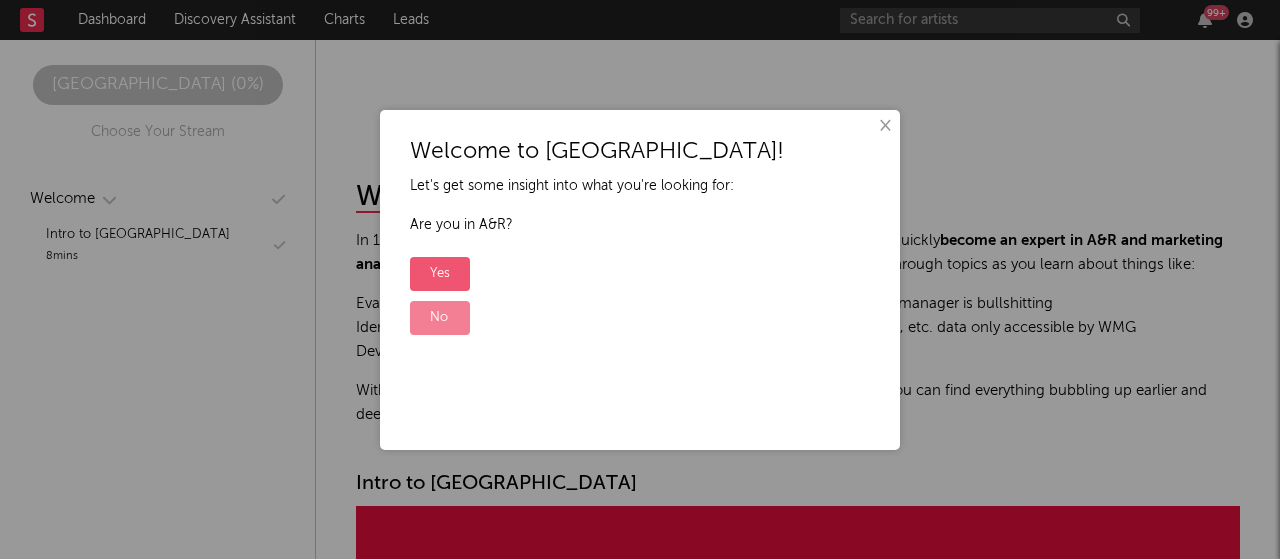 click on "No" at bounding box center (440, 318) 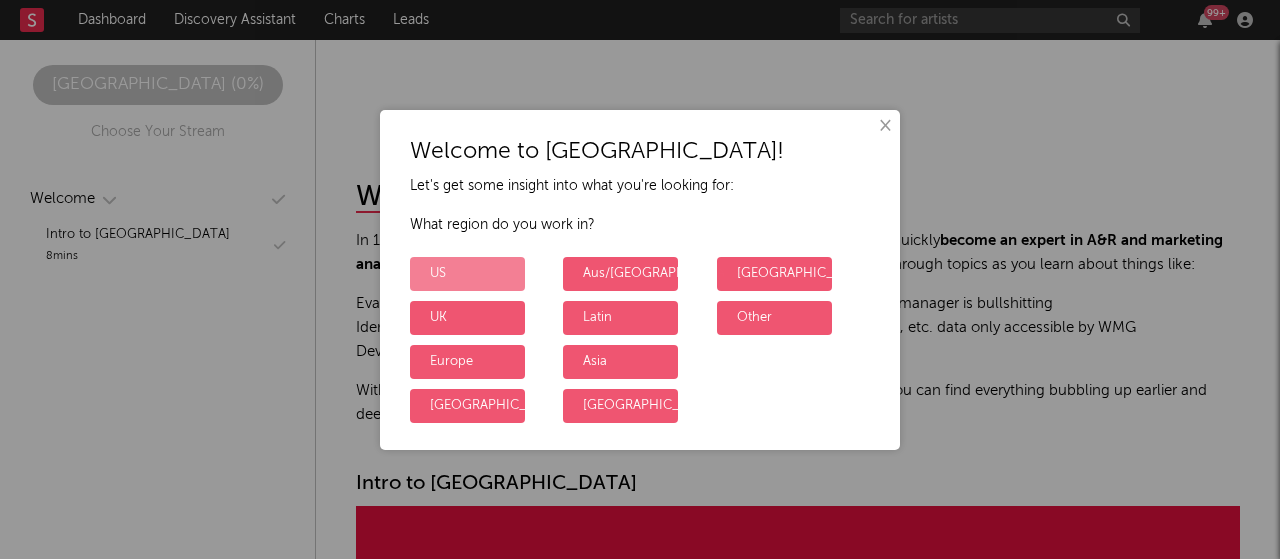 click on "US" at bounding box center [467, 274] 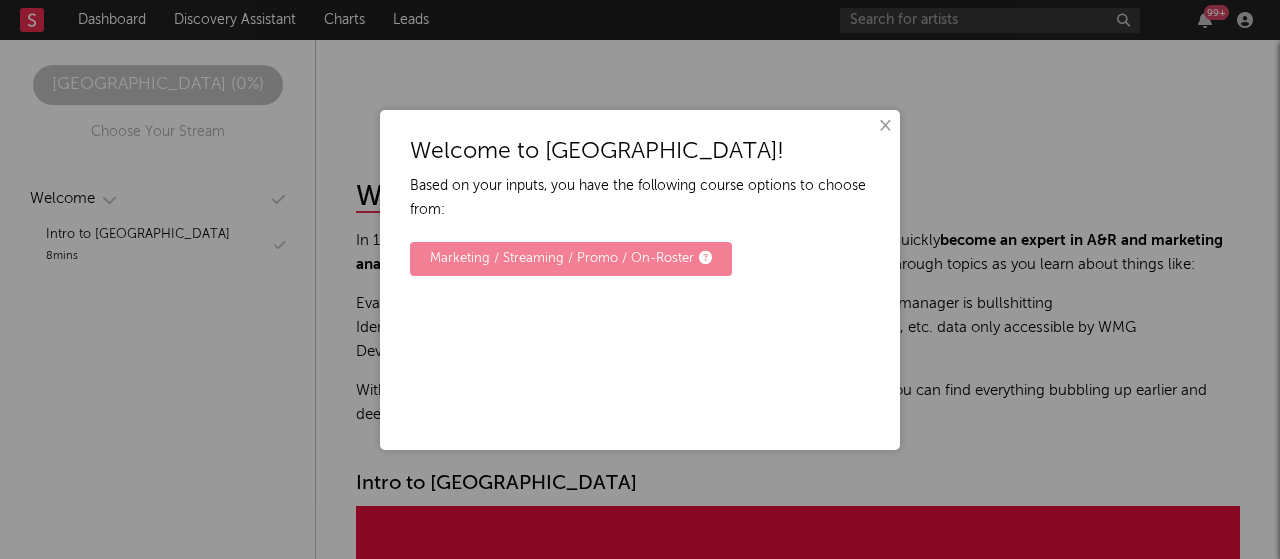 click on "Marketing / Streaming / Promo / On-Roster" at bounding box center (571, 259) 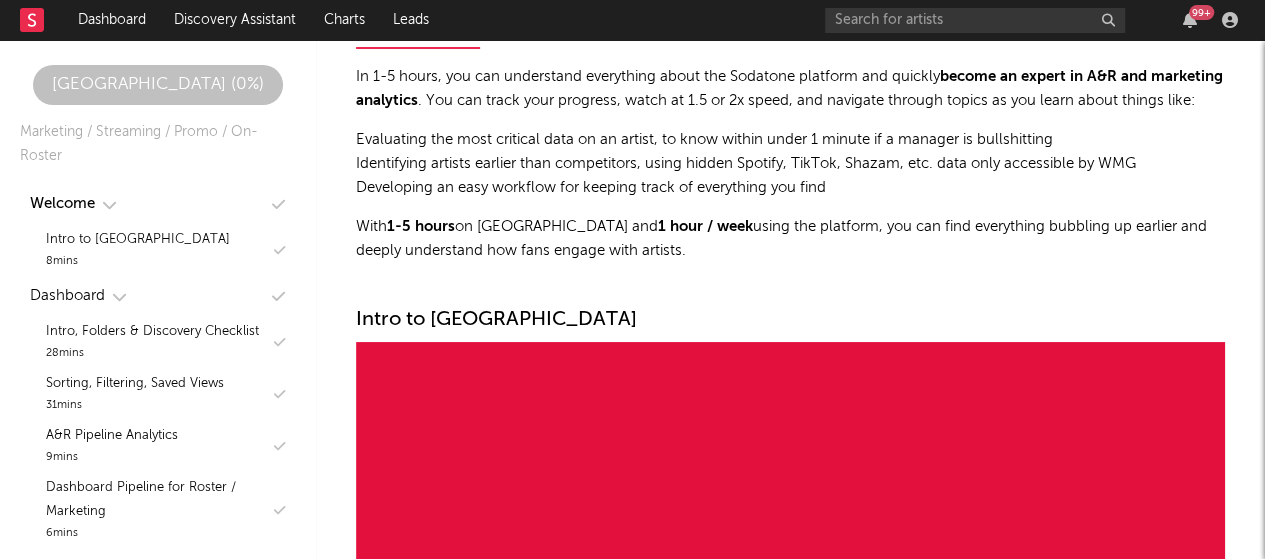 scroll, scrollTop: 165, scrollLeft: 0, axis: vertical 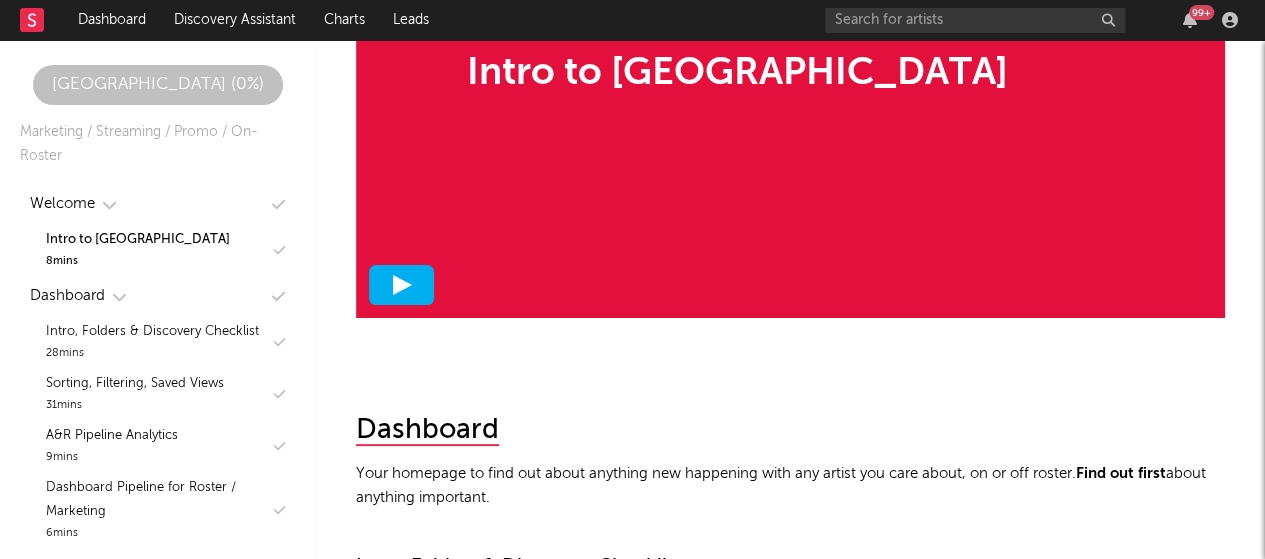 click 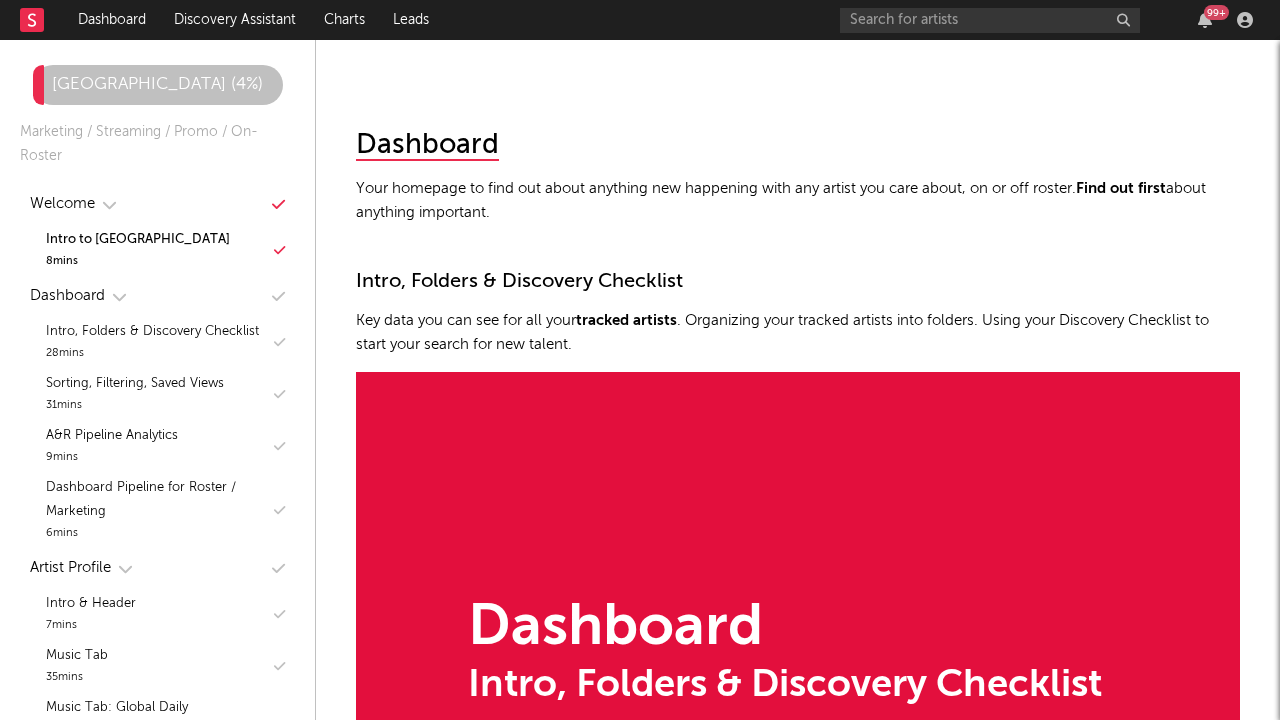 scroll, scrollTop: 1109, scrollLeft: 0, axis: vertical 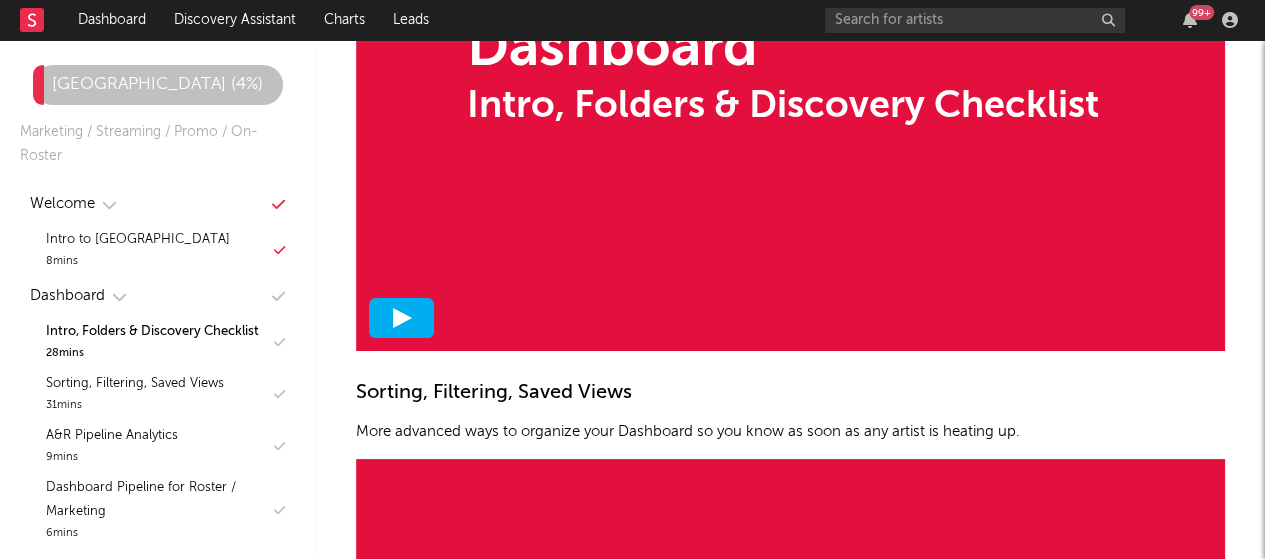 click 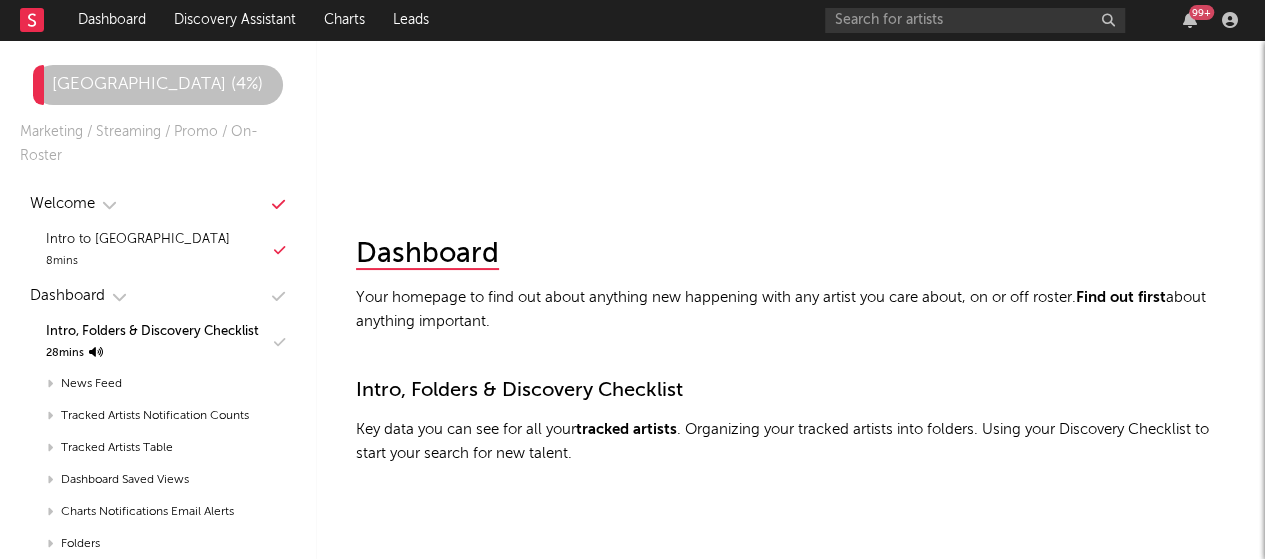 scroll, scrollTop: 904, scrollLeft: 0, axis: vertical 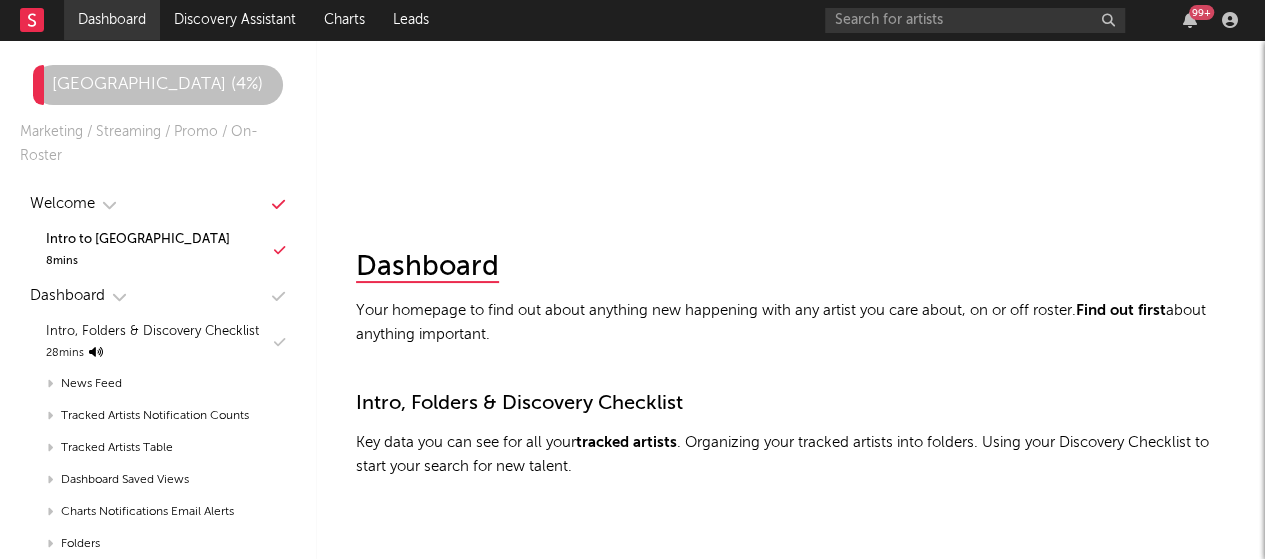 click on "Dashboard" at bounding box center [112, 20] 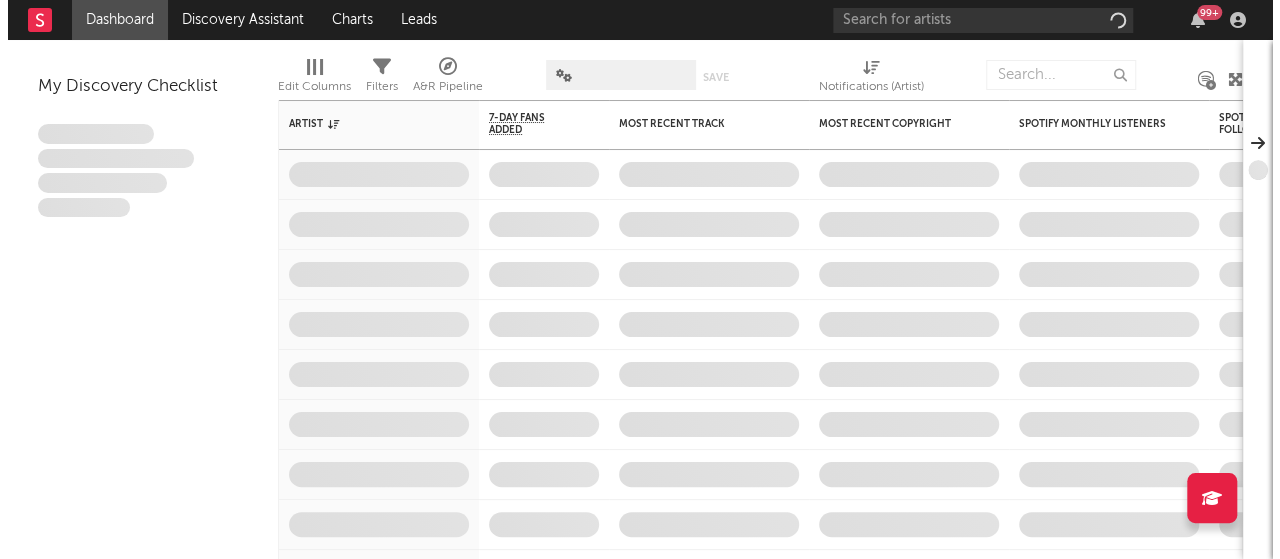 scroll, scrollTop: 0, scrollLeft: 0, axis: both 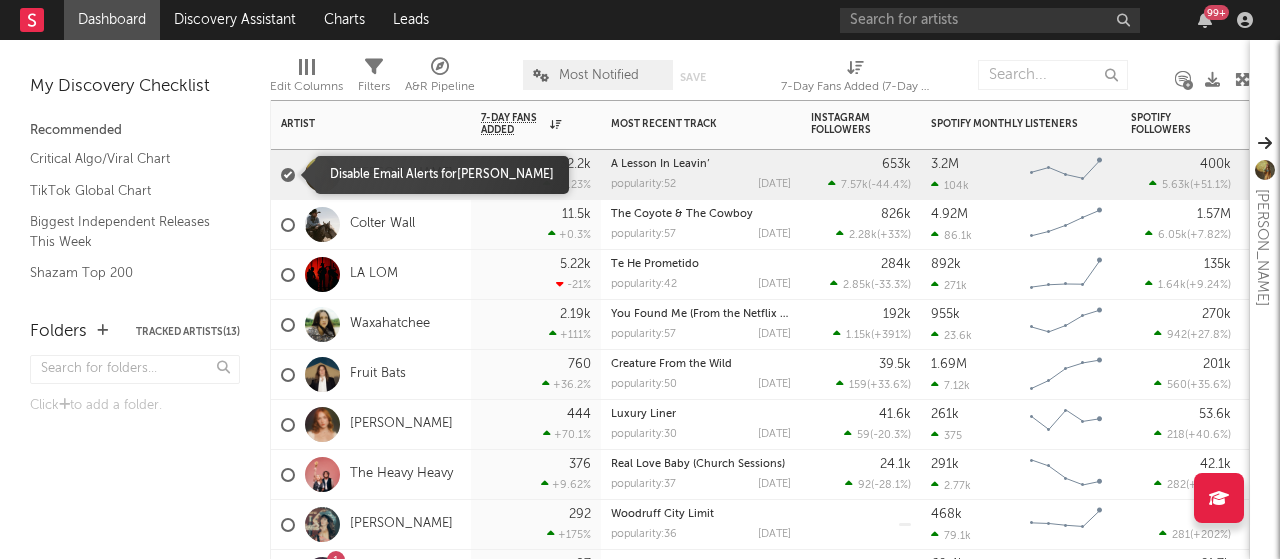 click at bounding box center (288, 175) 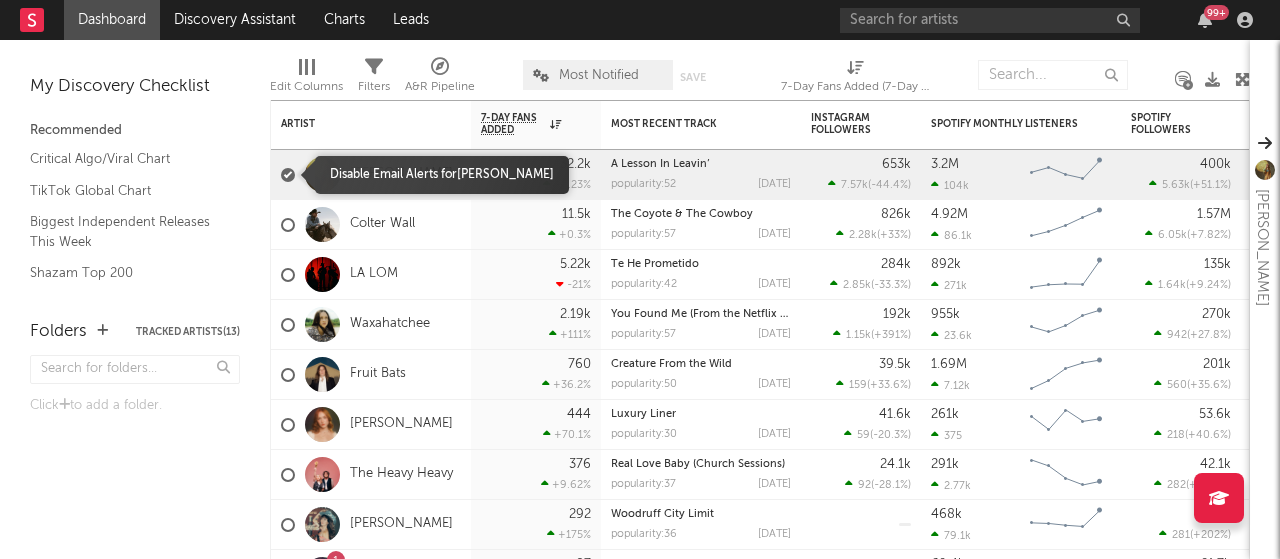 click at bounding box center (281, 175) 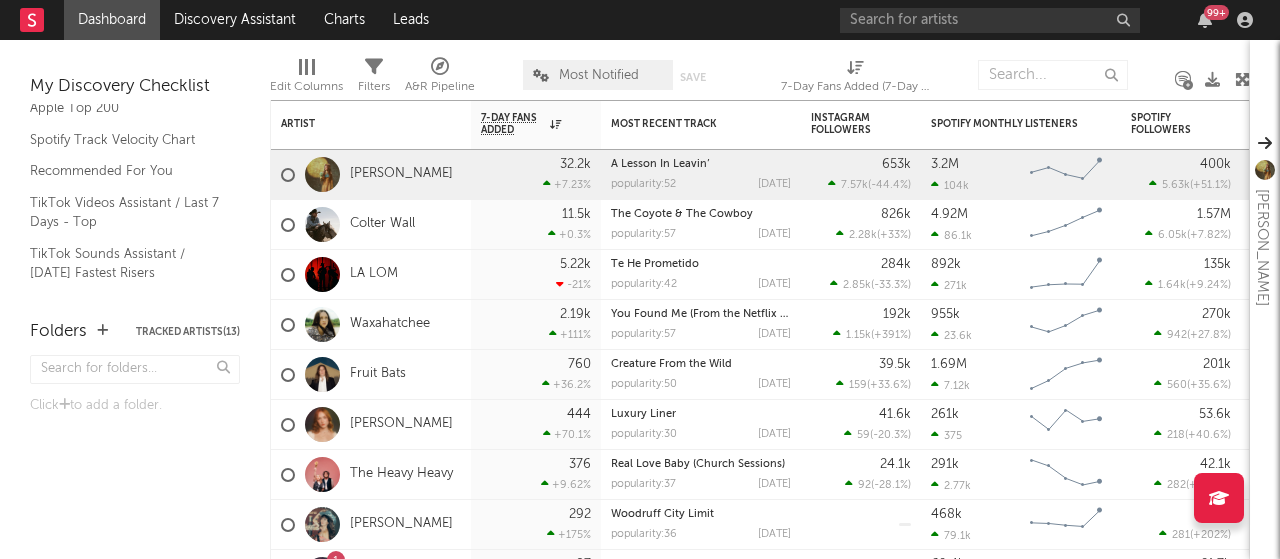 scroll, scrollTop: 236, scrollLeft: 0, axis: vertical 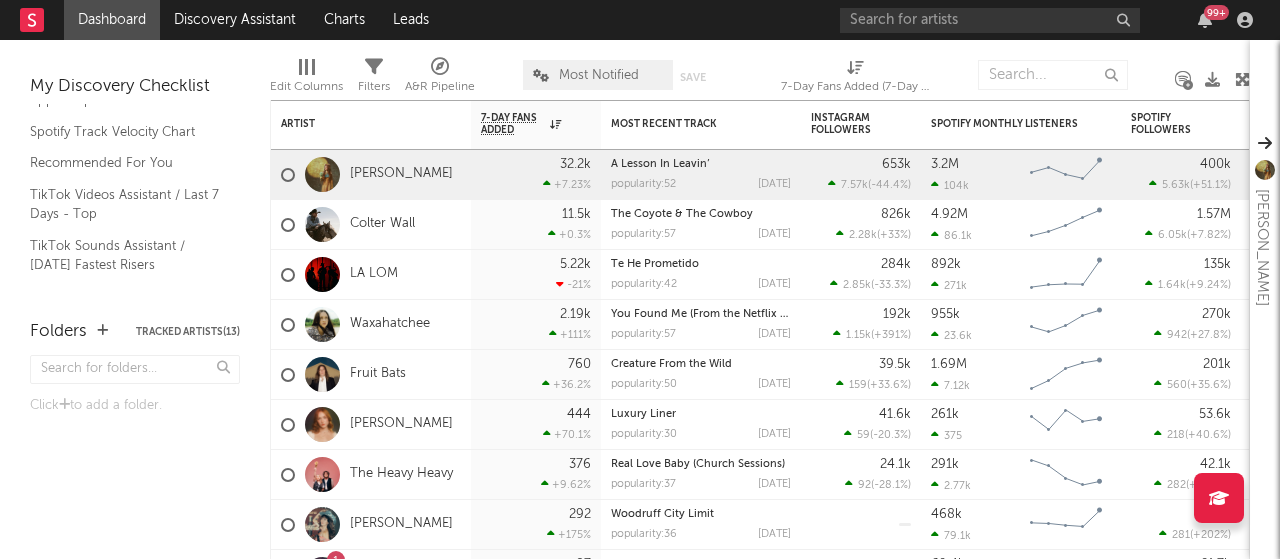 click on "Edit Columns" at bounding box center [306, 79] 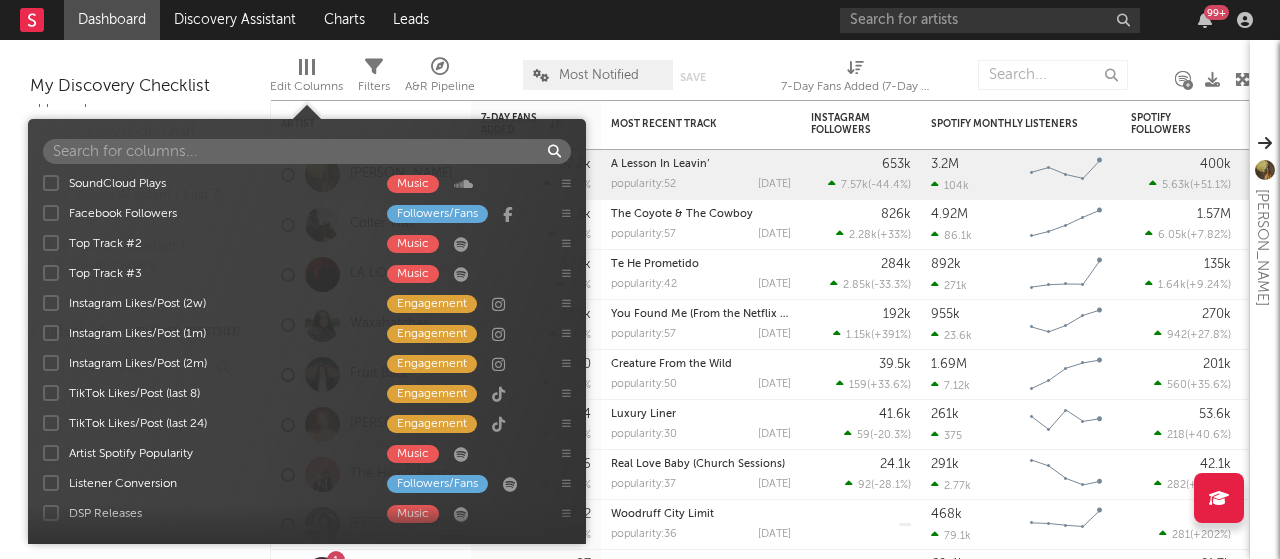 scroll, scrollTop: 525, scrollLeft: 0, axis: vertical 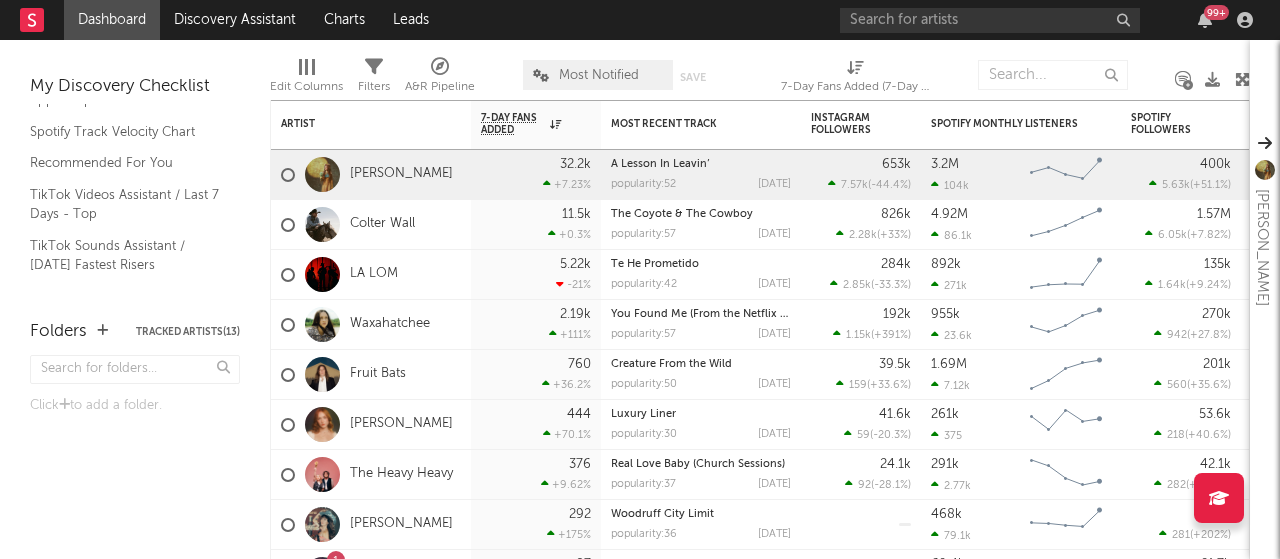 click on "My Discovery Checklist Recommended Critical Algo/Viral Chart TikTok Global Chart Biggest Independent Releases This Week Shazam Top 200 YouTube Hottest Videos Apple Top 200 Spotify Track Velocity Chart Recommended For You TikTok Videos Assistant / Last 7 Days - Top  TikTok Sounds Assistant / [DATE] Fastest Risers" at bounding box center [135, 170] 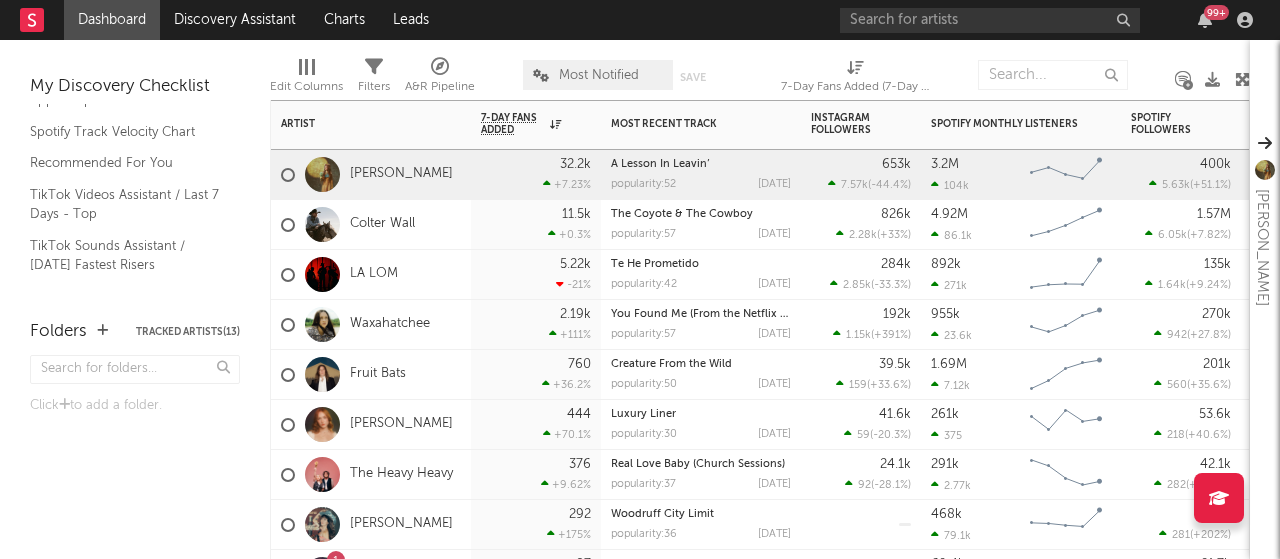 click on "LA LOM" at bounding box center (371, 275) 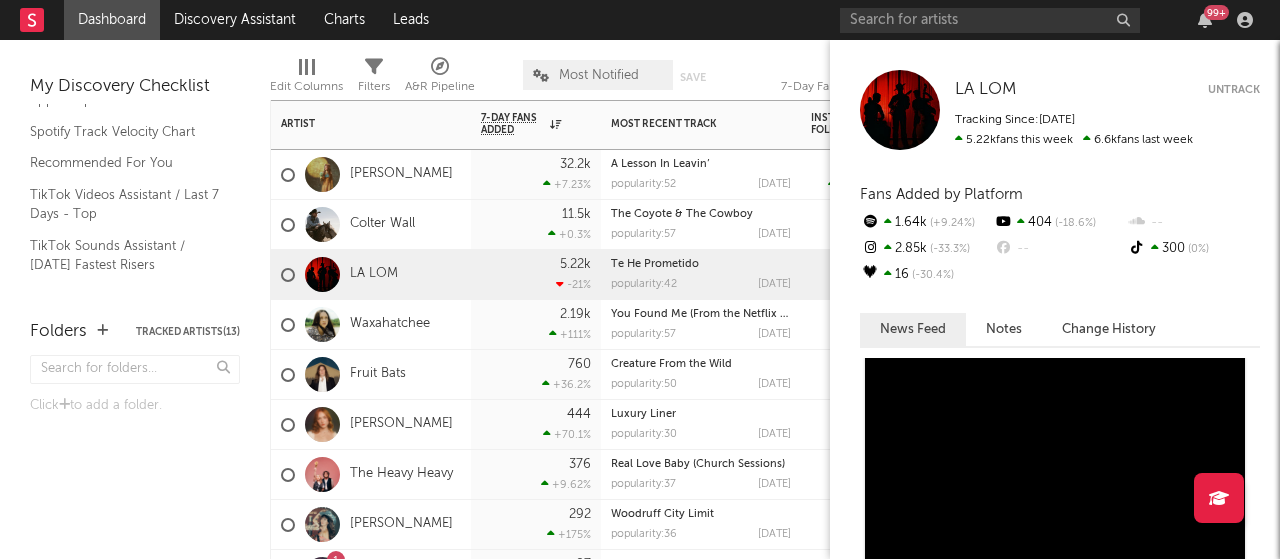 scroll, scrollTop: 124, scrollLeft: 0, axis: vertical 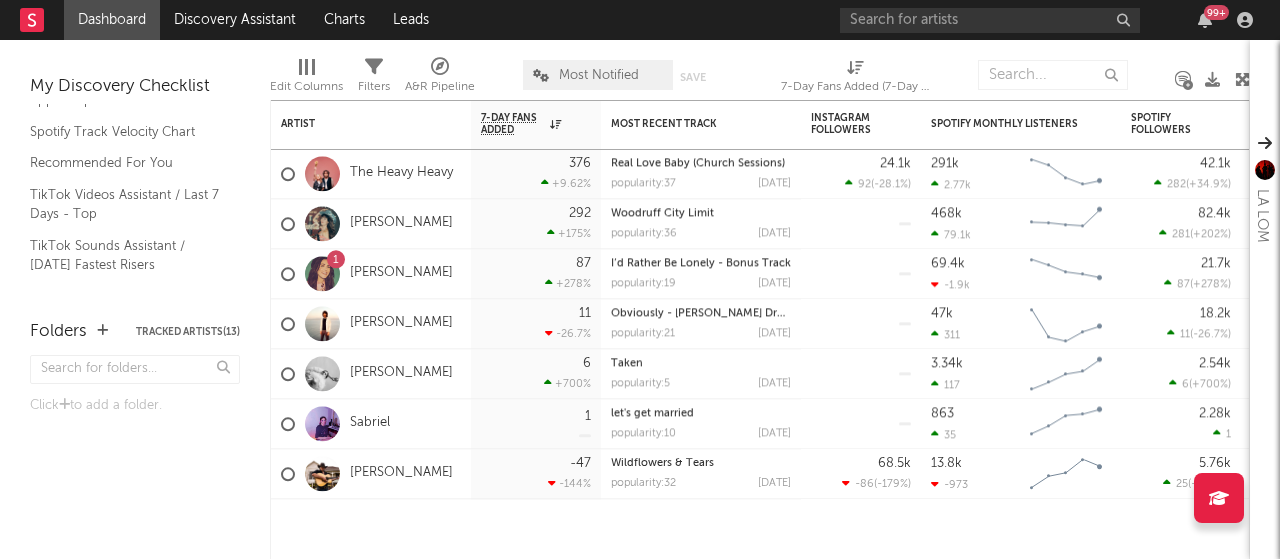 click at bounding box center (1219, 498) 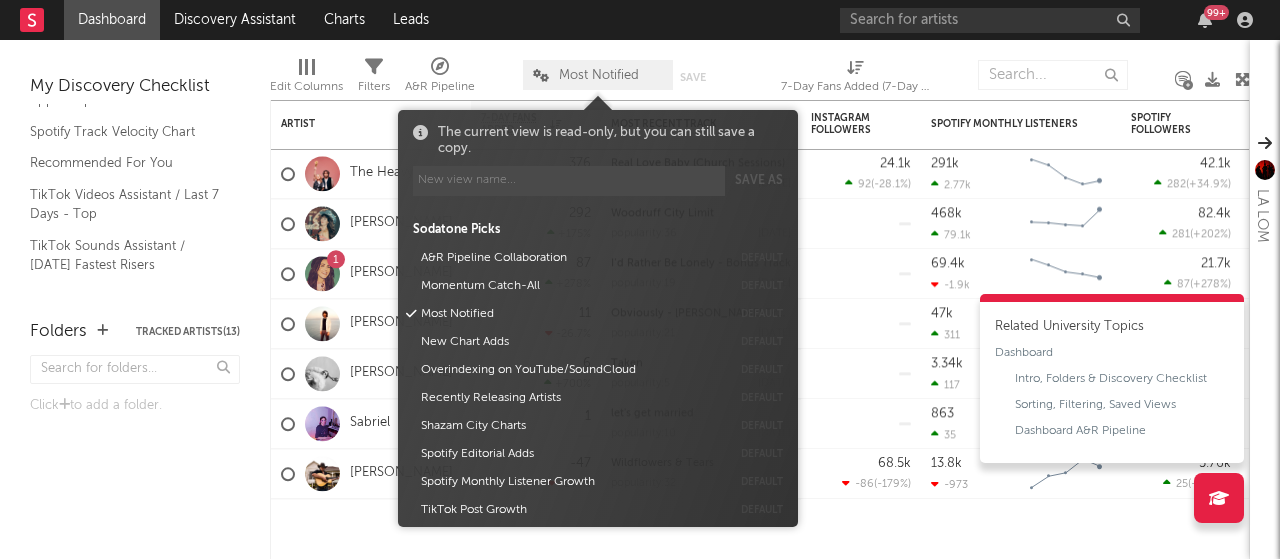 click on "Most Notified" at bounding box center [599, 75] 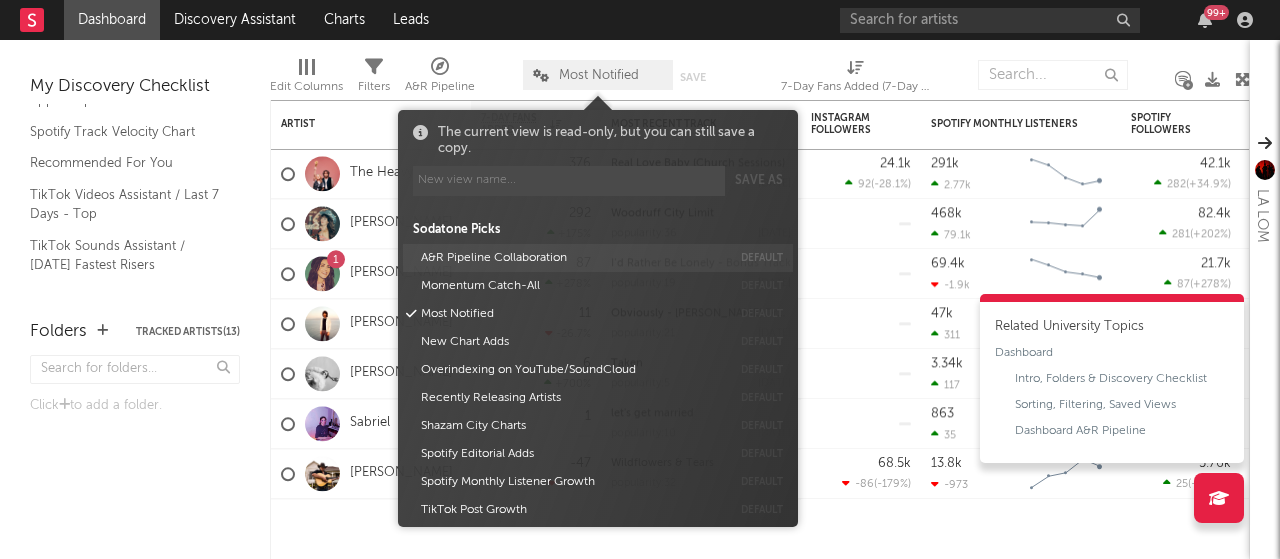 click on "A&R Pipeline Collaboration" at bounding box center (572, 258) 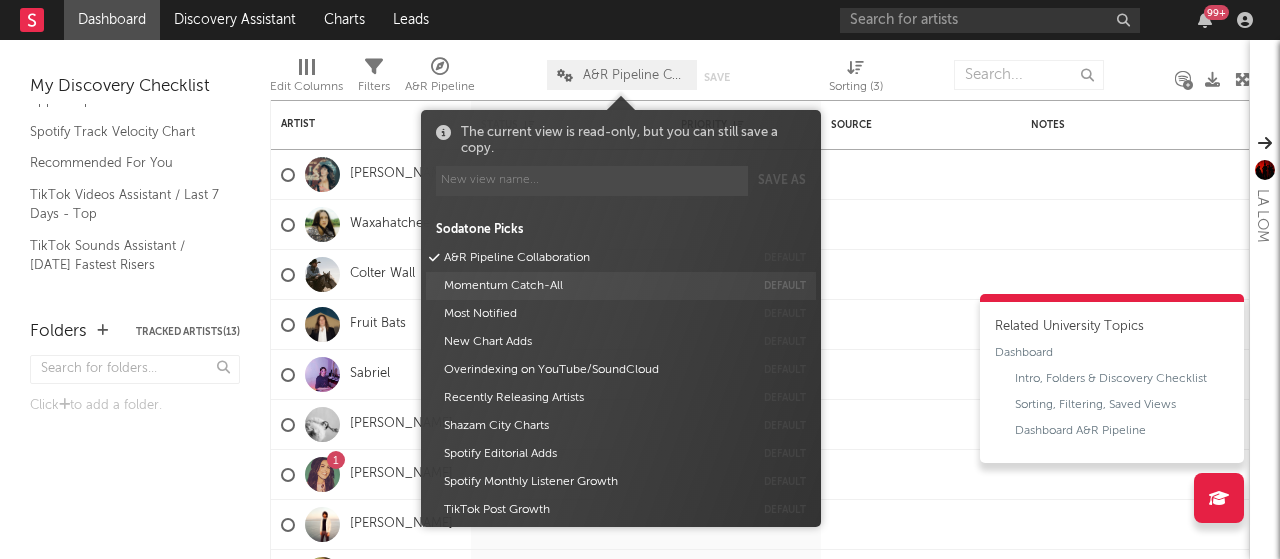 click on "Momentum Catch-All" at bounding box center [595, 286] 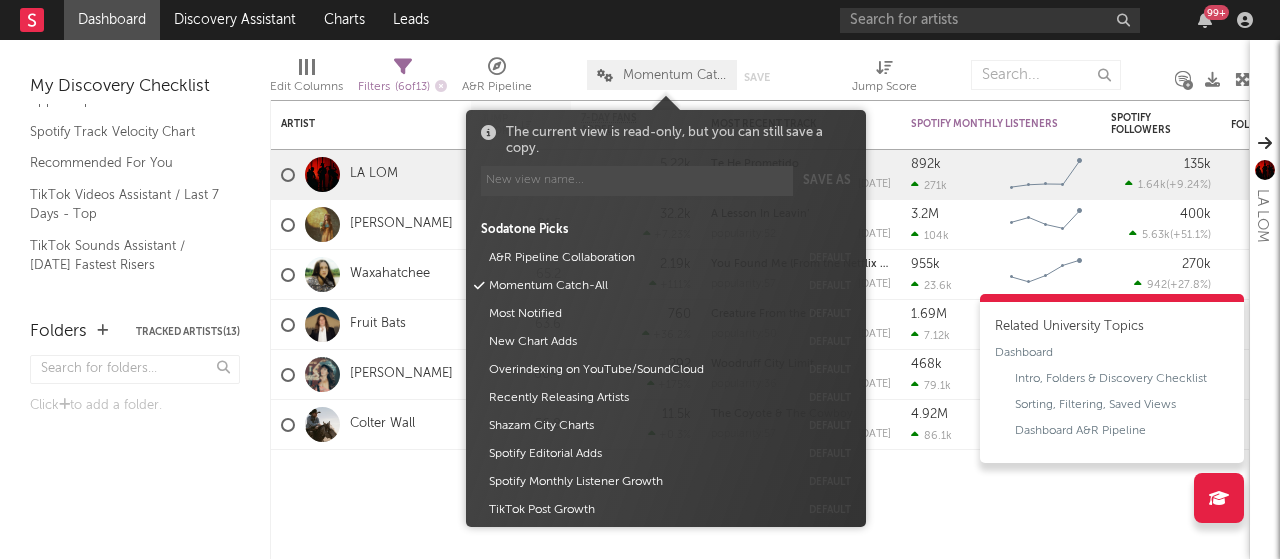 click on "Edit Columns Filters ( 6  of  13 ) A&R Pipeline Momentum Catch-All Save Save as Jump Score" at bounding box center (760, 70) 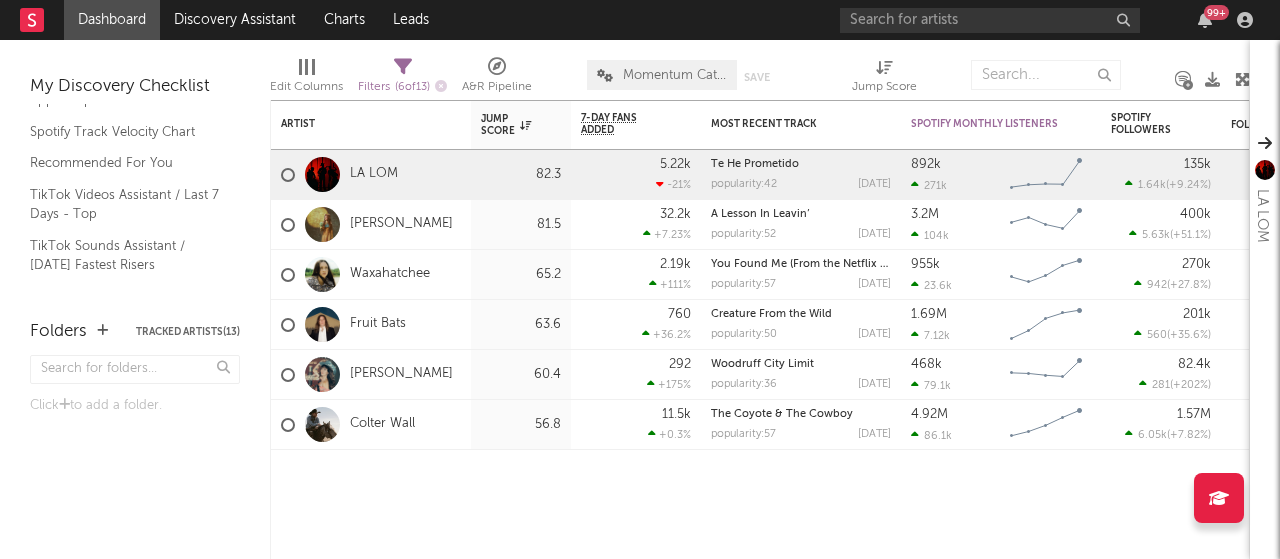 click at bounding box center [403, 67] 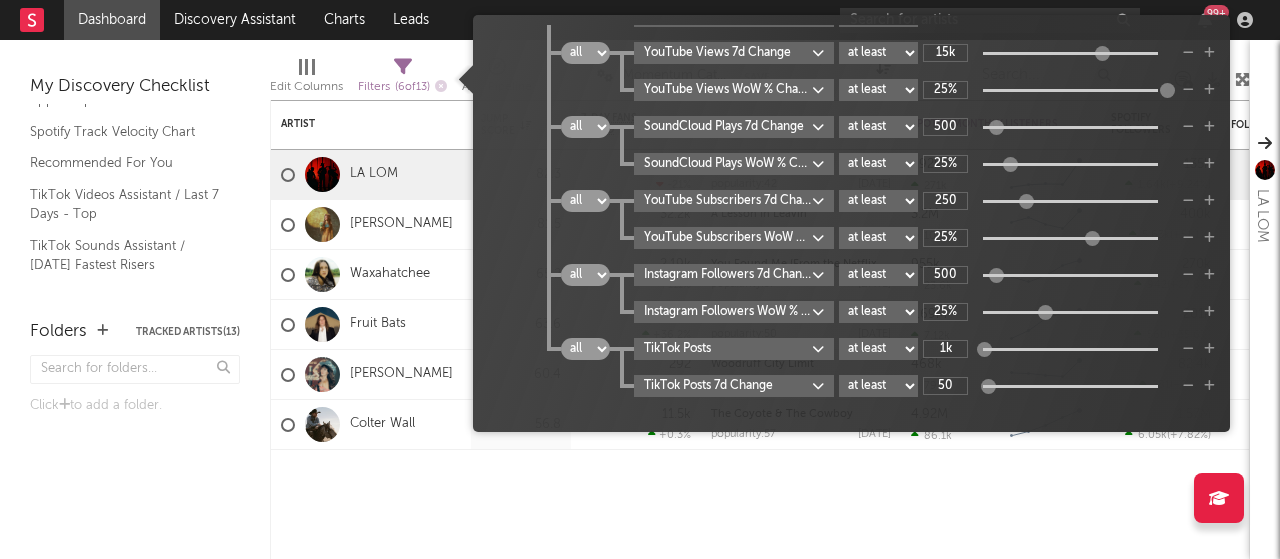 scroll, scrollTop: 0, scrollLeft: 0, axis: both 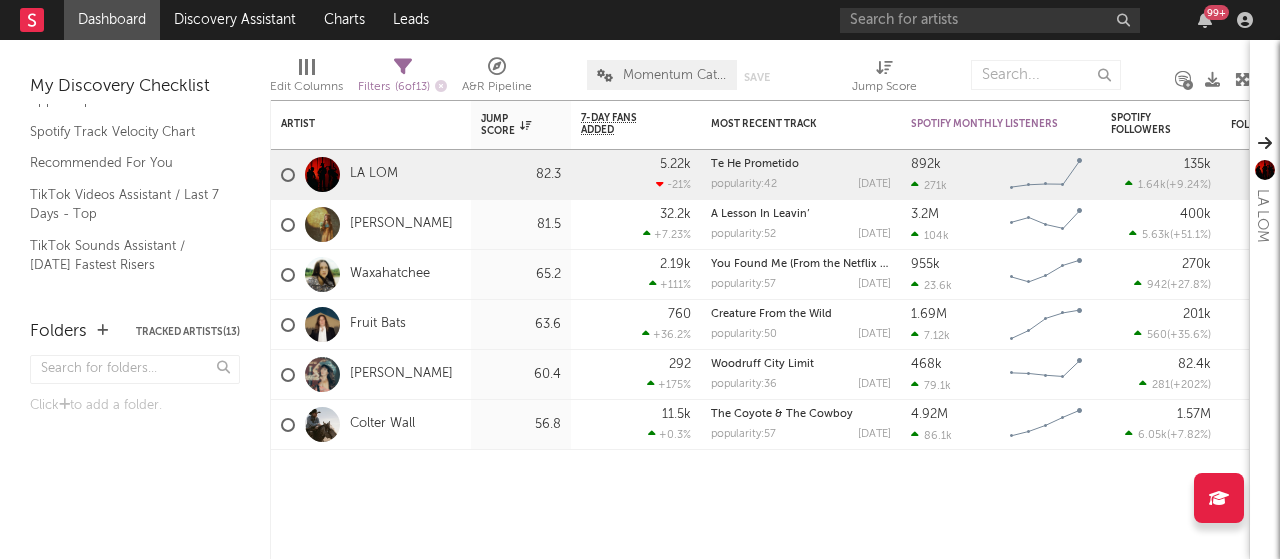 click on "Edit Columns Filters ( 6  of  13 ) A&R Pipeline Momentum Catch-All Save Save as Jump Score" at bounding box center [760, 70] 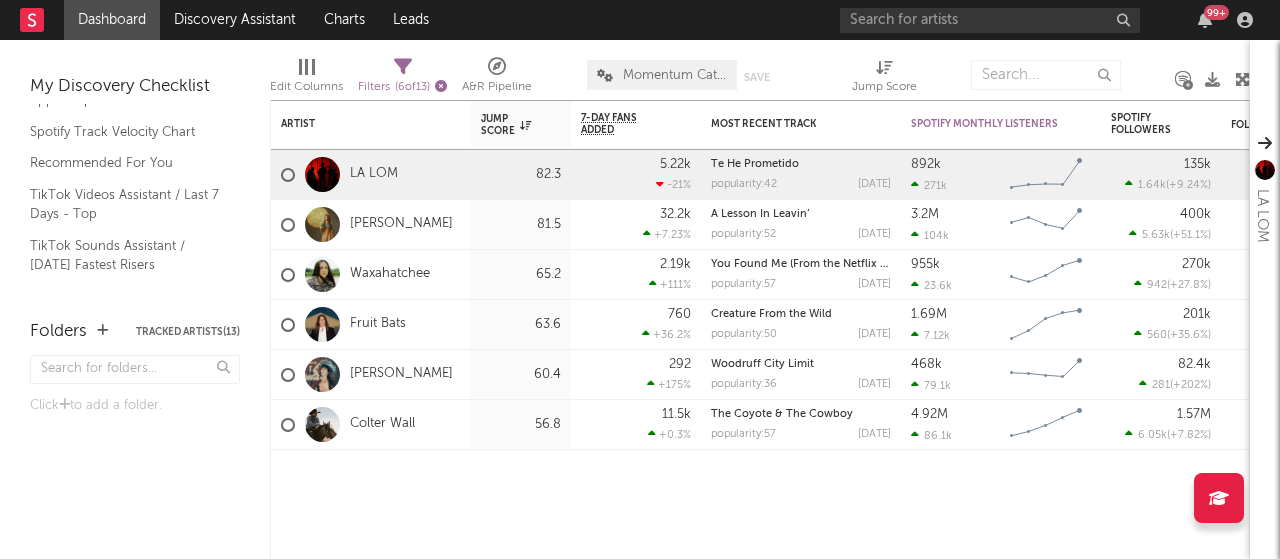 click at bounding box center [441, 86] 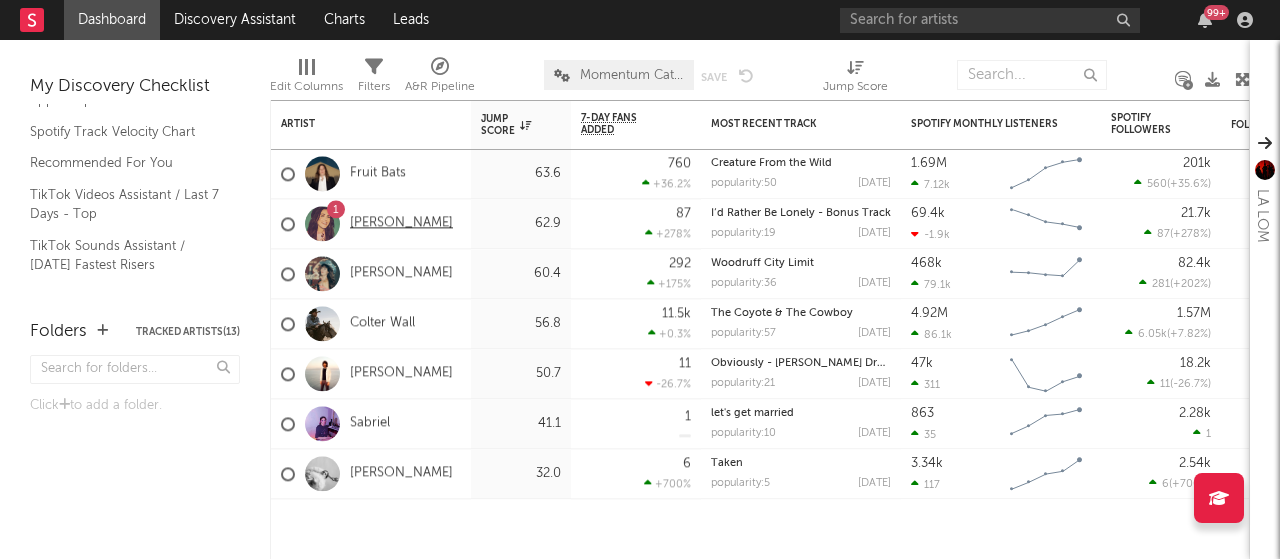 click on "[PERSON_NAME]" at bounding box center (401, 223) 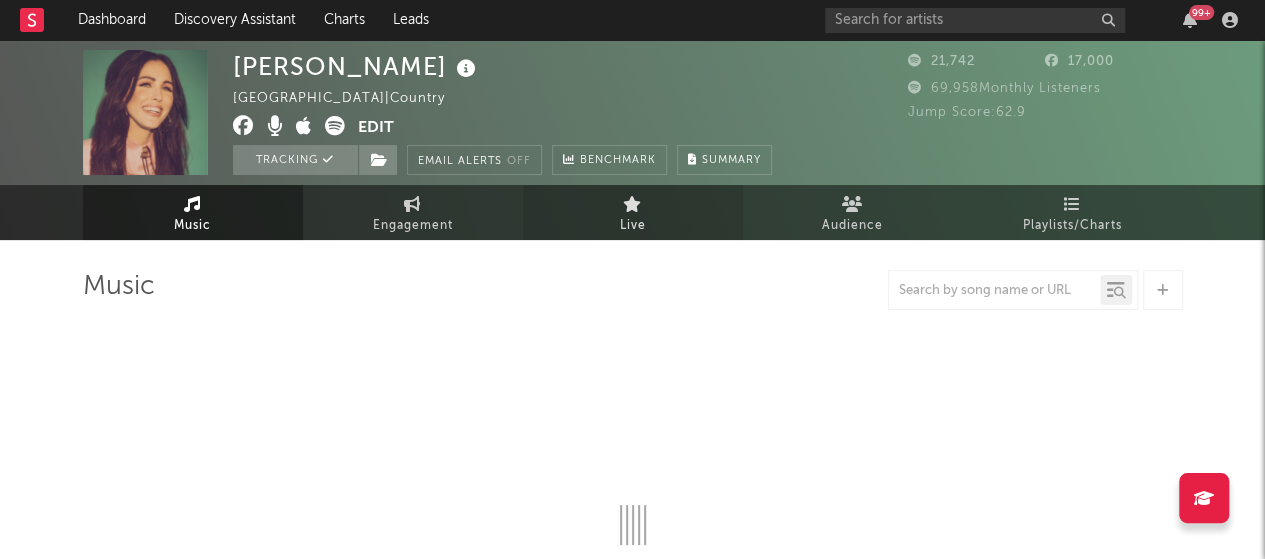 click on "Live" at bounding box center (633, 212) 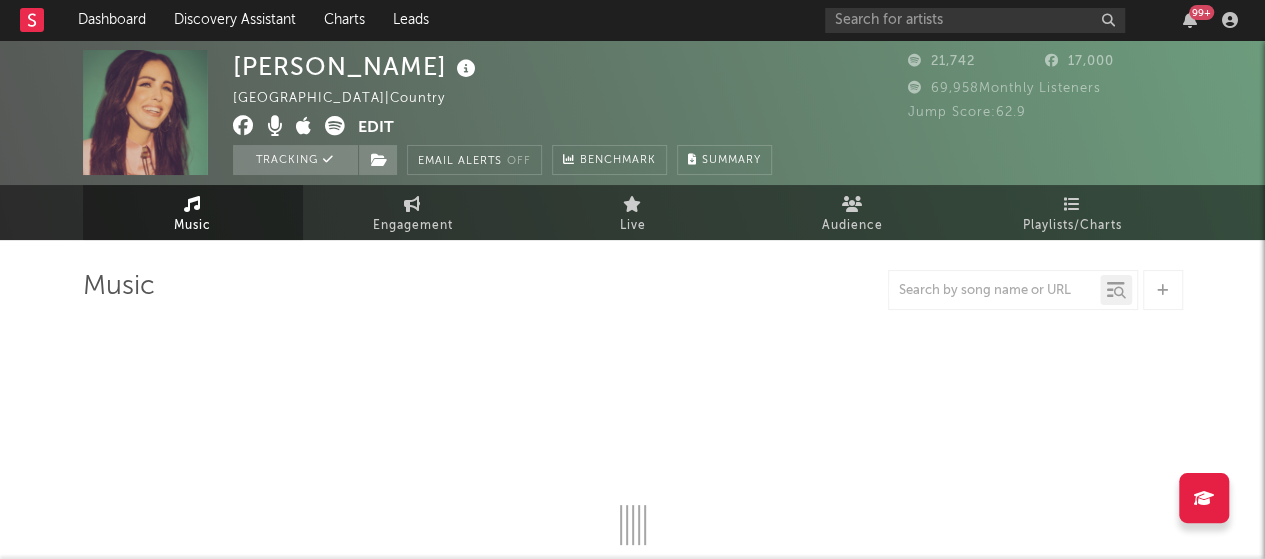 select on "6m" 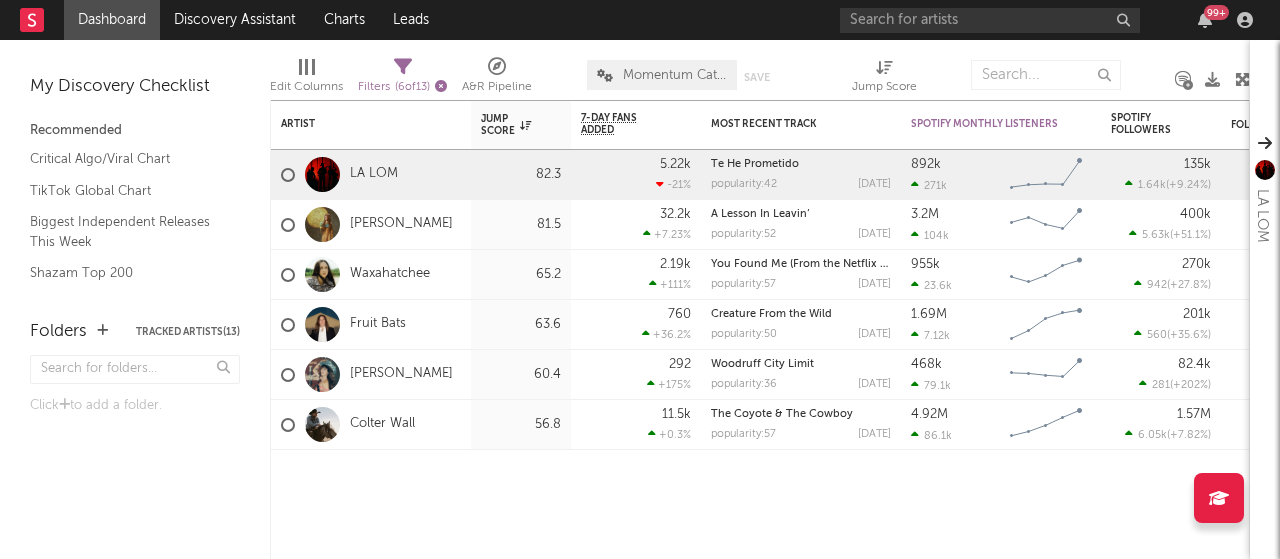 click at bounding box center [441, 86] 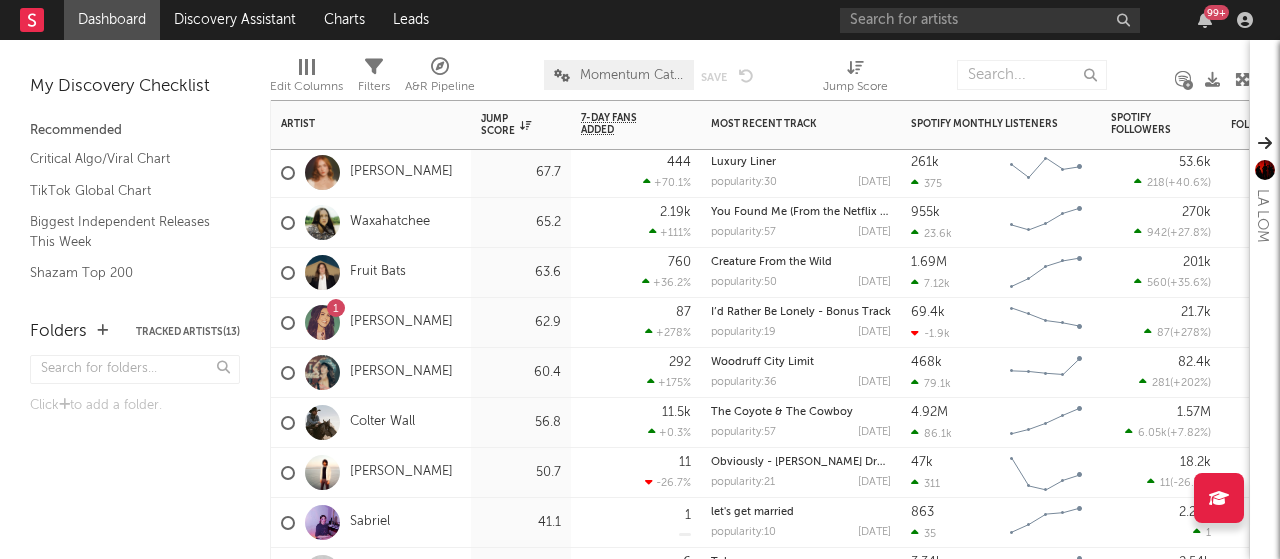 click on "1 [PERSON_NAME]" at bounding box center [371, 323] 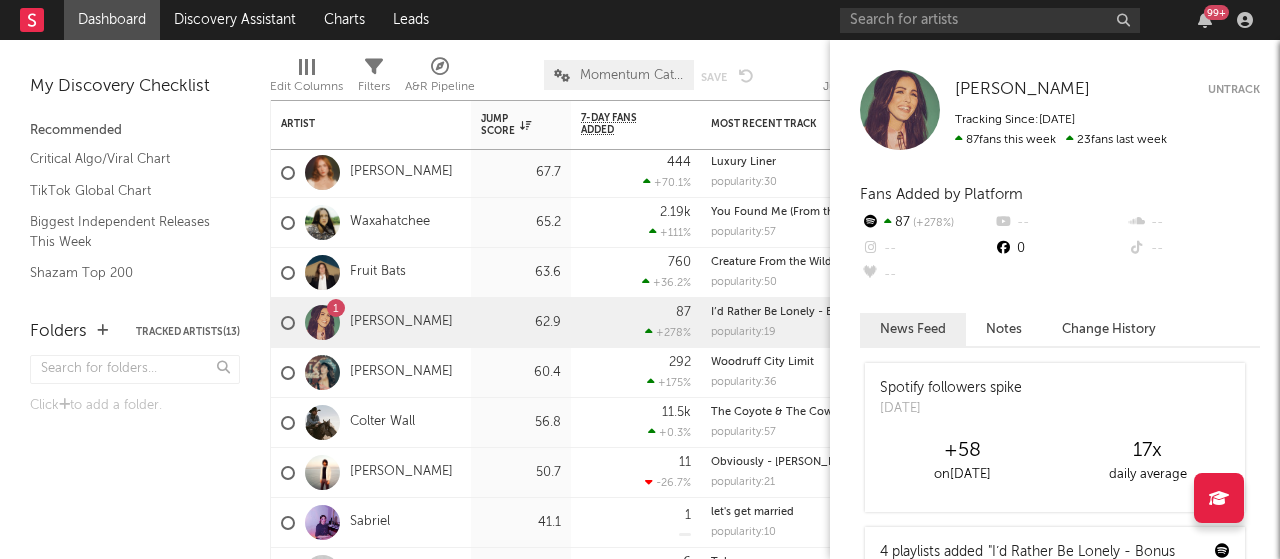 click on "Change History" at bounding box center [1109, 329] 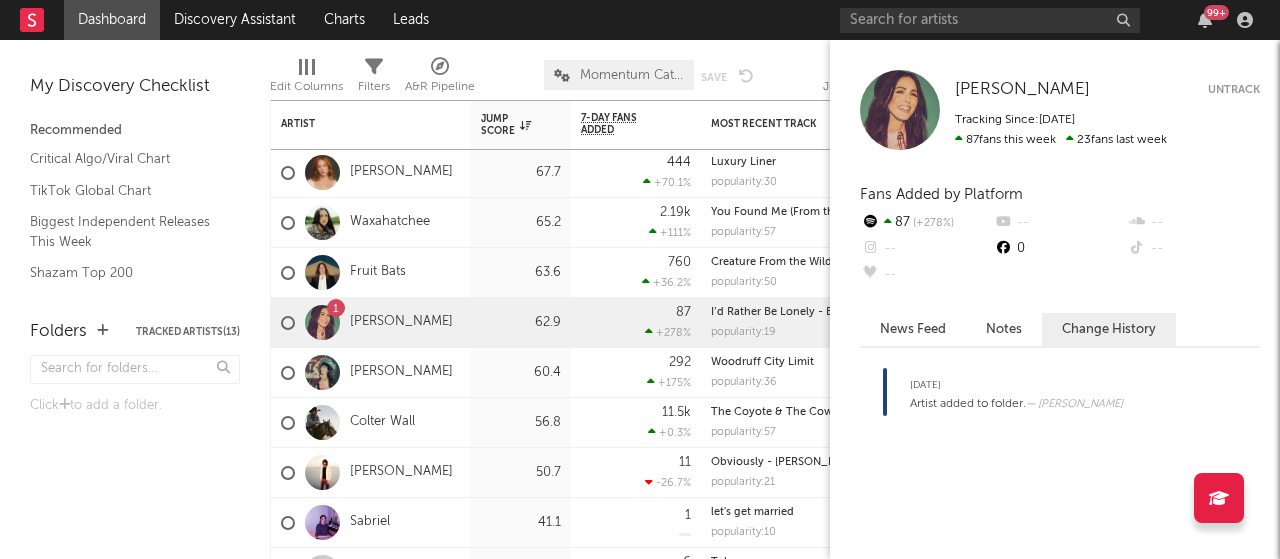 click on "News Feed" at bounding box center [913, 329] 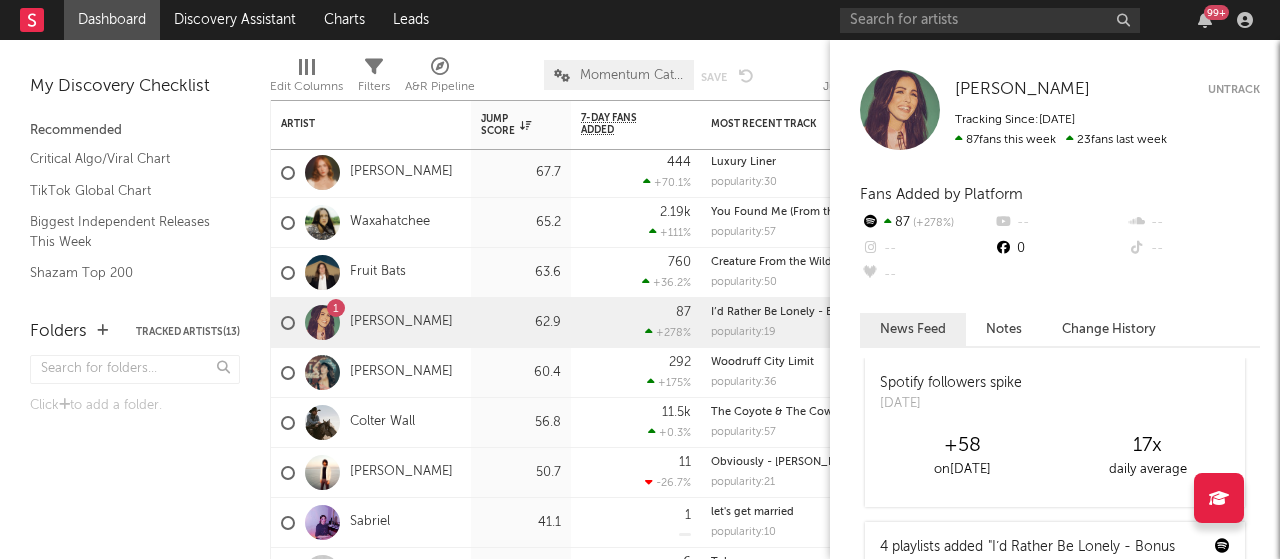 scroll, scrollTop: 0, scrollLeft: 0, axis: both 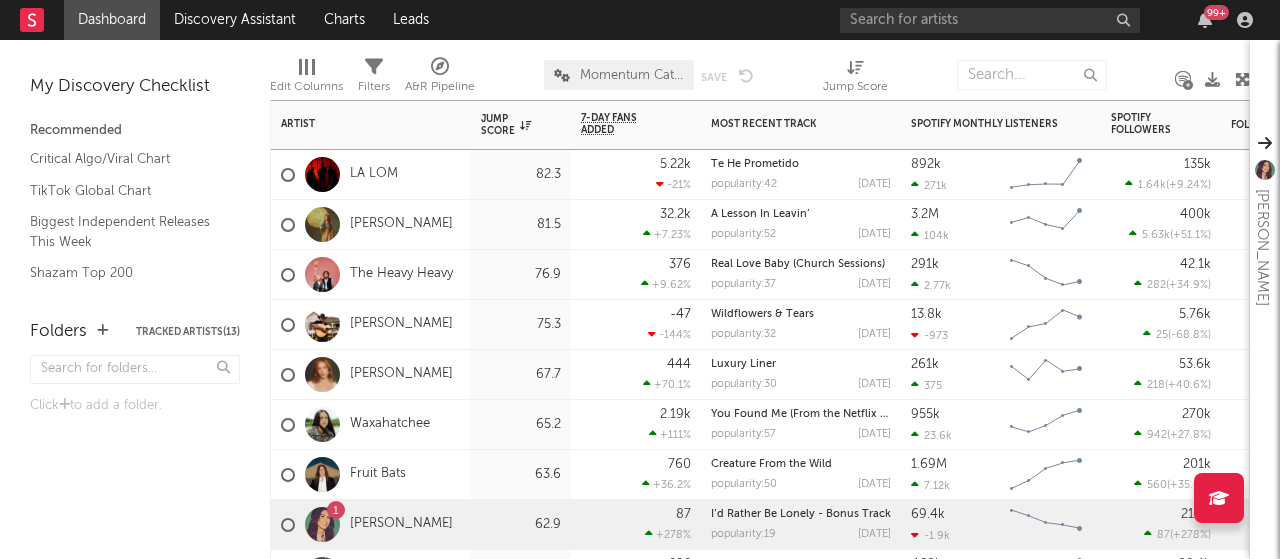 click on "LA LOM" at bounding box center [371, 175] 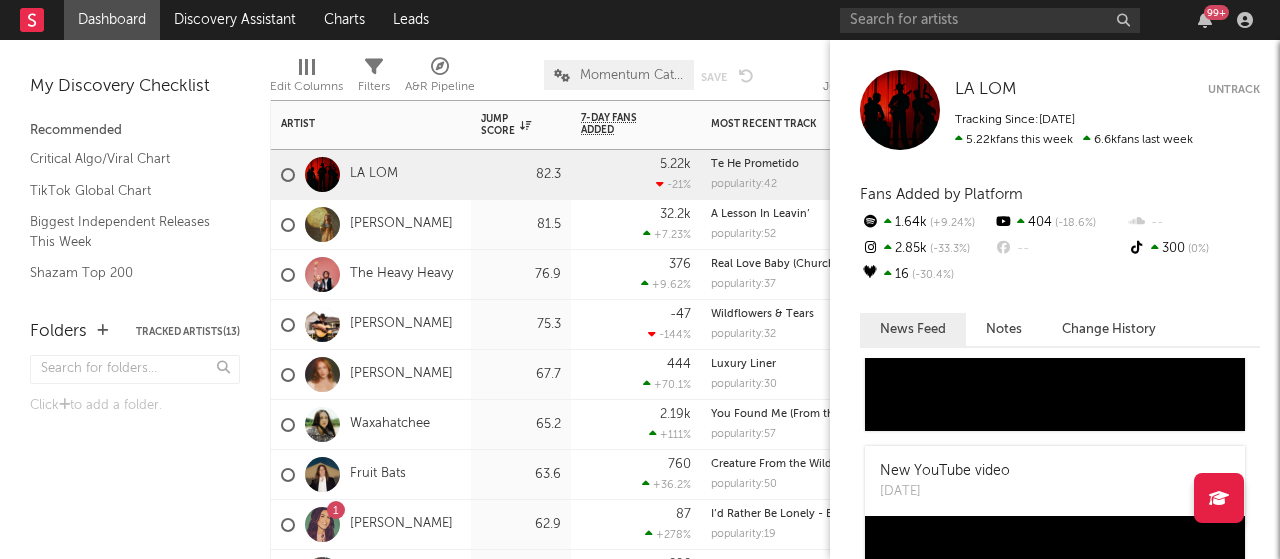 scroll, scrollTop: 0, scrollLeft: 0, axis: both 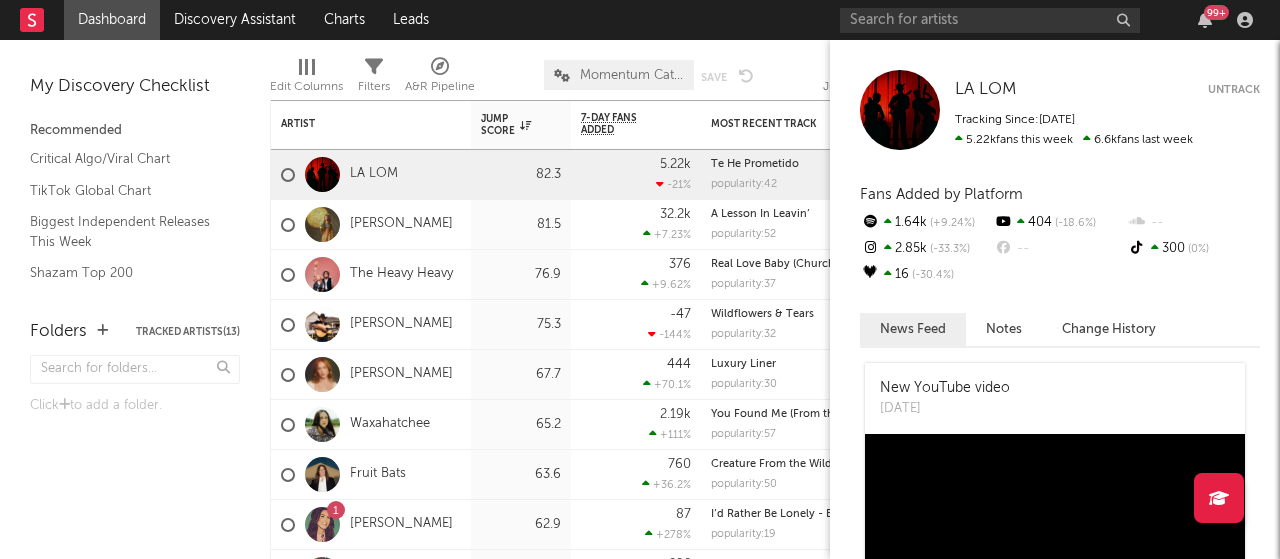 click on "Notes" at bounding box center (1004, 329) 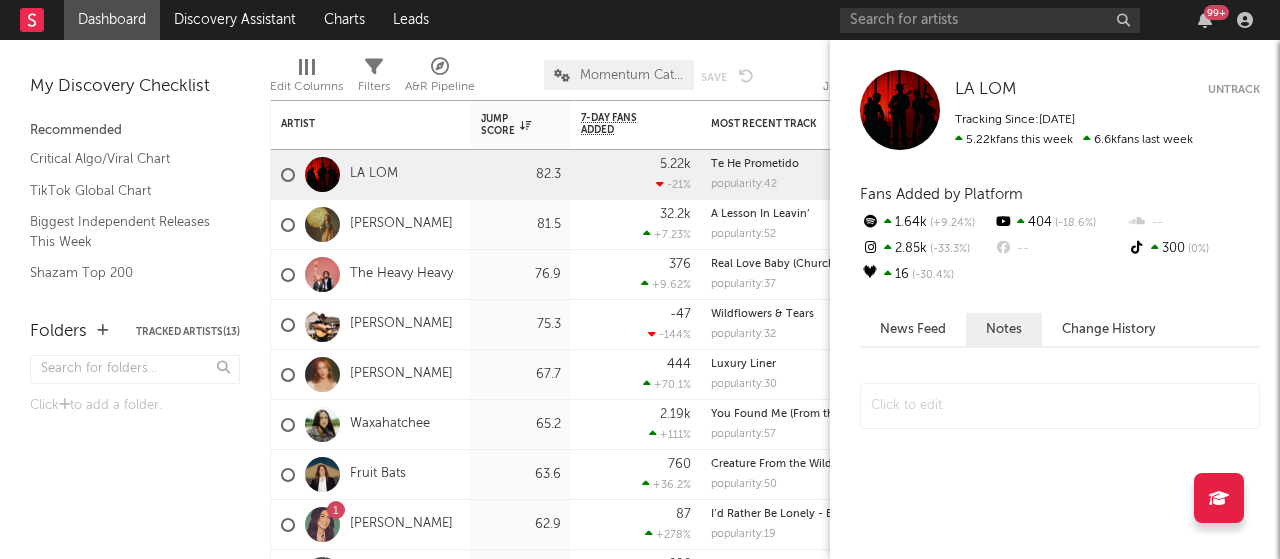 click on "Change History" at bounding box center (1109, 329) 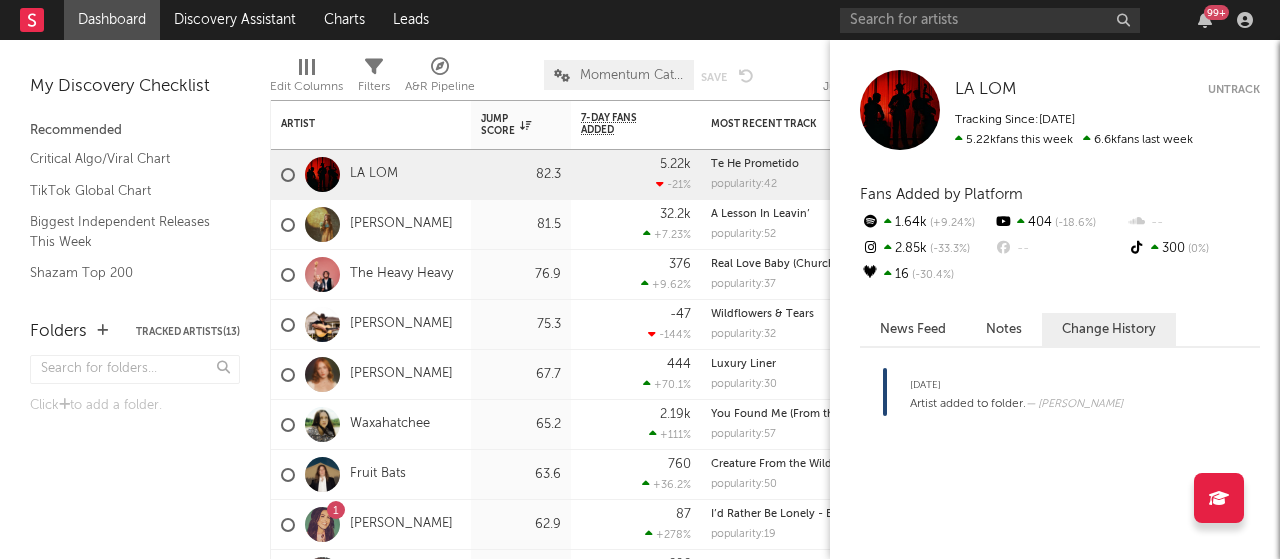 click on "News Feed" at bounding box center (913, 329) 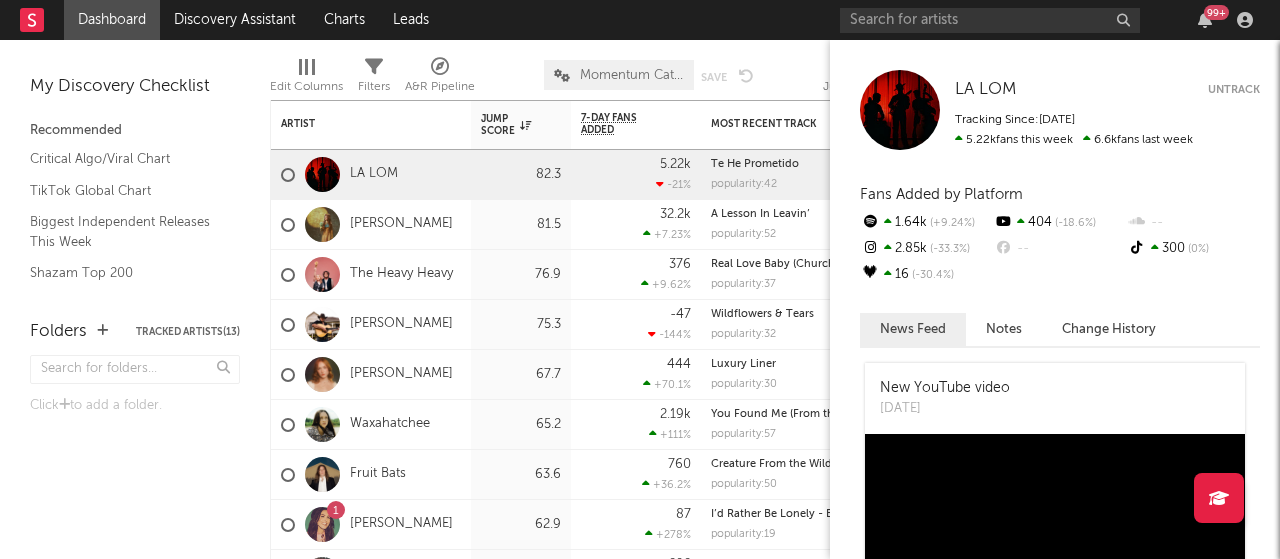 click on "Notes" at bounding box center (1004, 329) 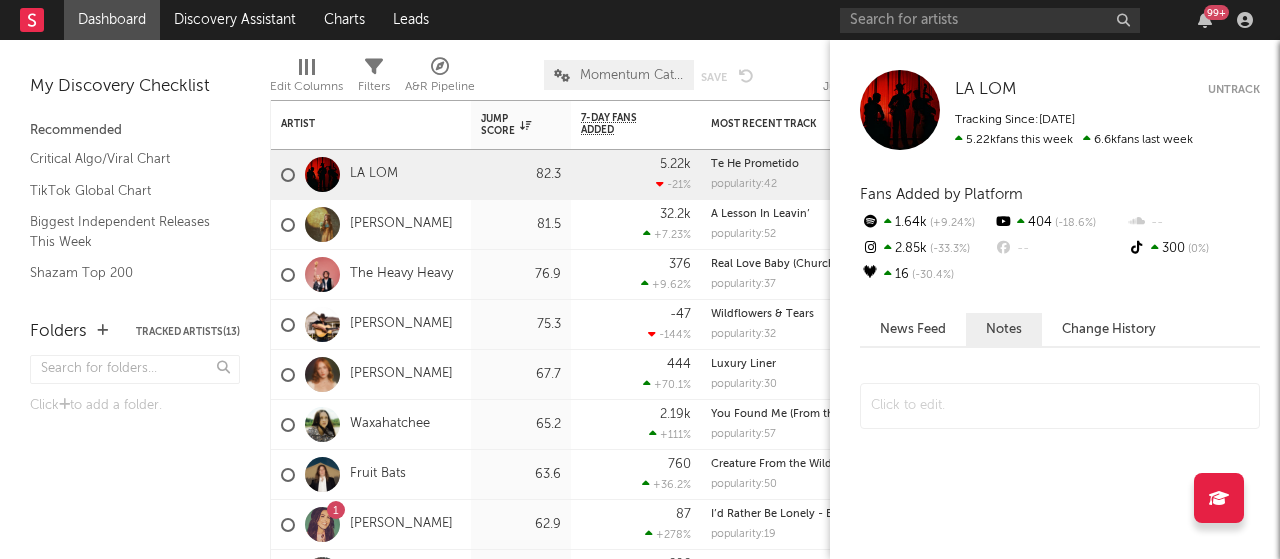click on "News Feed" at bounding box center (913, 329) 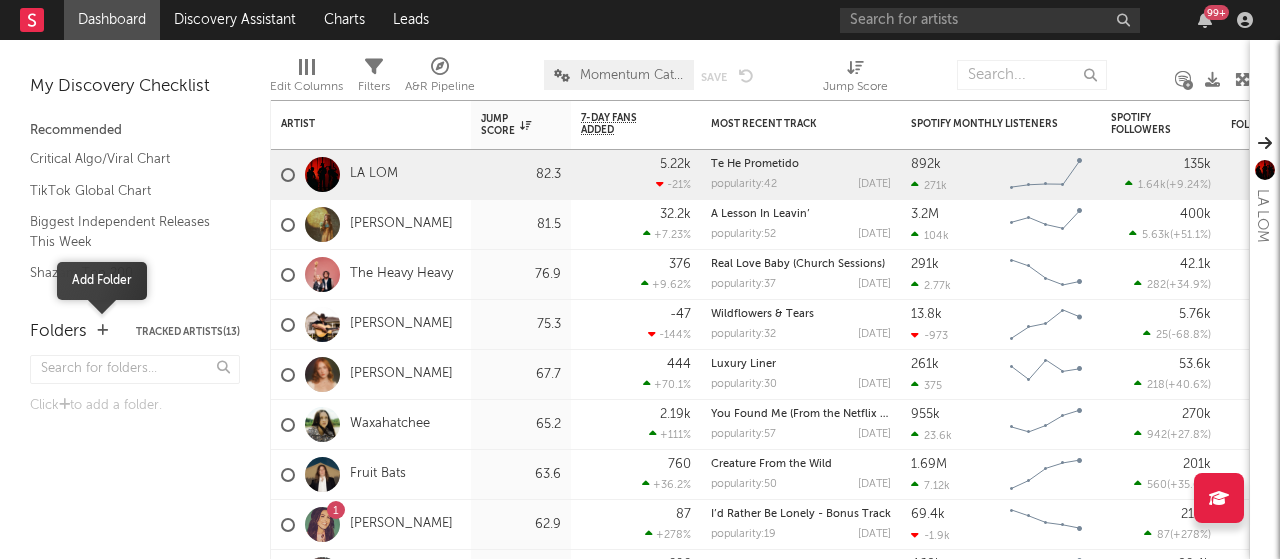 click at bounding box center (102, 330) 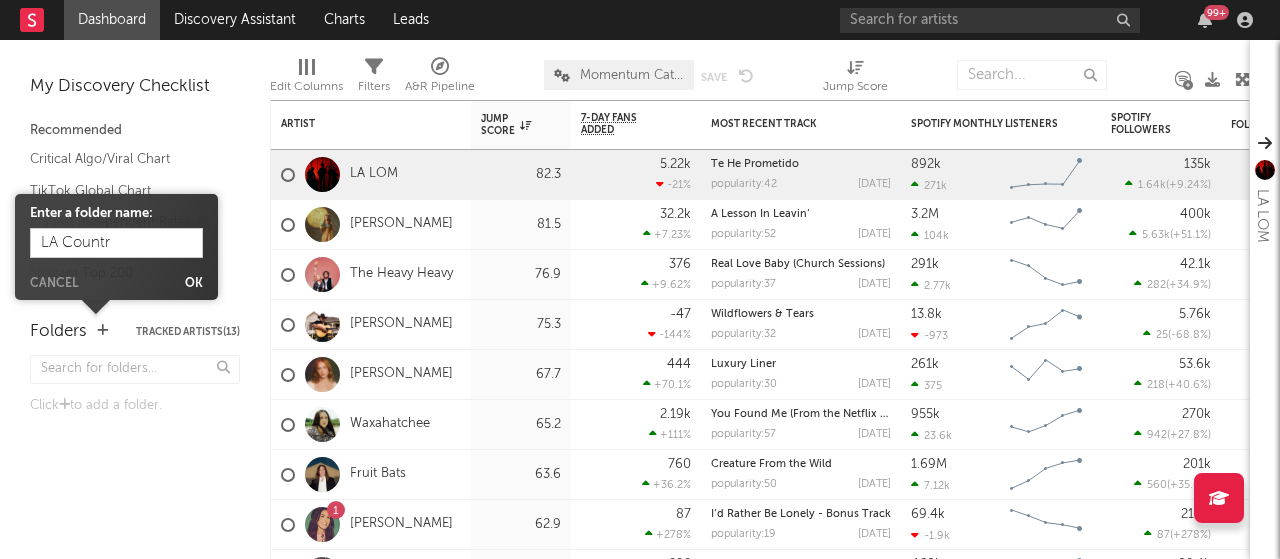type on "LA Country" 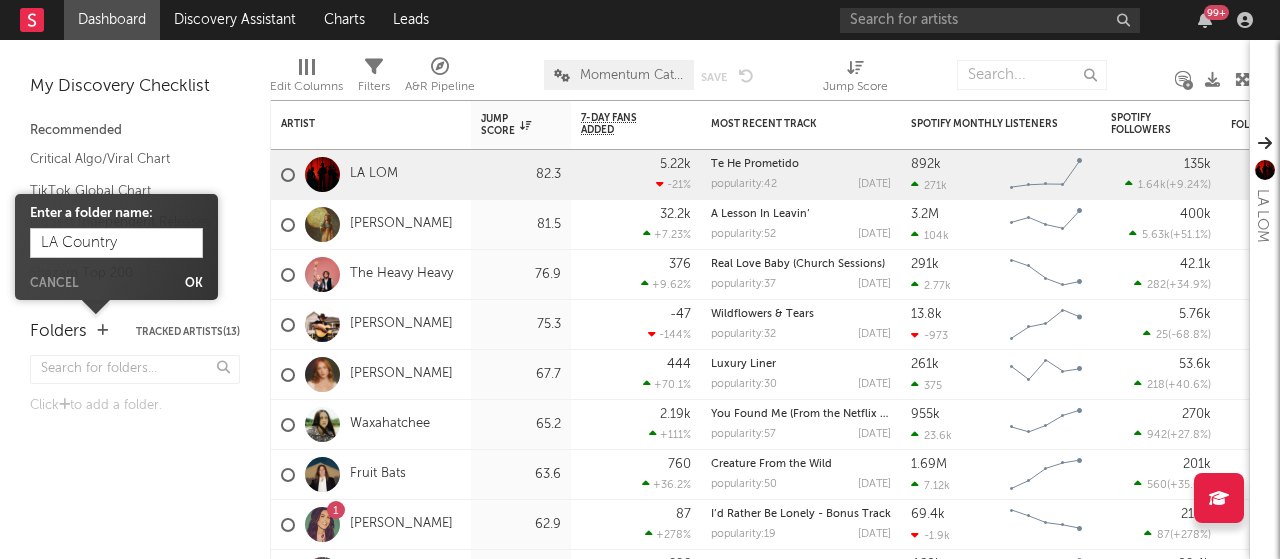 click on "Ok" at bounding box center [194, 284] 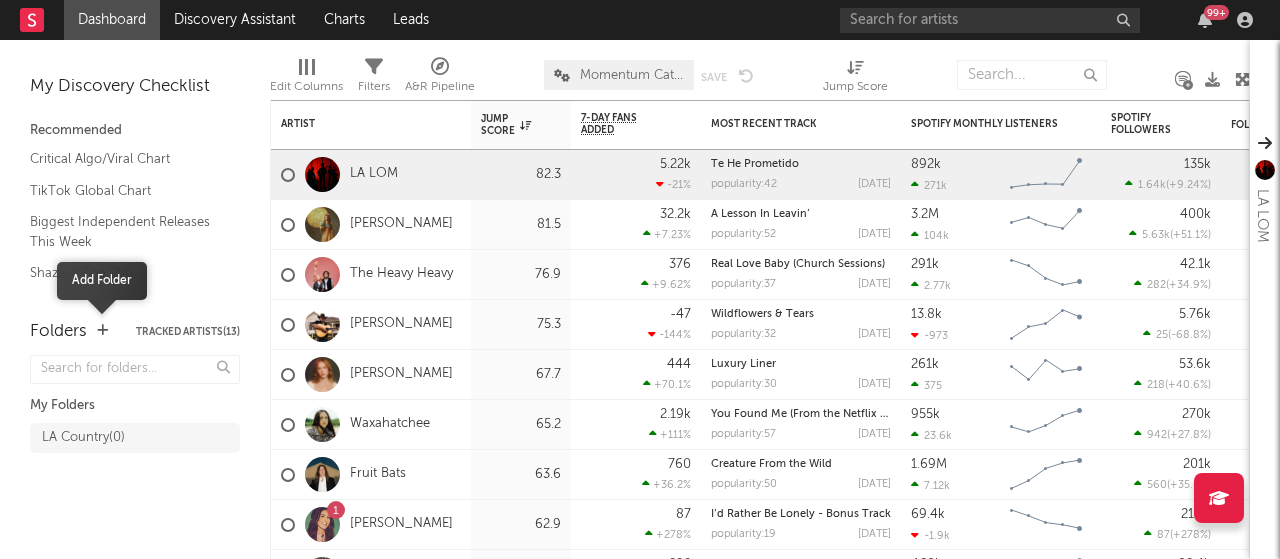 click at bounding box center (102, 330) 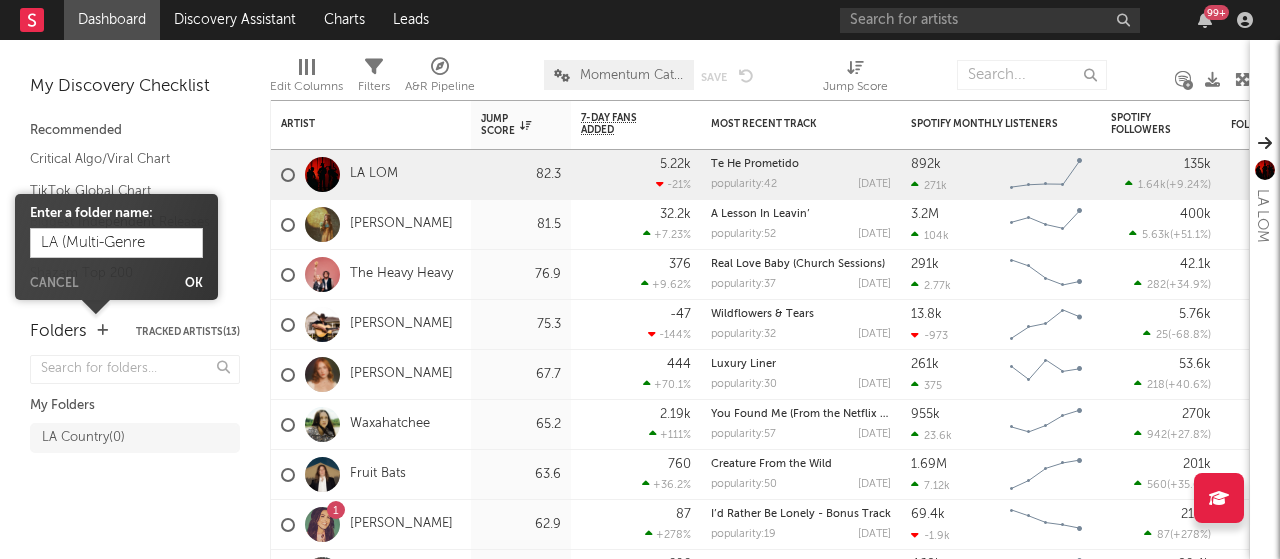 type on "LA (Multi-Genre)" 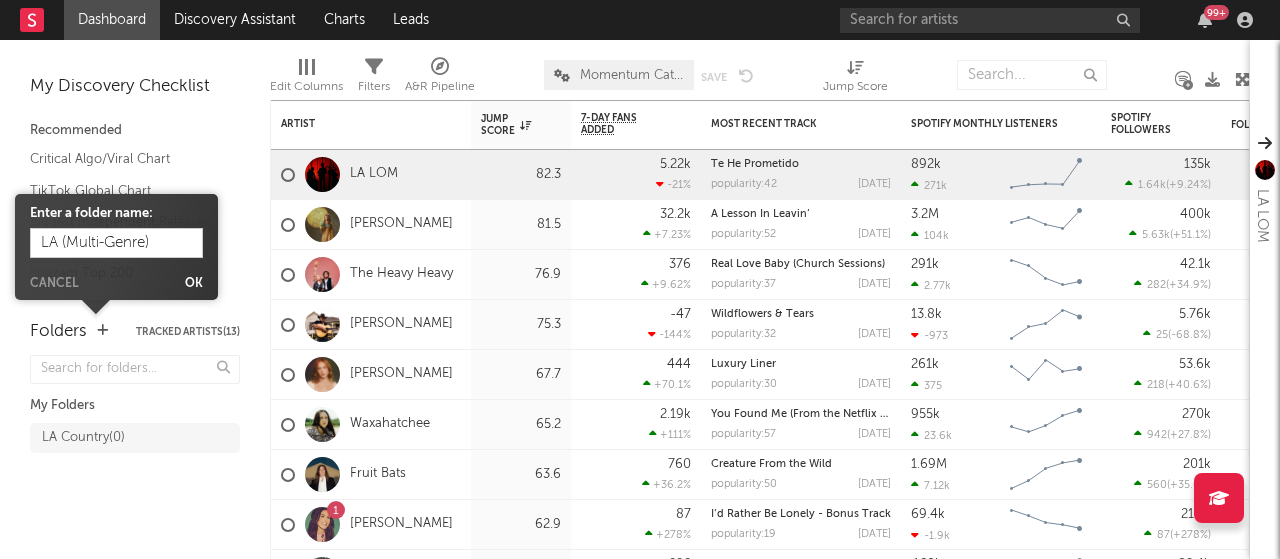 click on "Ok" at bounding box center (194, 284) 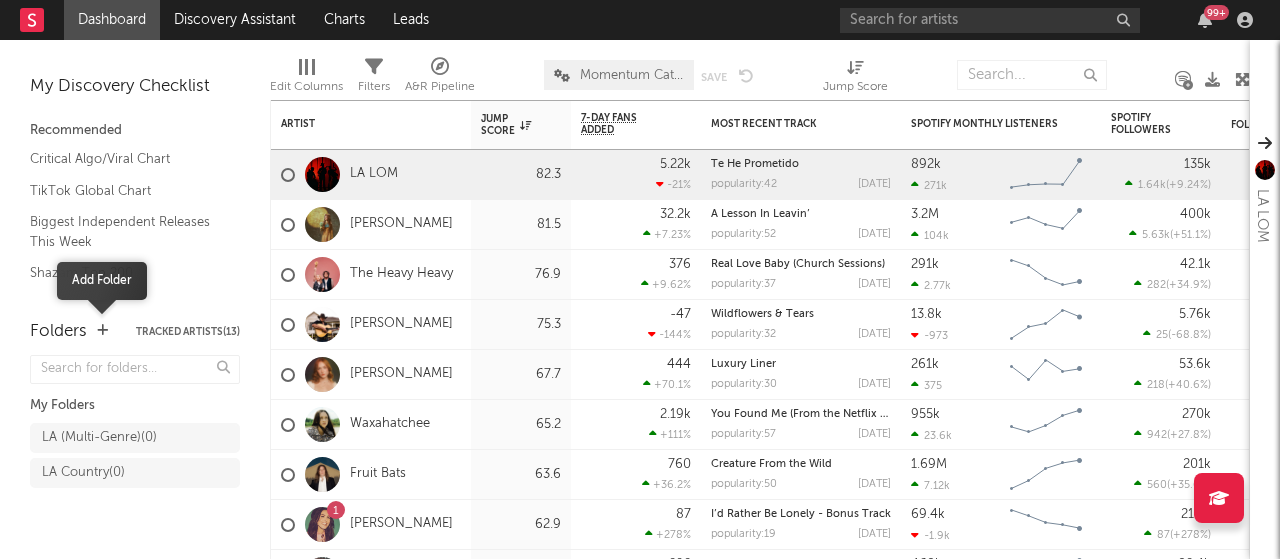 click at bounding box center (102, 330) 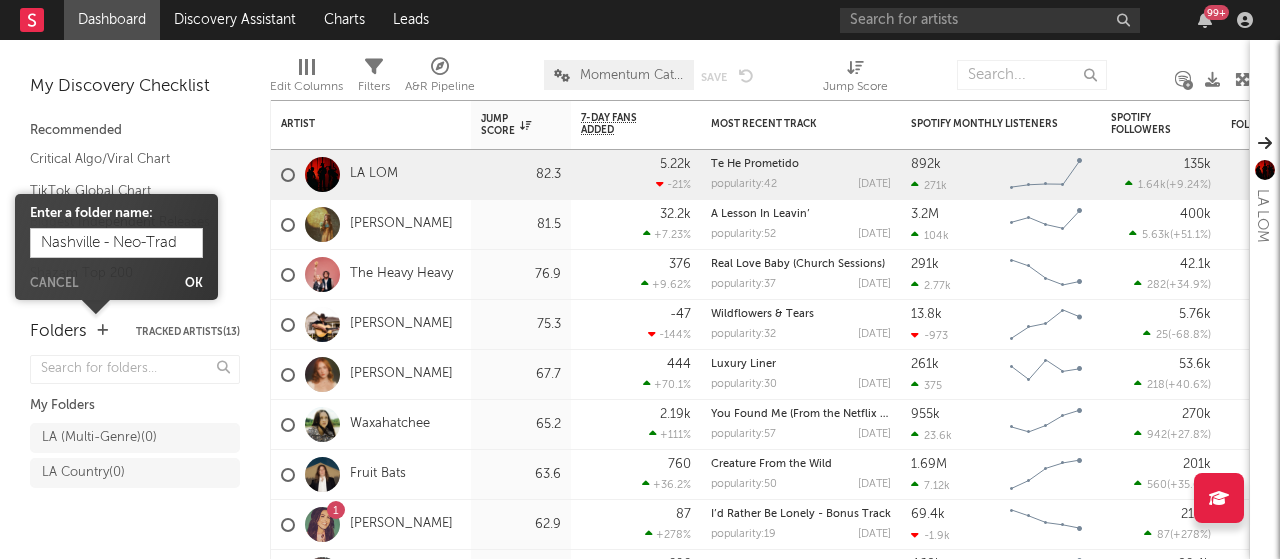 click on "Nashville - Neo-Trad" at bounding box center [116, 243] 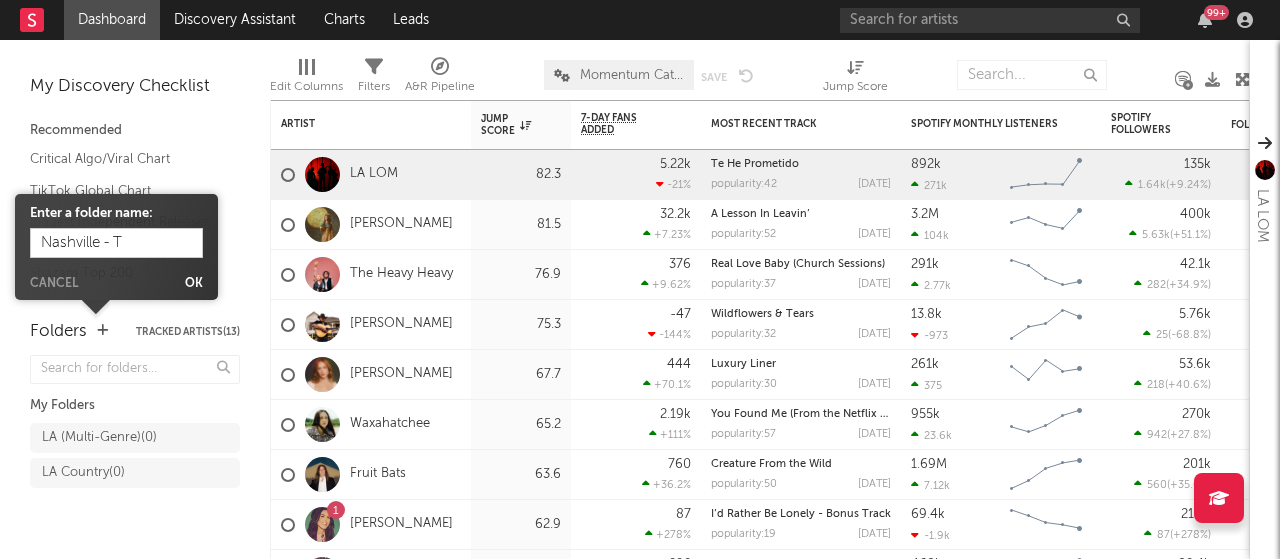 click on "Nashville - T" at bounding box center (116, 243) 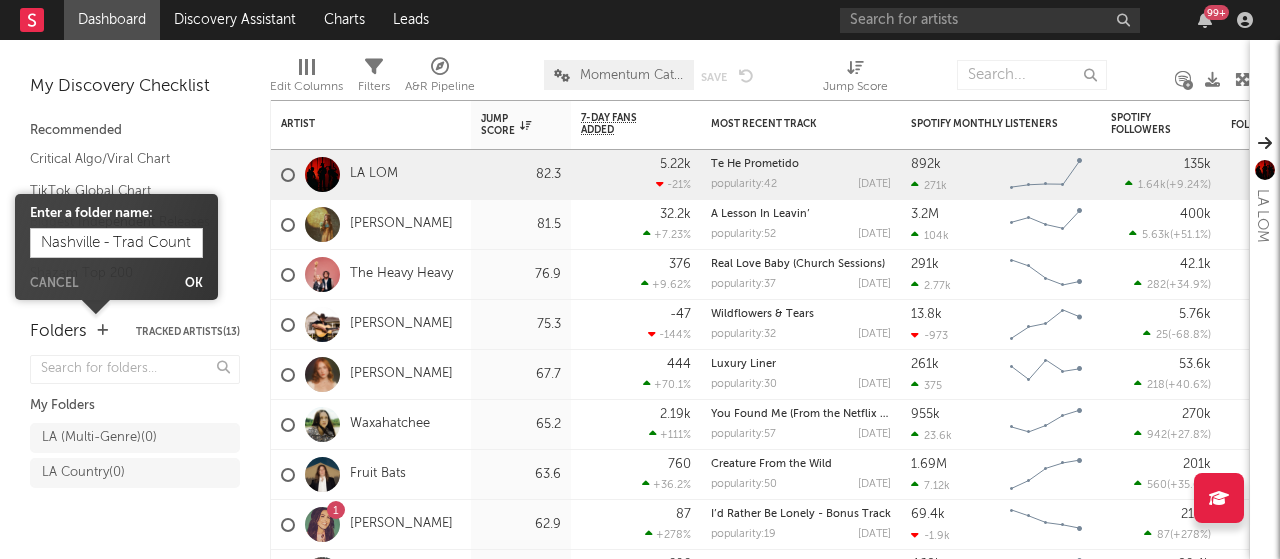 type on "Nashville - Trad Country" 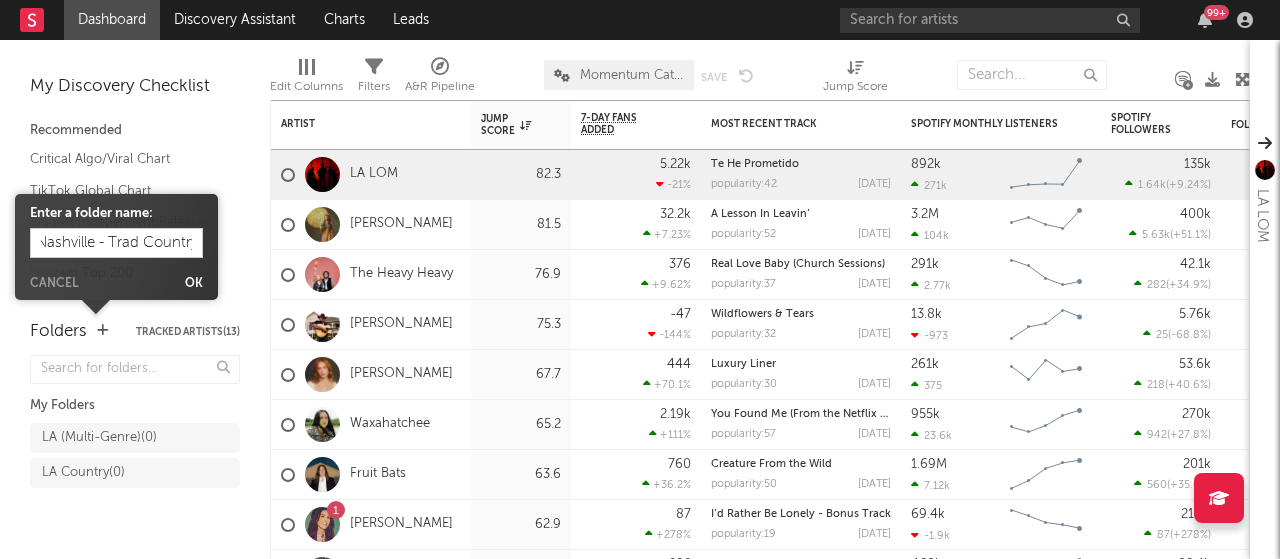 click on "Ok" at bounding box center [194, 284] 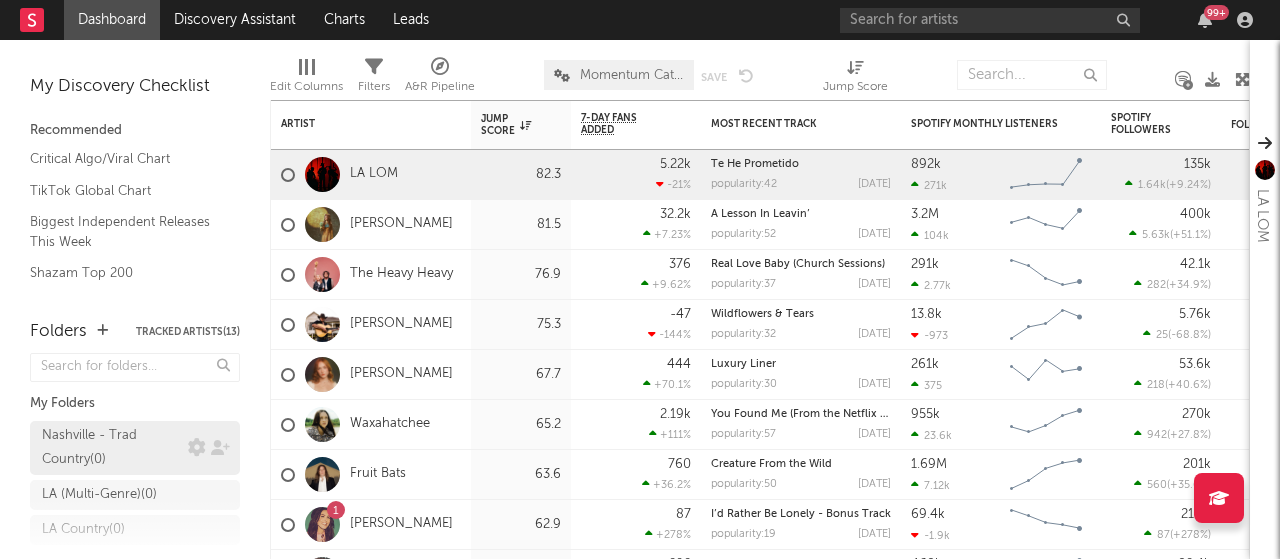 scroll, scrollTop: 47, scrollLeft: 0, axis: vertical 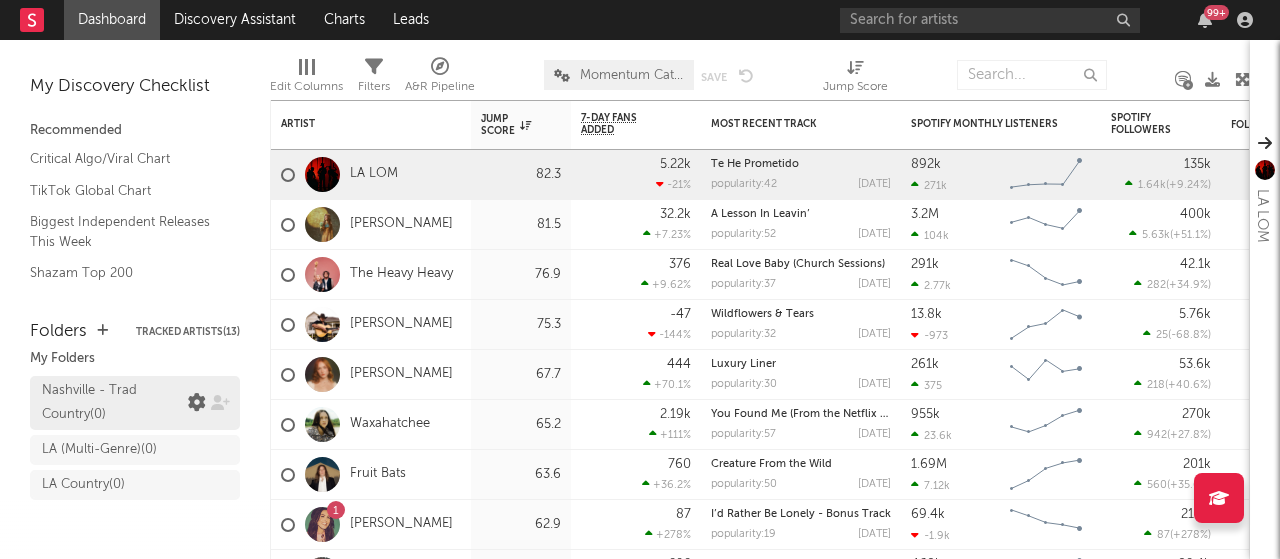 click at bounding box center [197, 403] 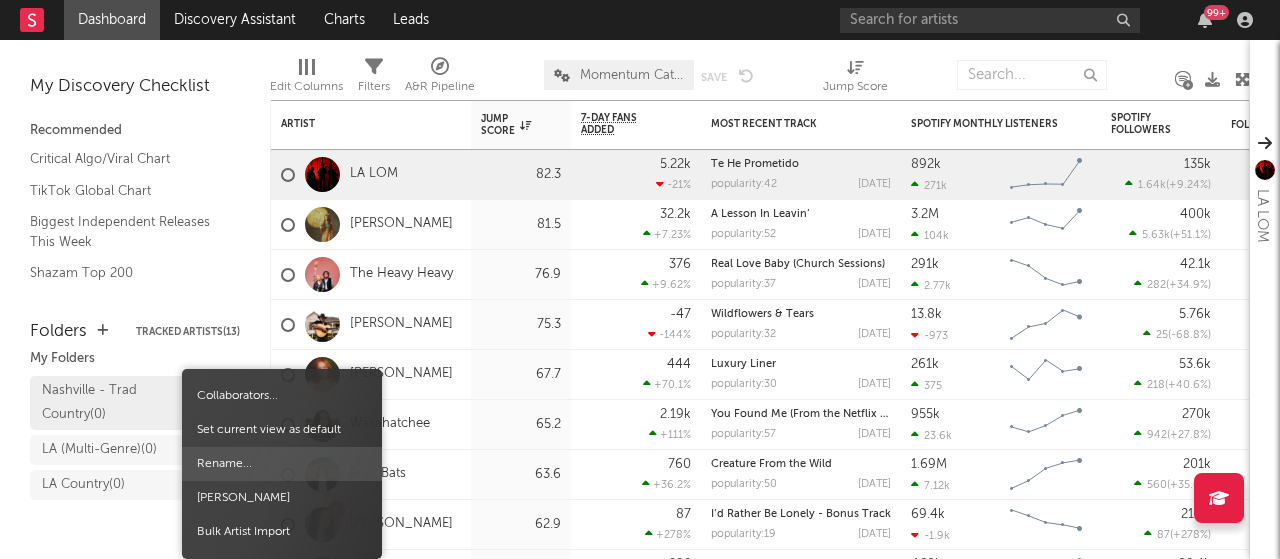 click on "Rename..." at bounding box center [282, 464] 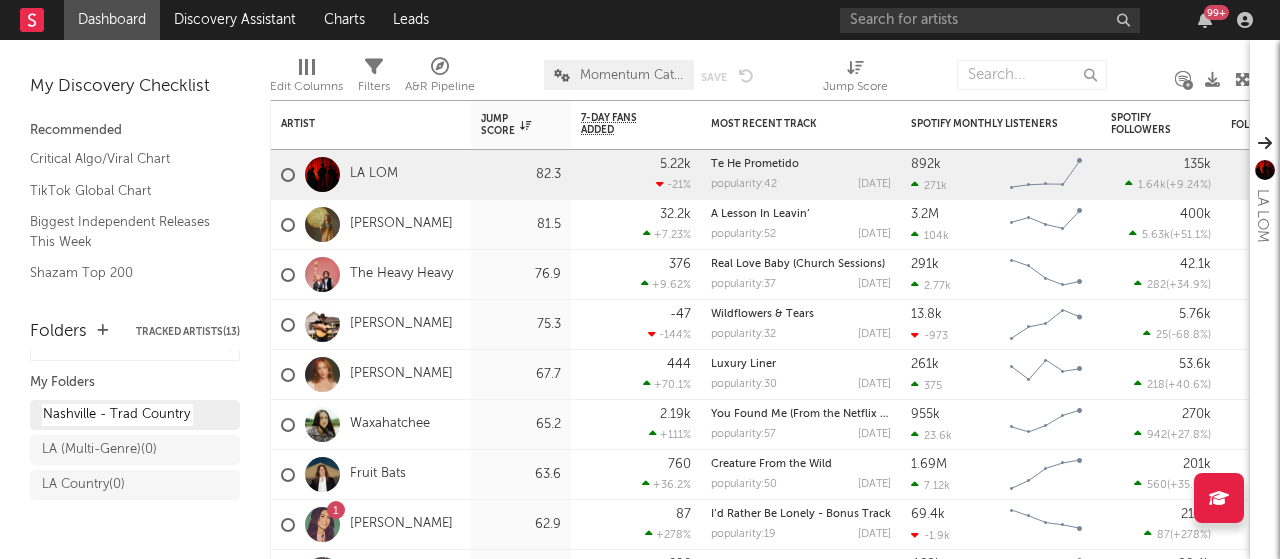 scroll, scrollTop: 23, scrollLeft: 0, axis: vertical 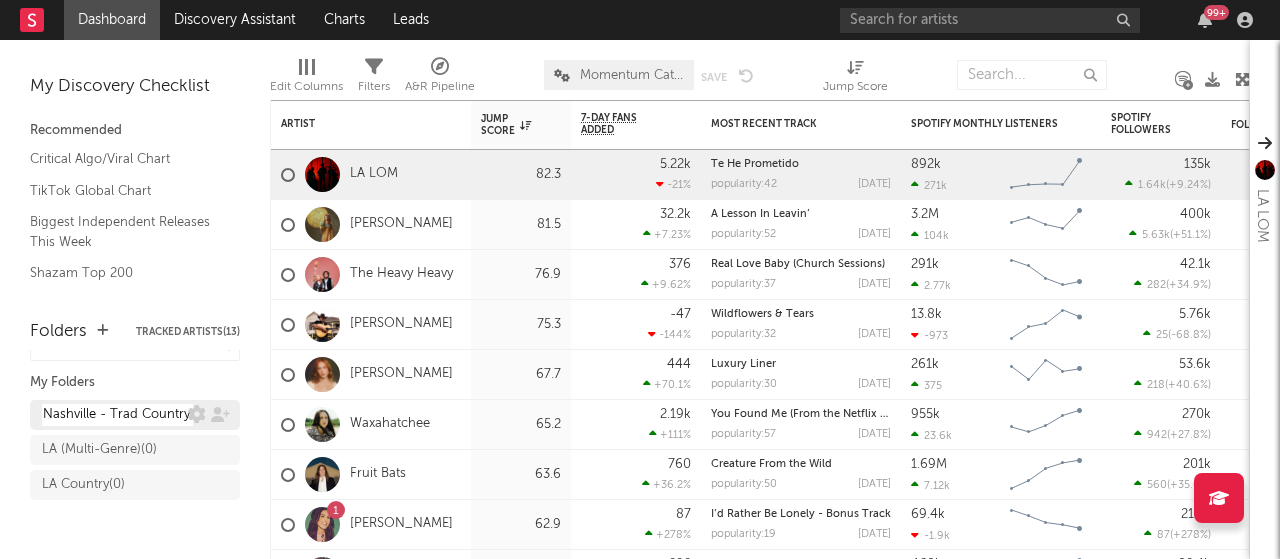 click on "Nashville - Trad Country" at bounding box center (117, 415) 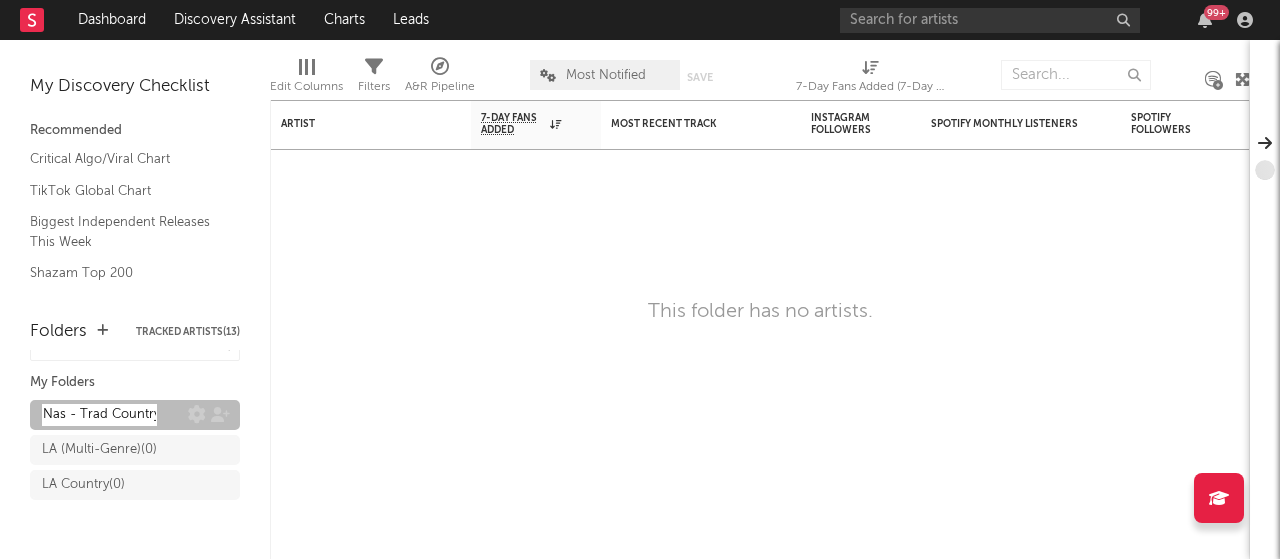 type on "Nash - Trad Country" 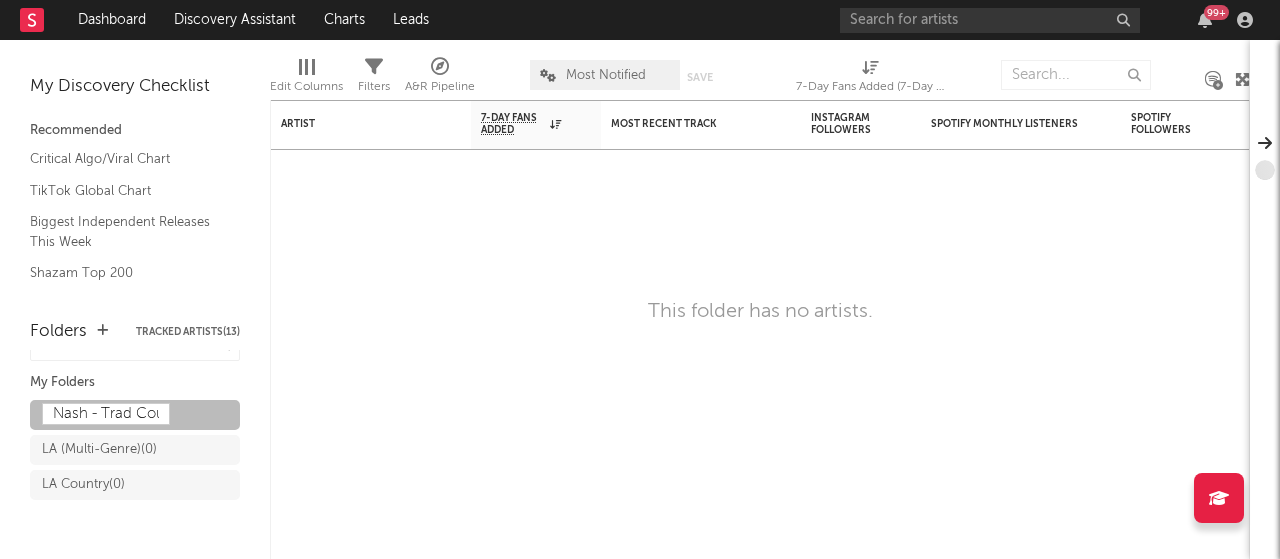 click on "My Folders" at bounding box center (135, 383) 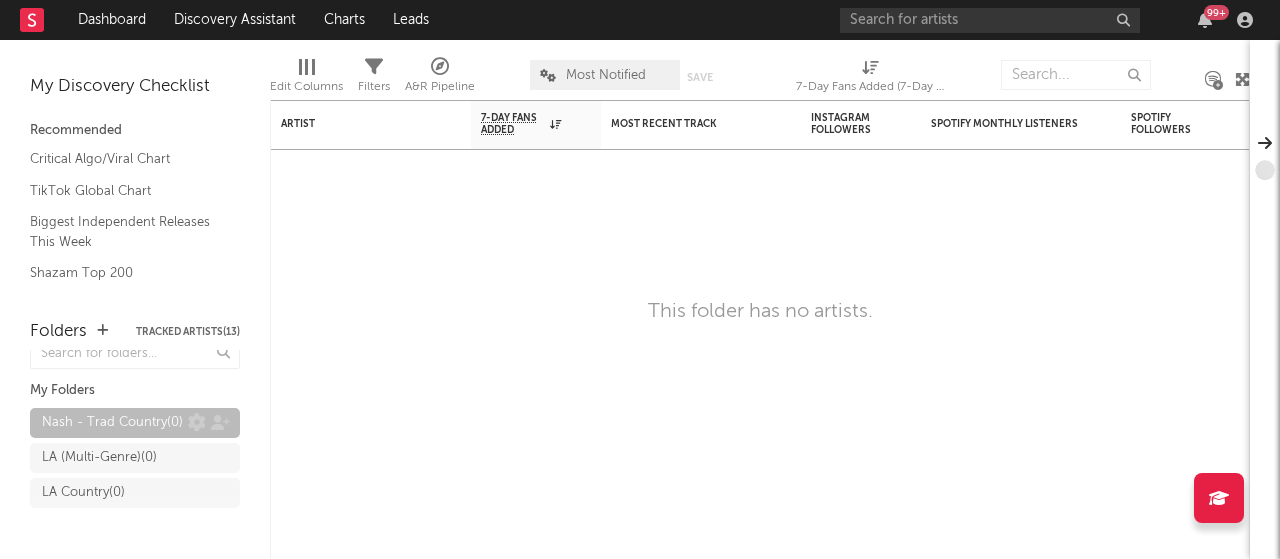 scroll, scrollTop: 16, scrollLeft: 0, axis: vertical 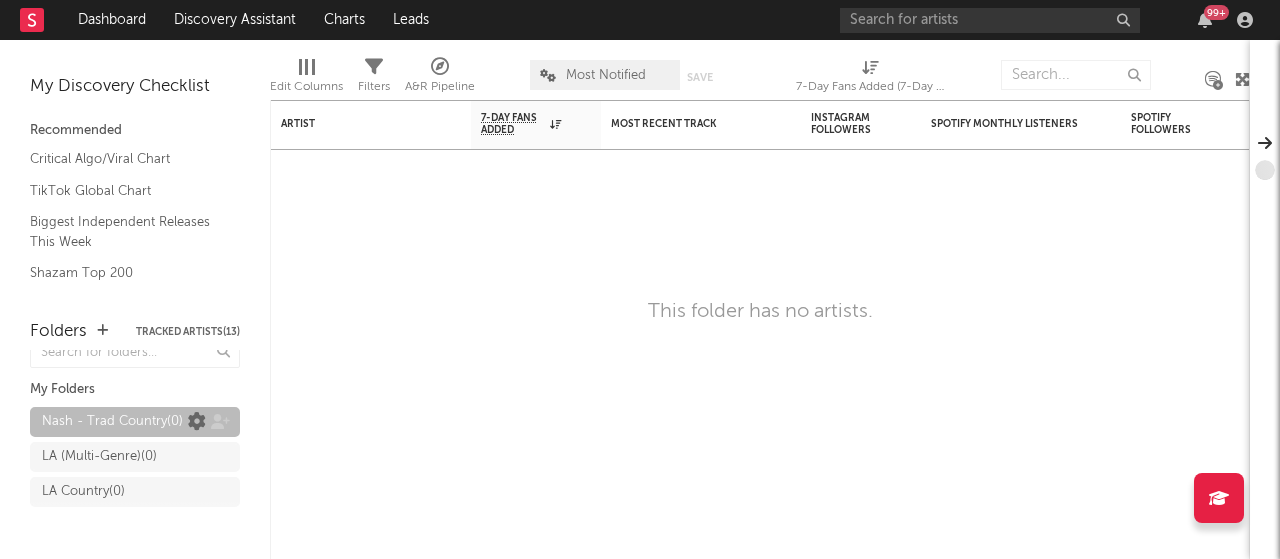 click at bounding box center [197, 422] 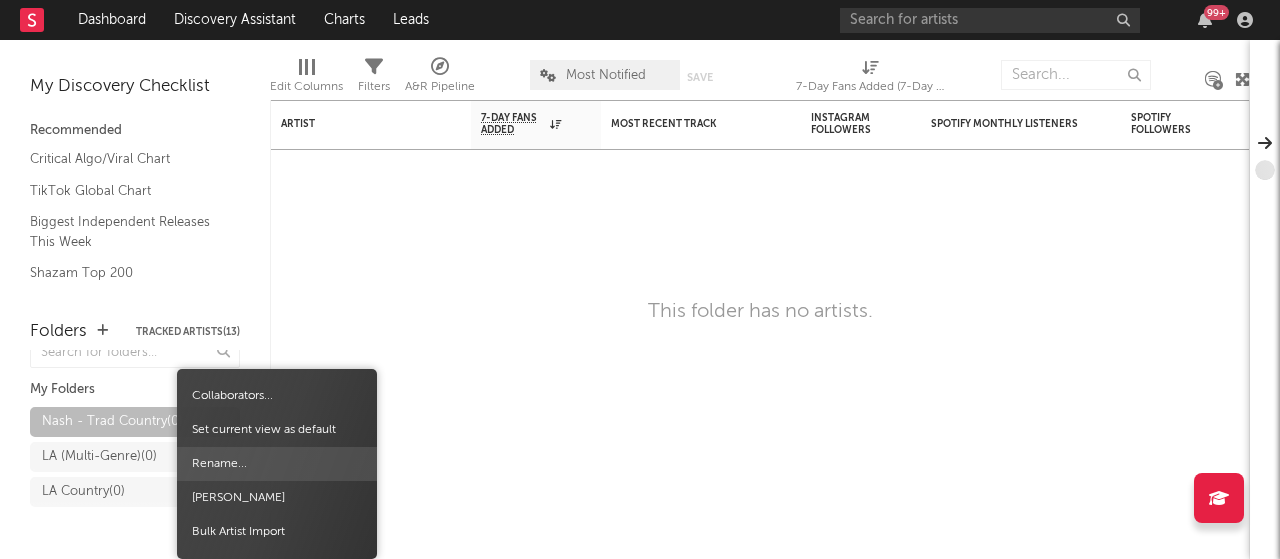click on "Rename..." at bounding box center (277, 464) 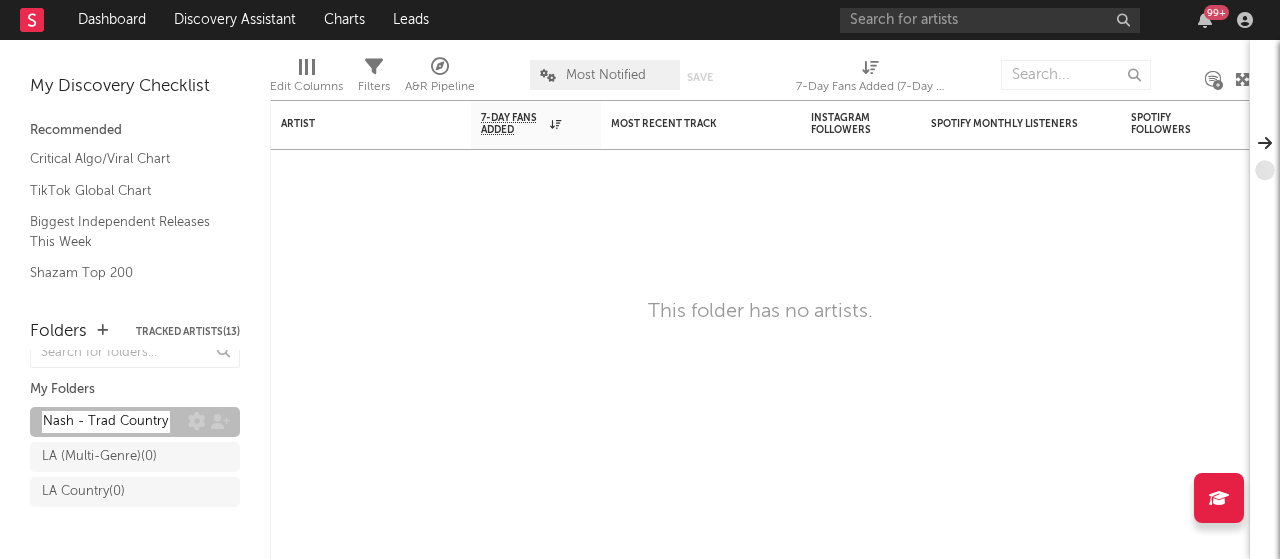 click on "Nash - Trad Country" at bounding box center (106, 422) 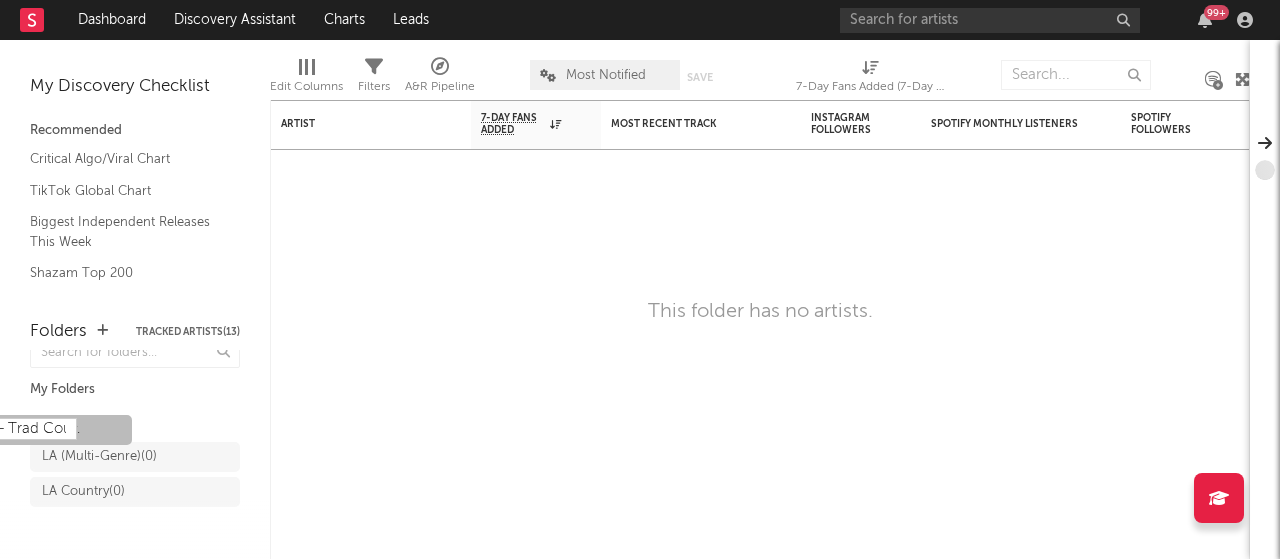 drag, startPoint x: 165, startPoint y: 424, endPoint x: 88, endPoint y: 430, distance: 77.23341 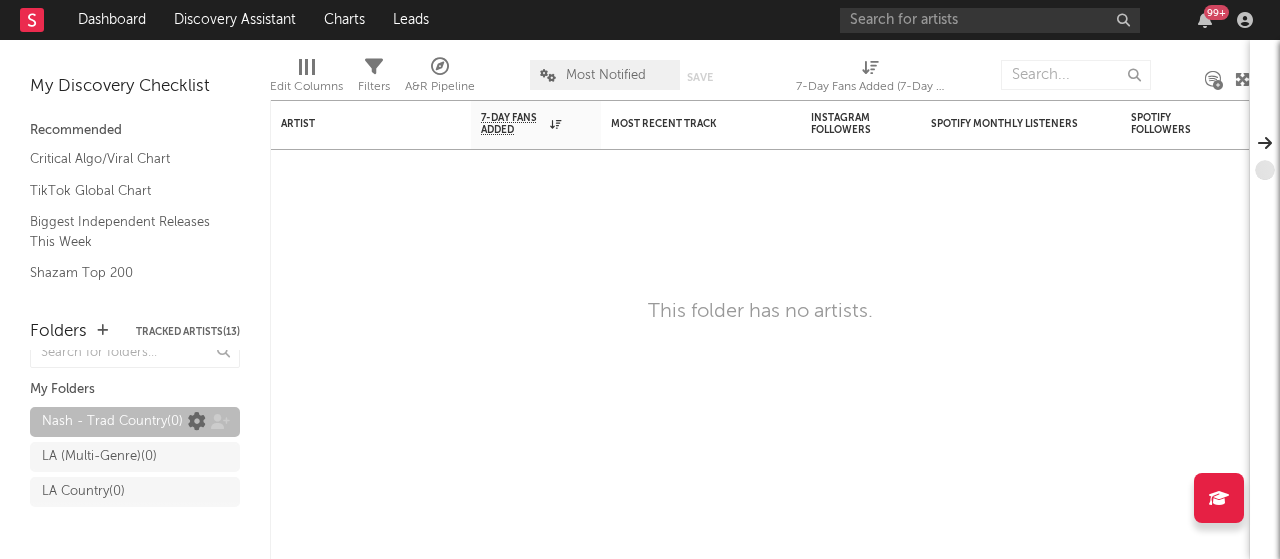 click at bounding box center (197, 422) 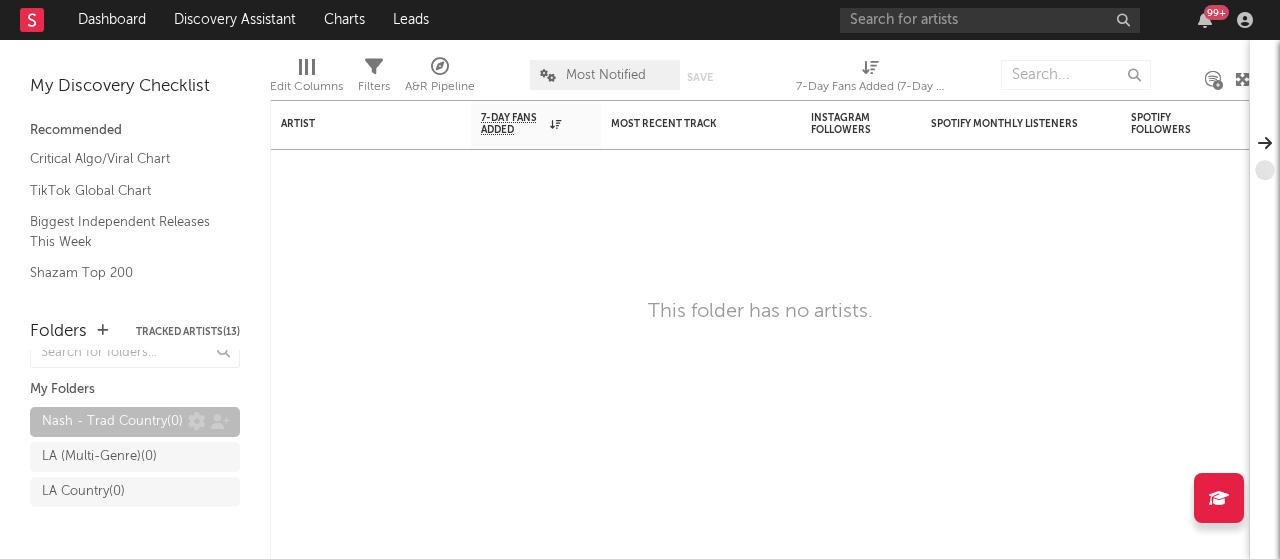 click on "Nash - Trad Country  ( 0 )" at bounding box center [112, 422] 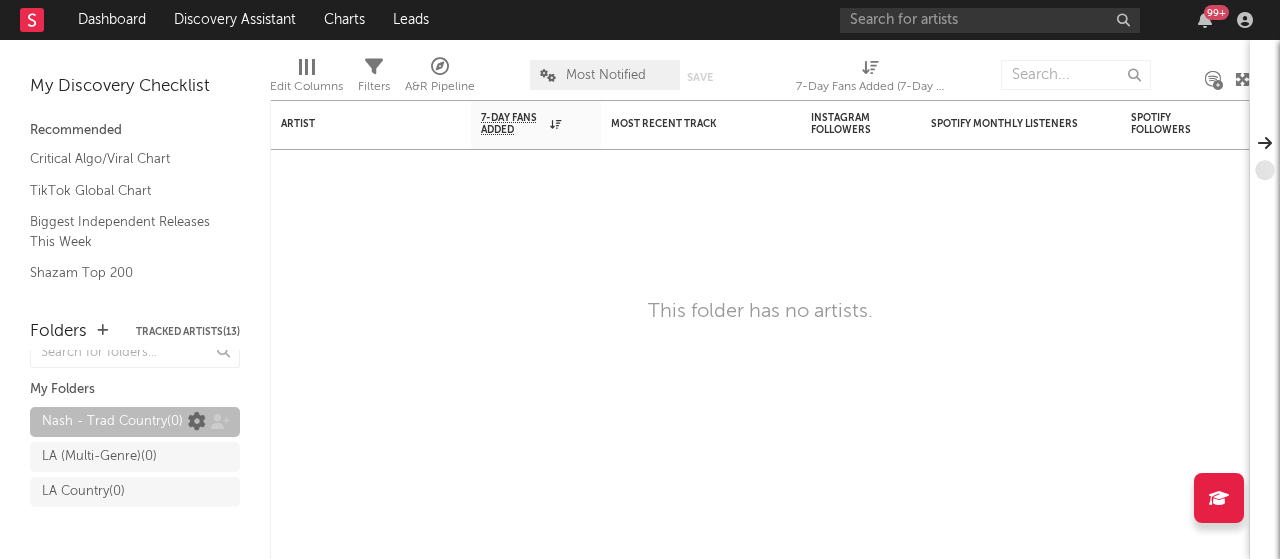 click at bounding box center [197, 422] 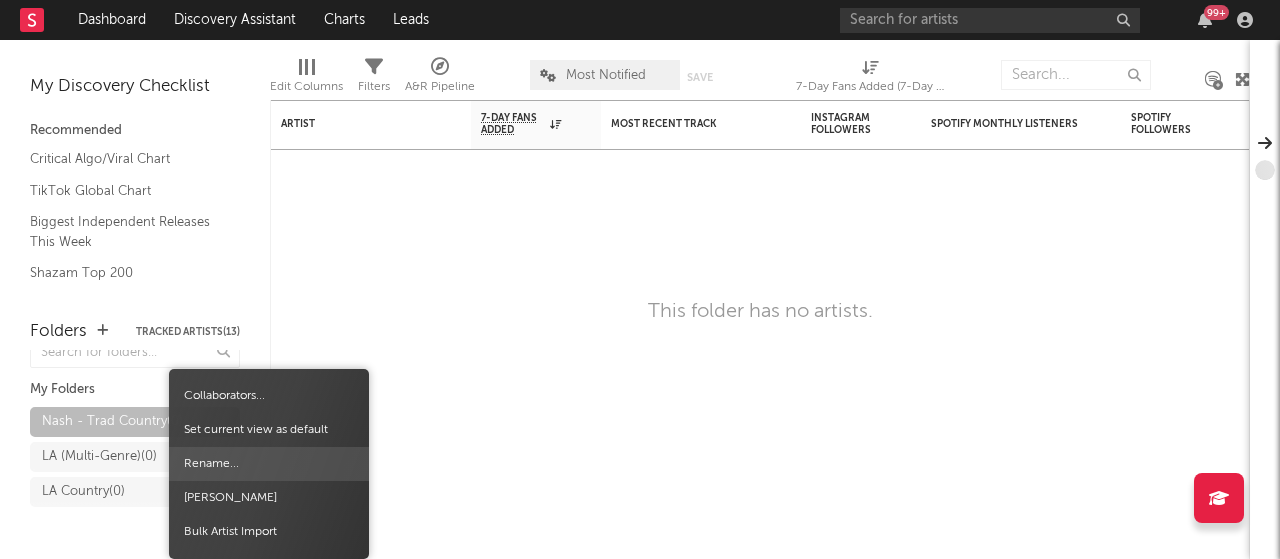 click on "Rename..." at bounding box center (269, 464) 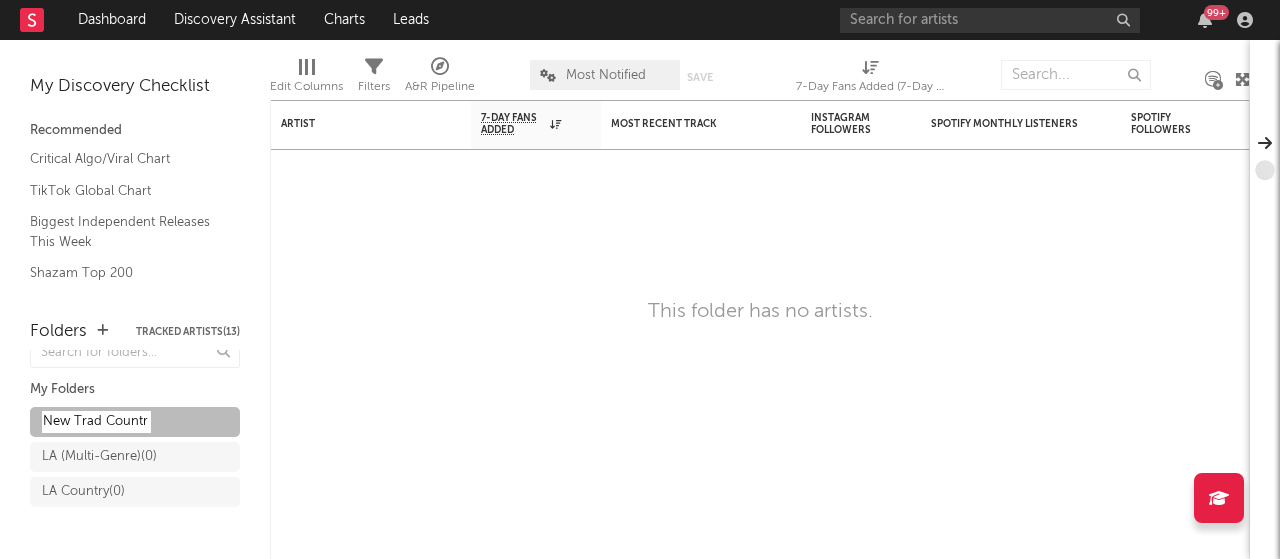 type on "New Trad Country" 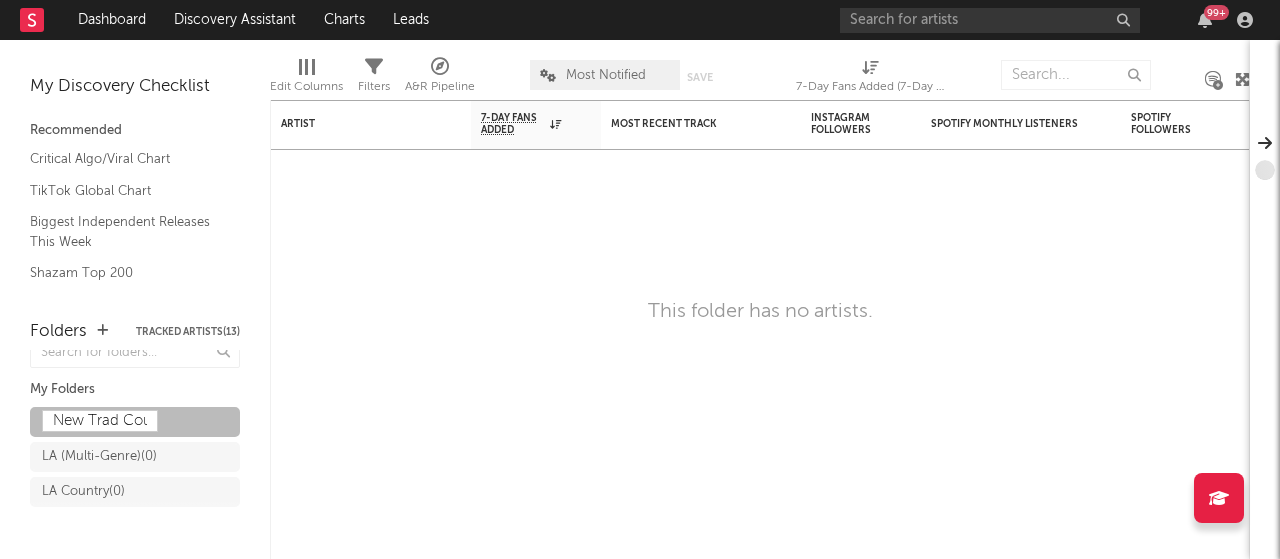 click on "My Folders" at bounding box center [135, 390] 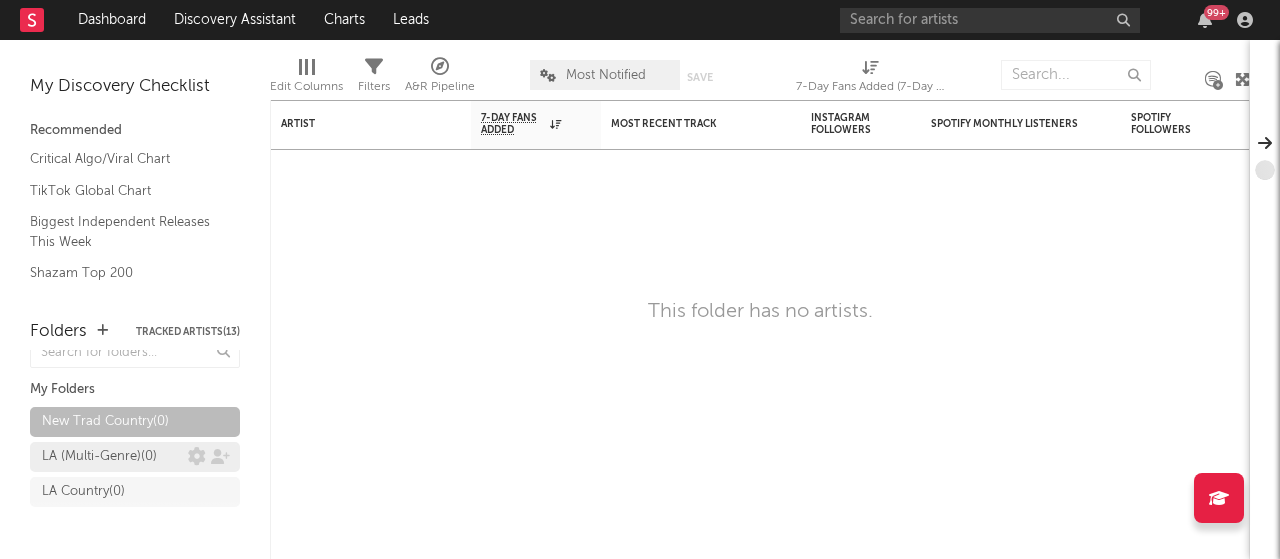 scroll, scrollTop: 47, scrollLeft: 0, axis: vertical 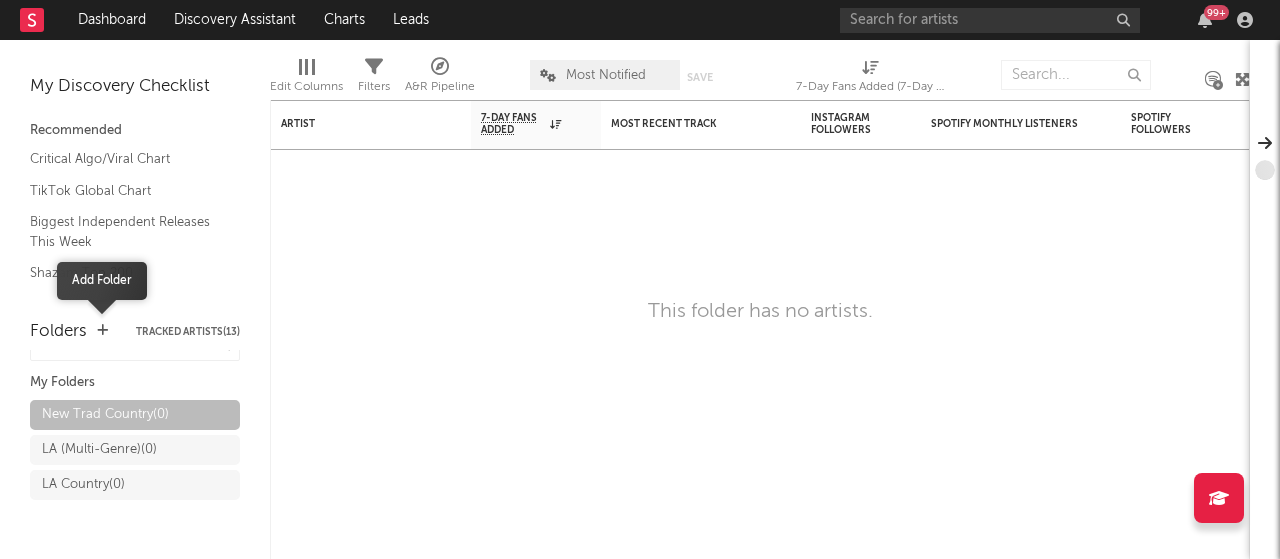 click at bounding box center (102, 330) 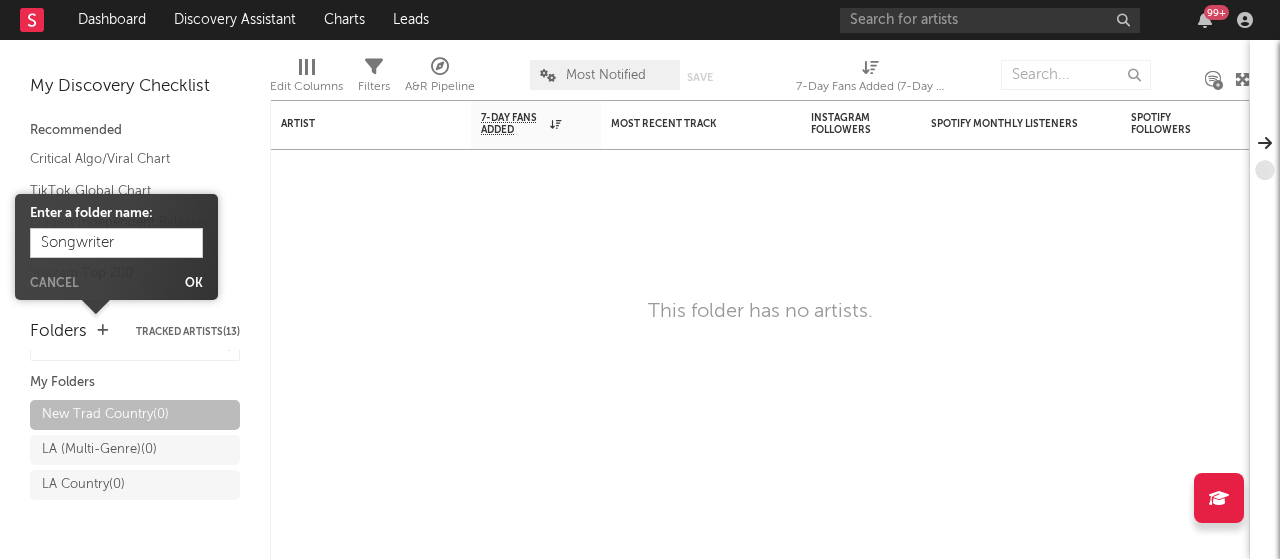 type on "Songwriters" 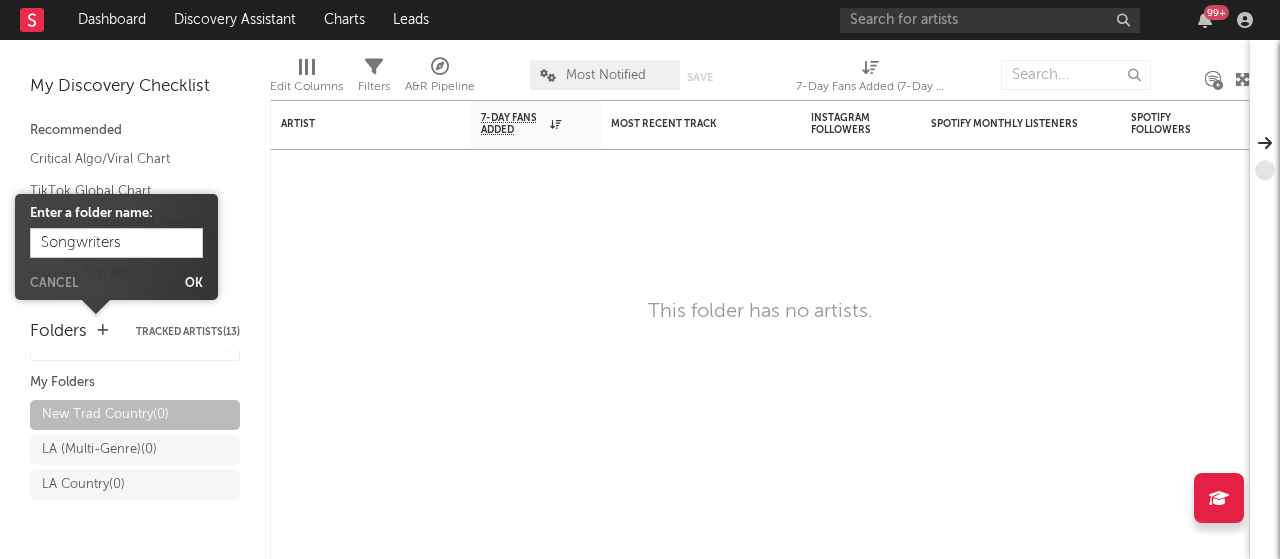 click on "Ok" at bounding box center [194, 284] 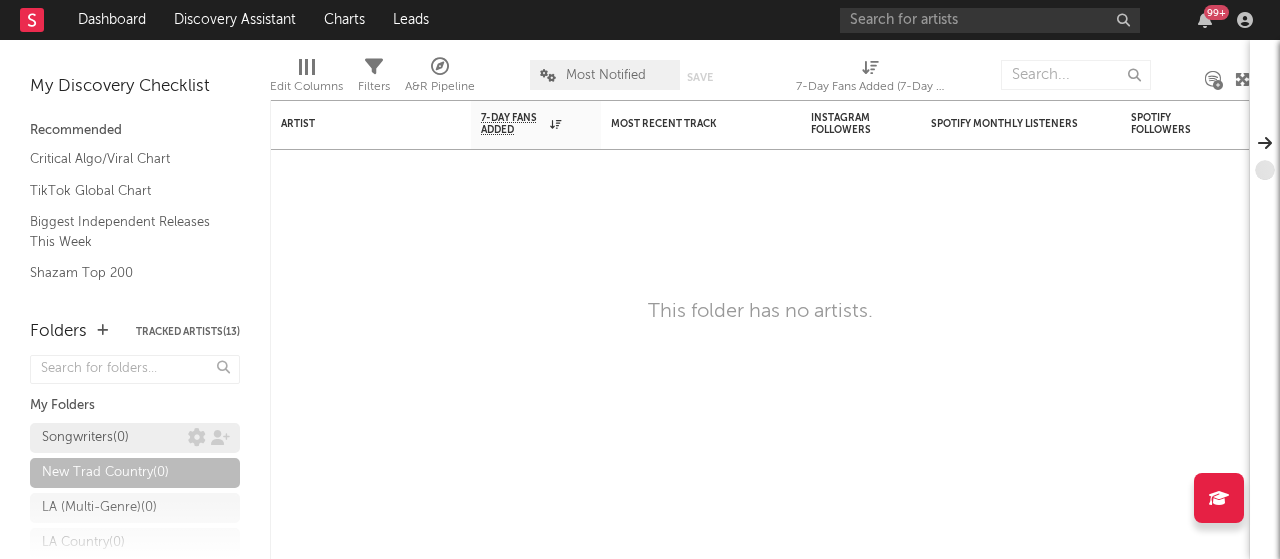 scroll, scrollTop: 82, scrollLeft: 0, axis: vertical 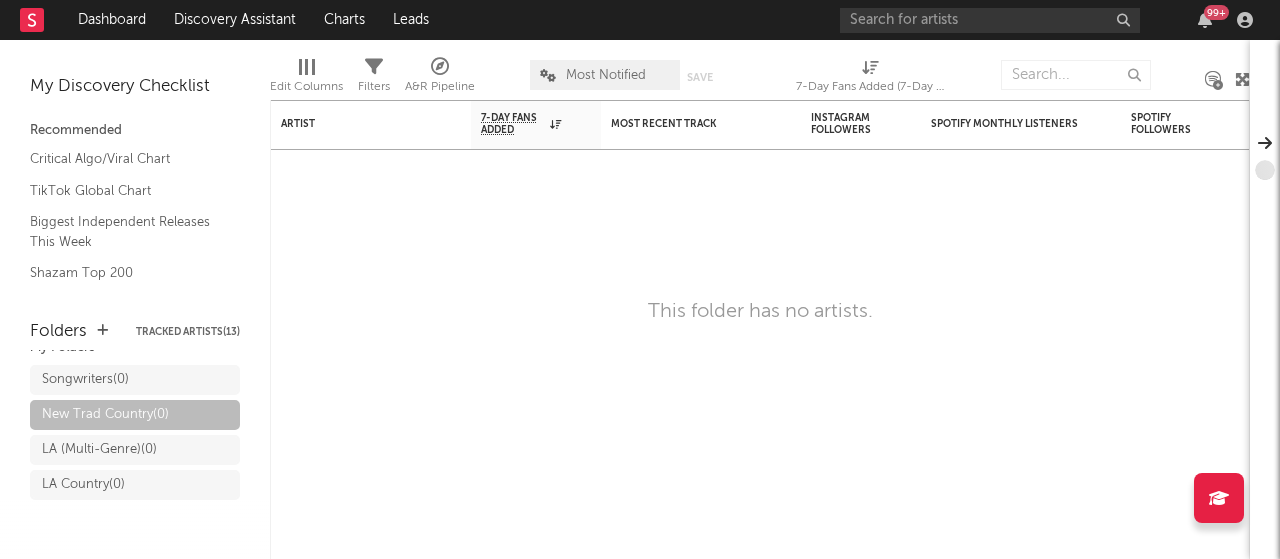 click on "Tracked Artists  ( 13 )" at bounding box center (188, 332) 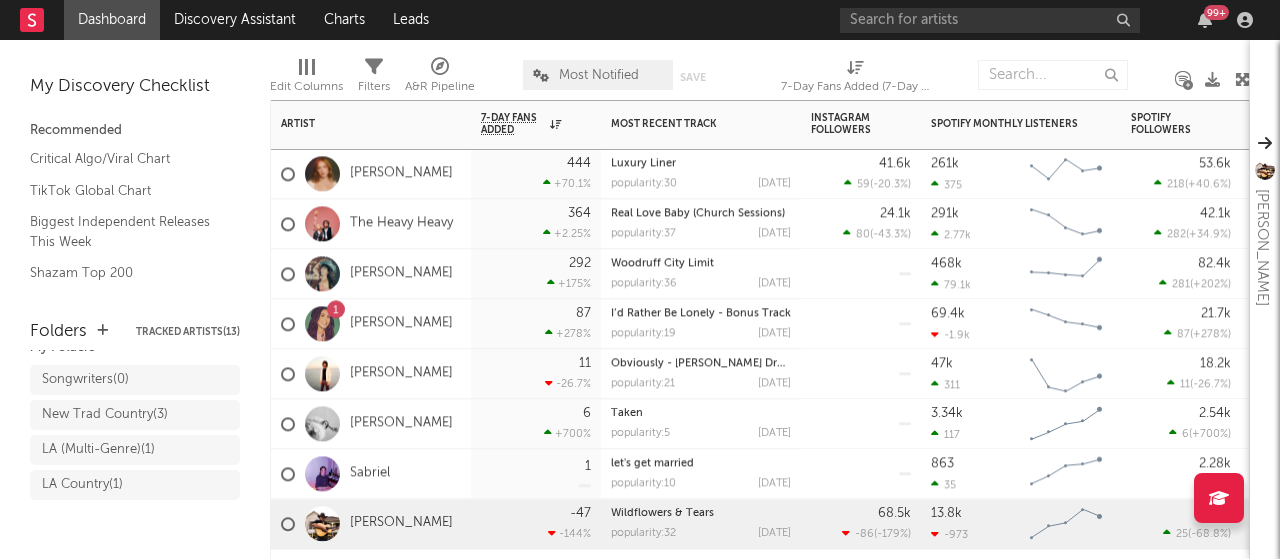drag, startPoint x: 418, startPoint y: 470, endPoint x: 305, endPoint y: 457, distance: 113.74533 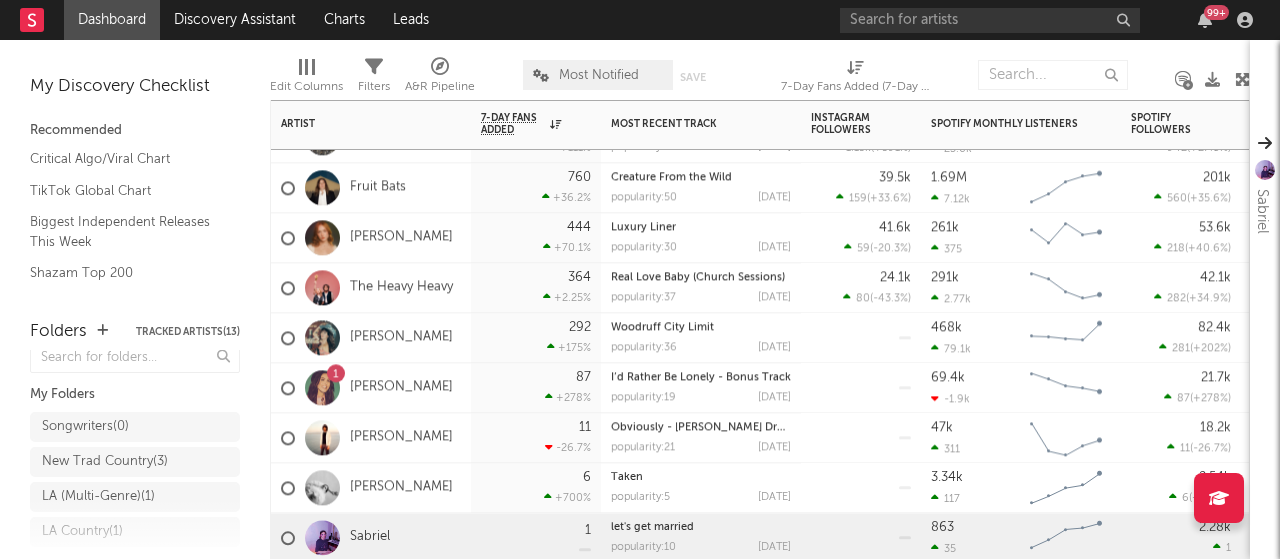 scroll, scrollTop: 0, scrollLeft: 0, axis: both 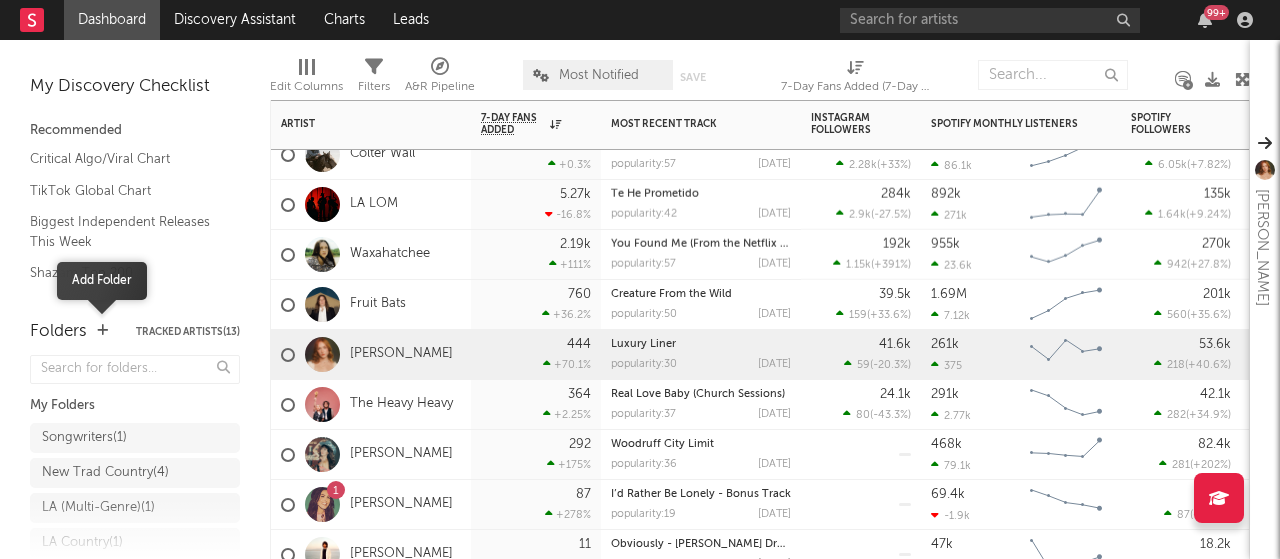 click at bounding box center [102, 330] 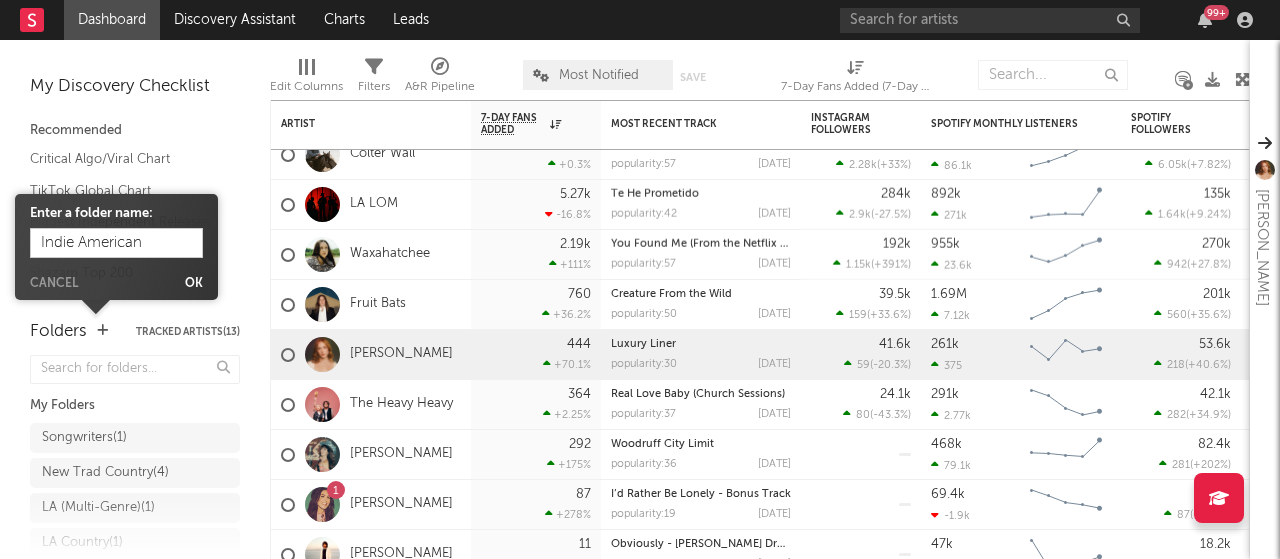 type on "Indie Americana" 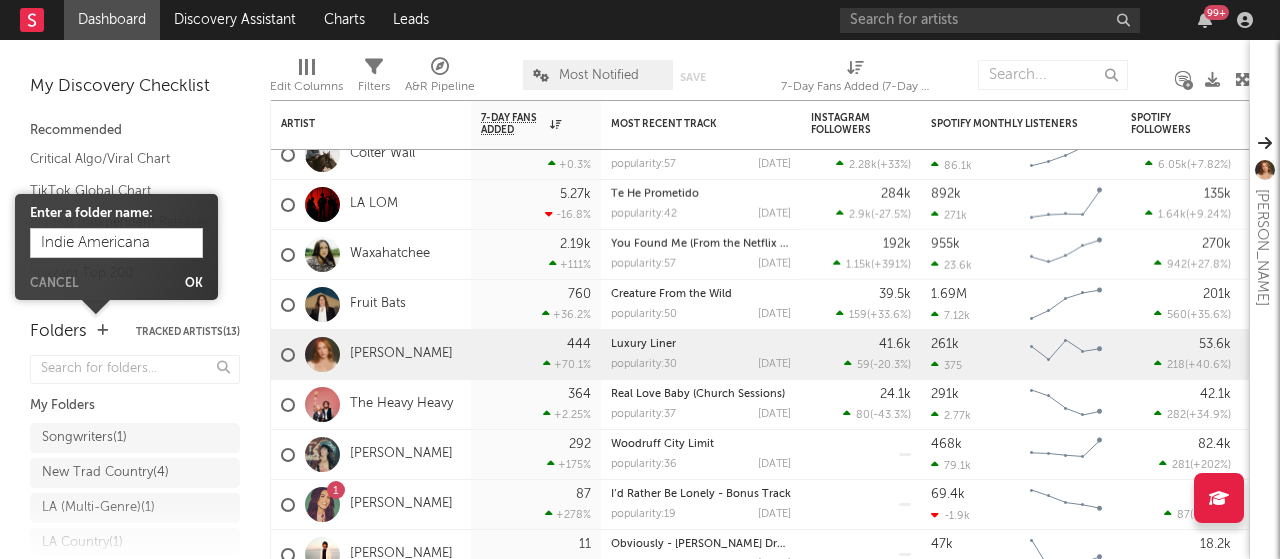 click on "Ok" at bounding box center [194, 284] 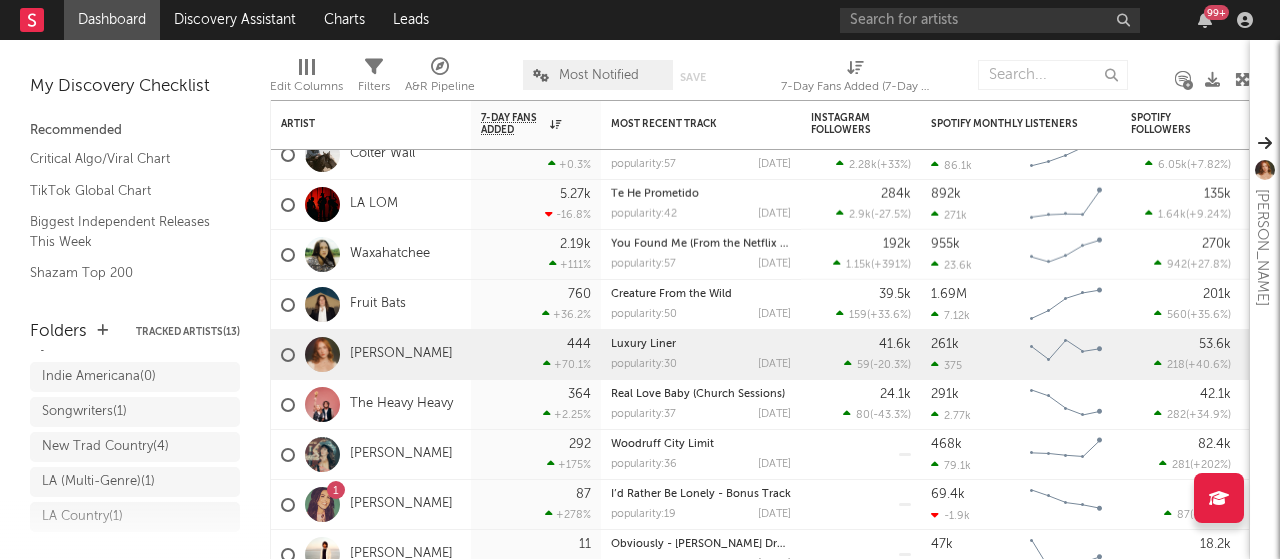 scroll, scrollTop: 46, scrollLeft: 0, axis: vertical 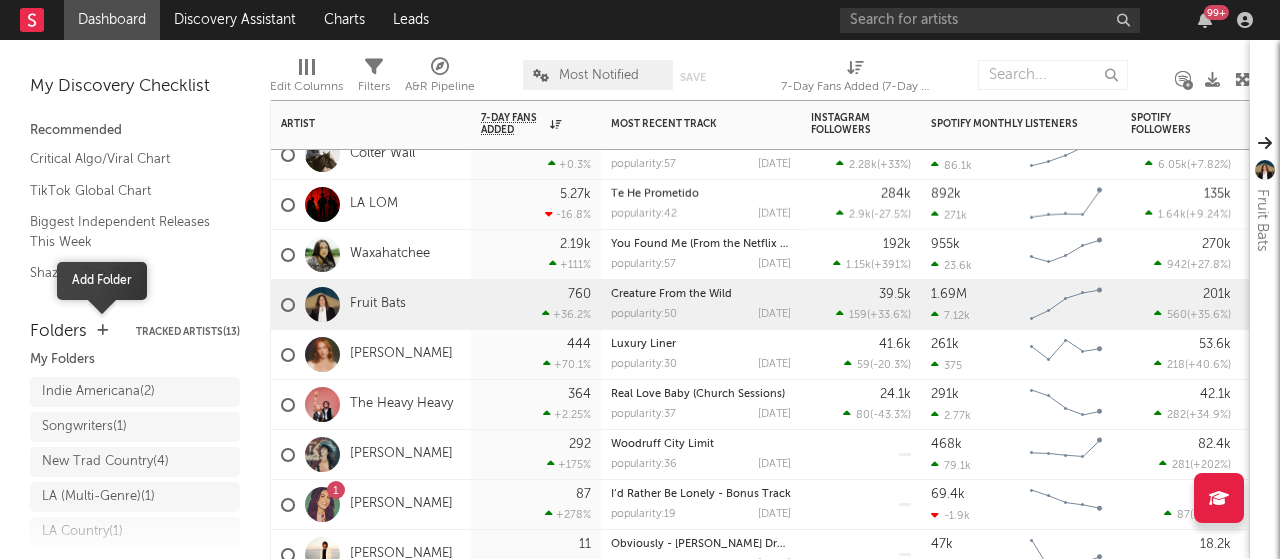 click at bounding box center [102, 330] 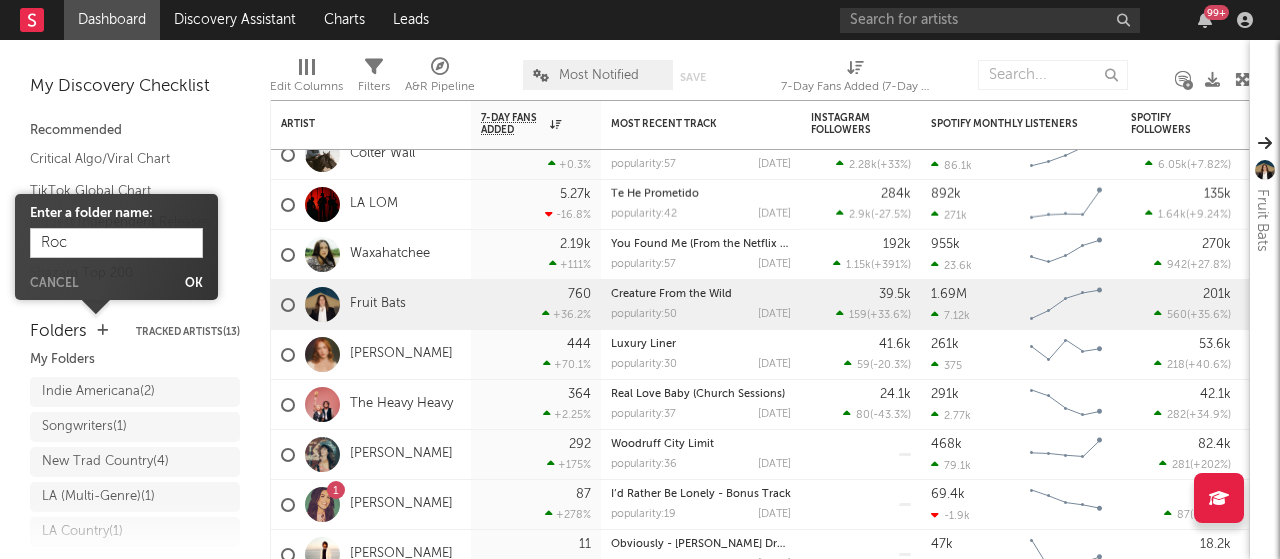 type on "Rock" 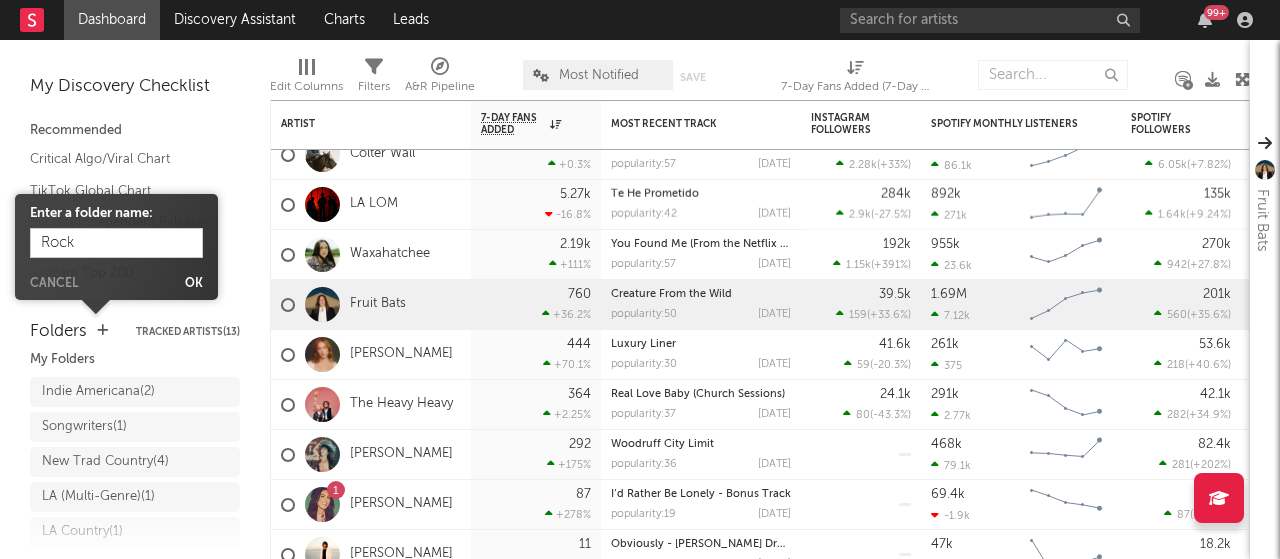 click on "Ok" at bounding box center [194, 284] 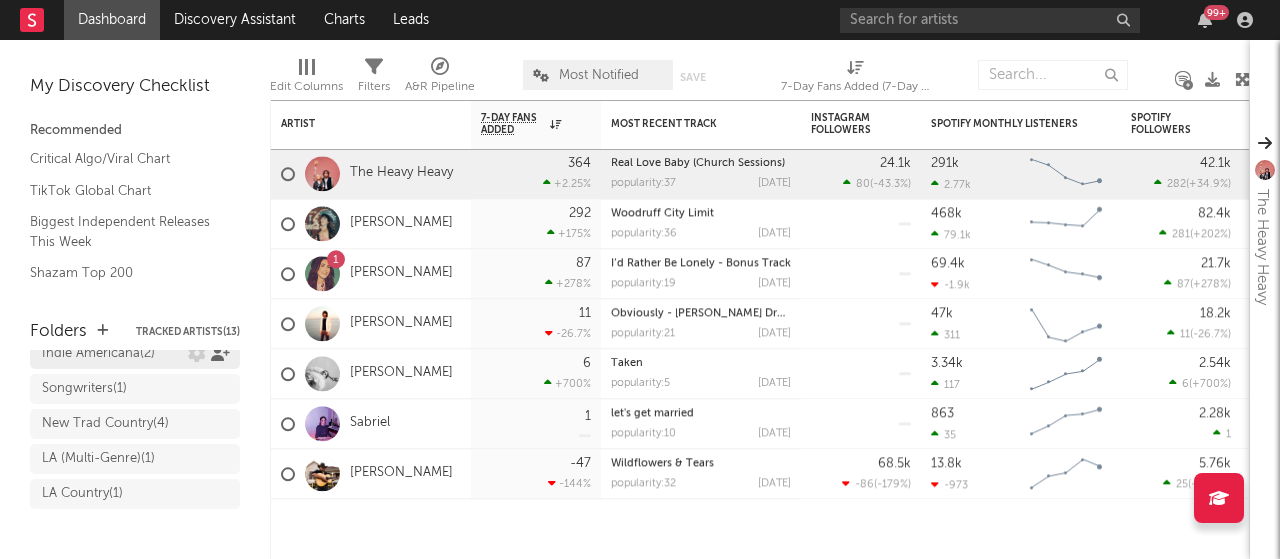 scroll, scrollTop: 121, scrollLeft: 0, axis: vertical 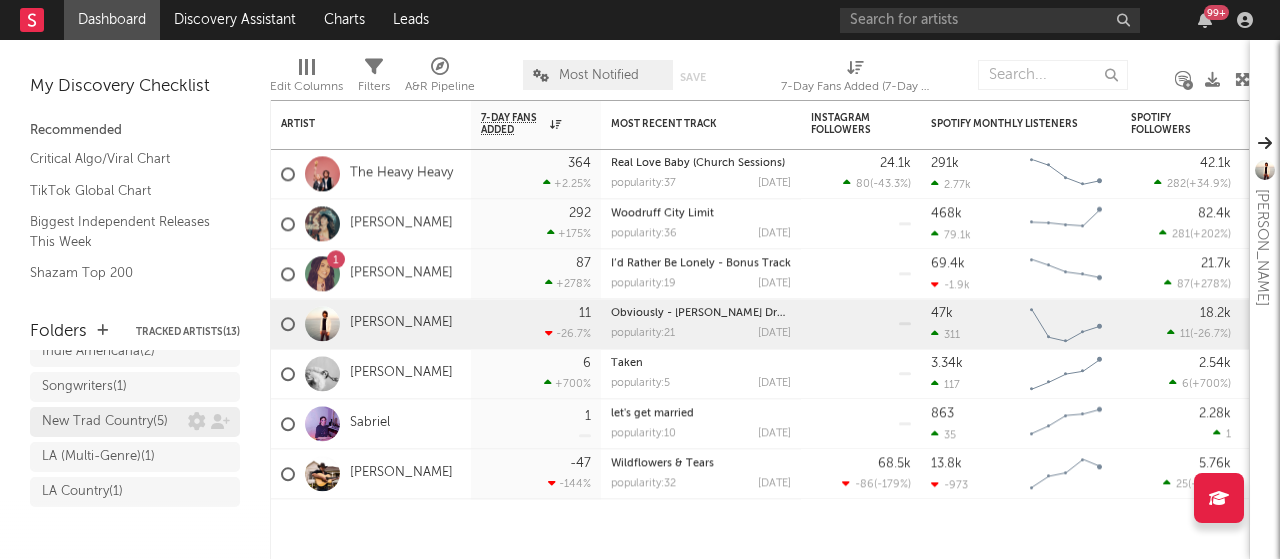 click on "New Trad Country  ( 5 )" at bounding box center (105, 422) 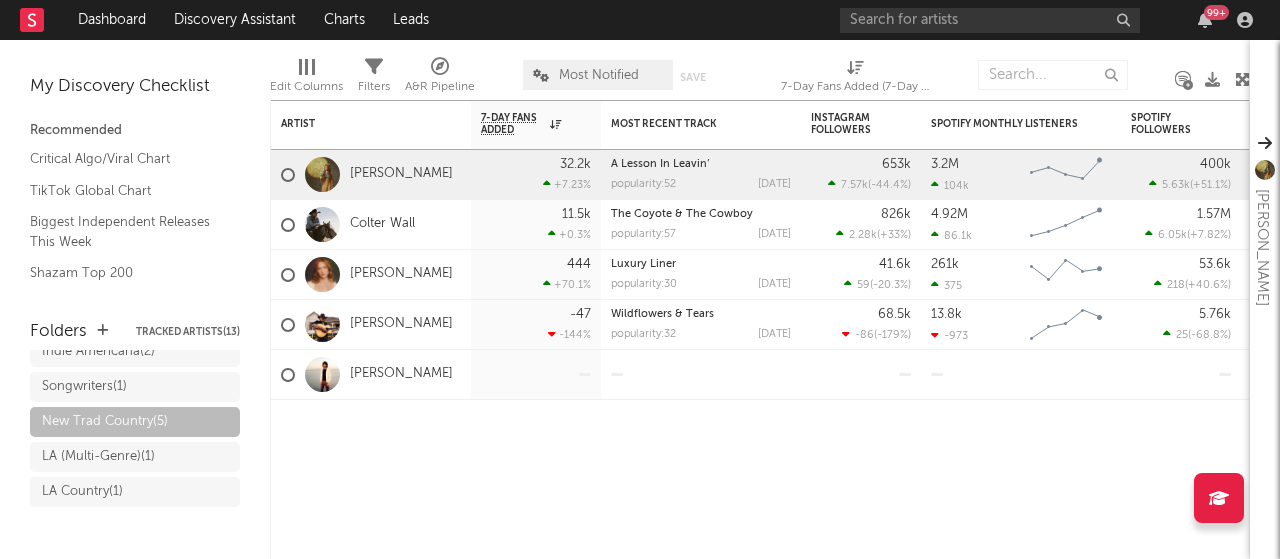 click on "Tracked Artists  ( 13 )" at bounding box center (188, 332) 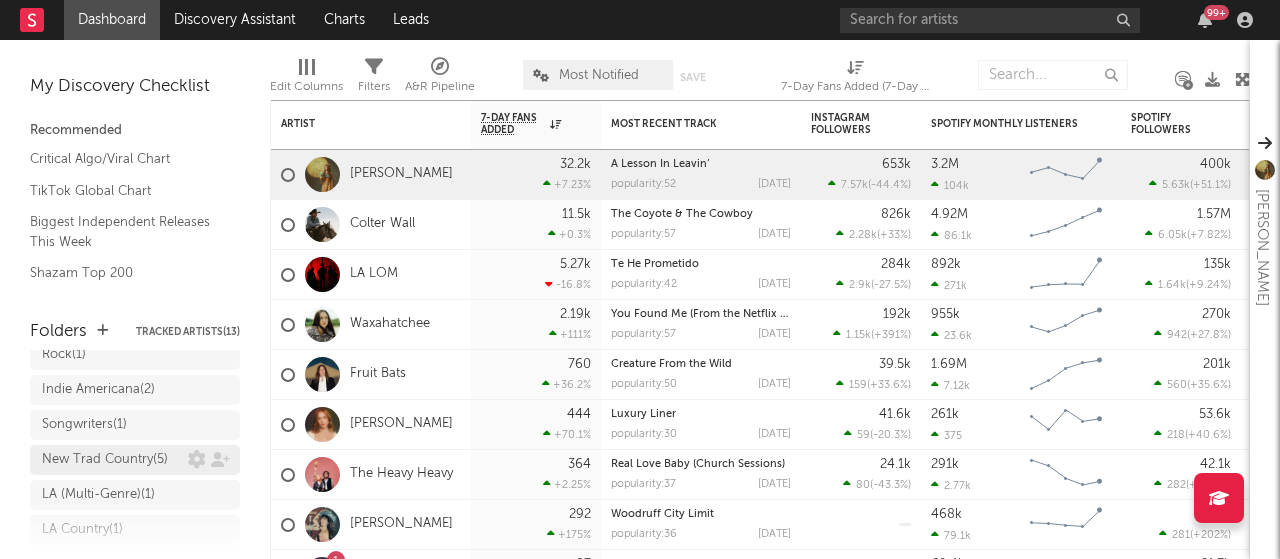 scroll, scrollTop: 82, scrollLeft: 0, axis: vertical 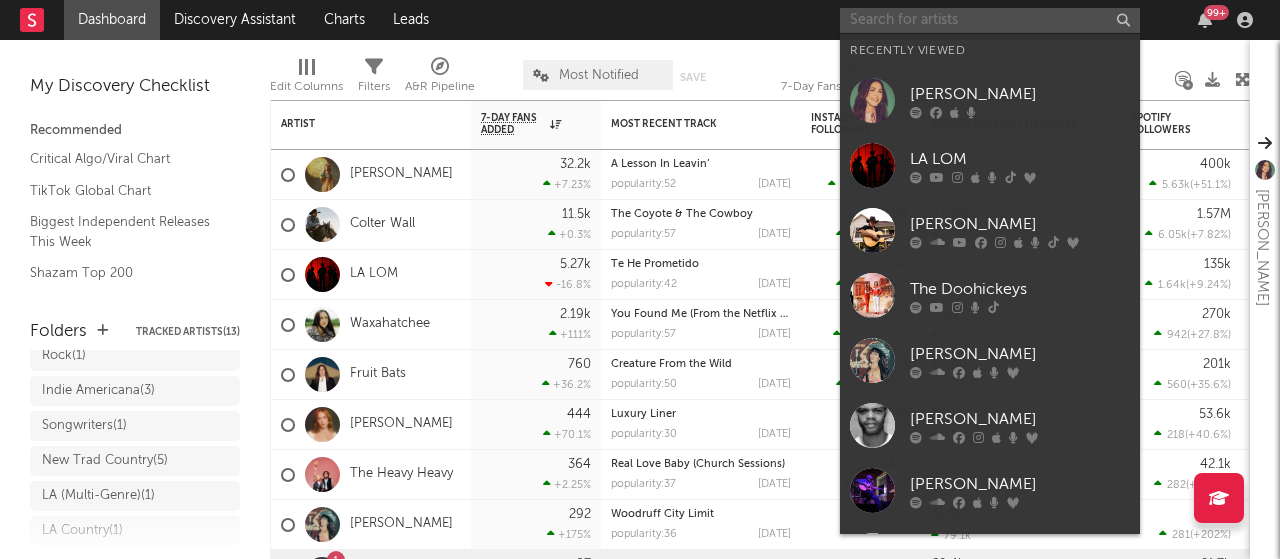 click at bounding box center [990, 20] 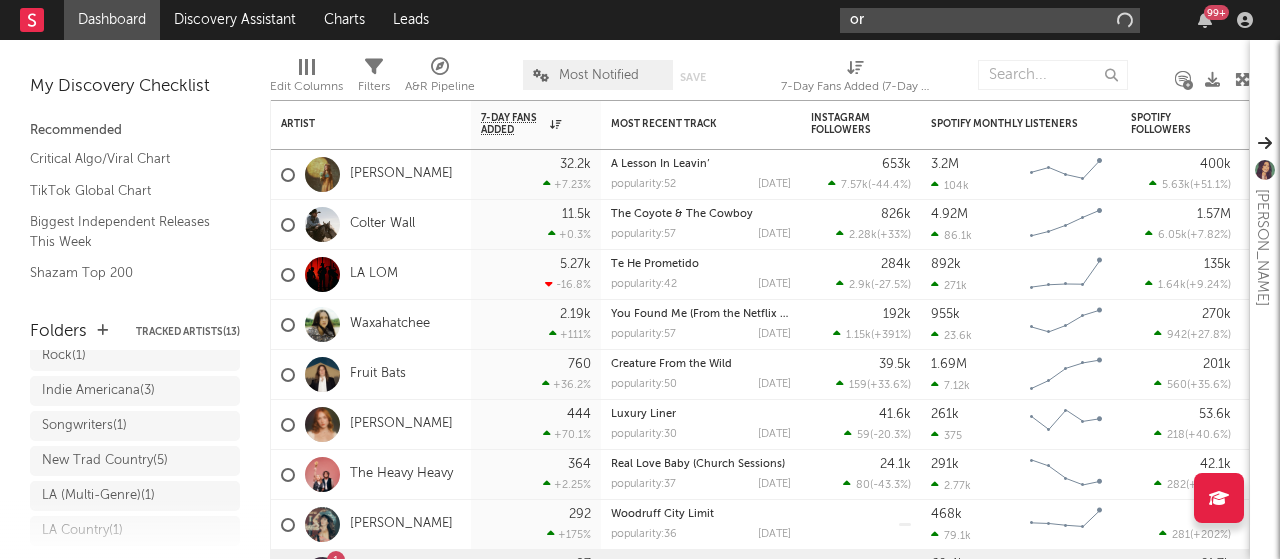 type on "o" 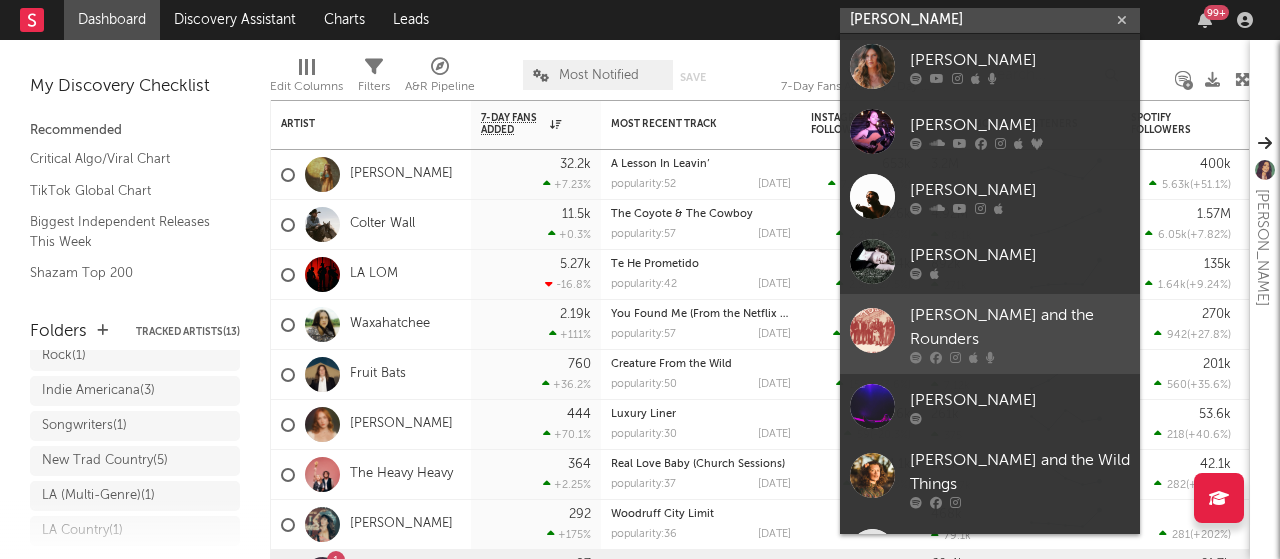 type on "[PERSON_NAME]" 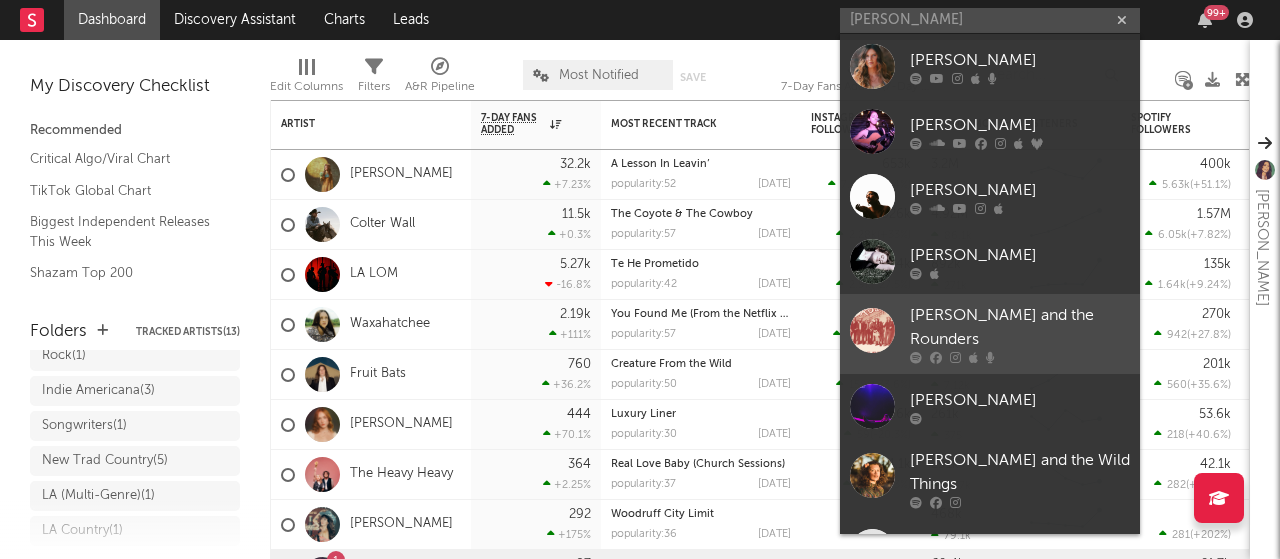 click on "[PERSON_NAME] and the Rounders" at bounding box center (1020, 328) 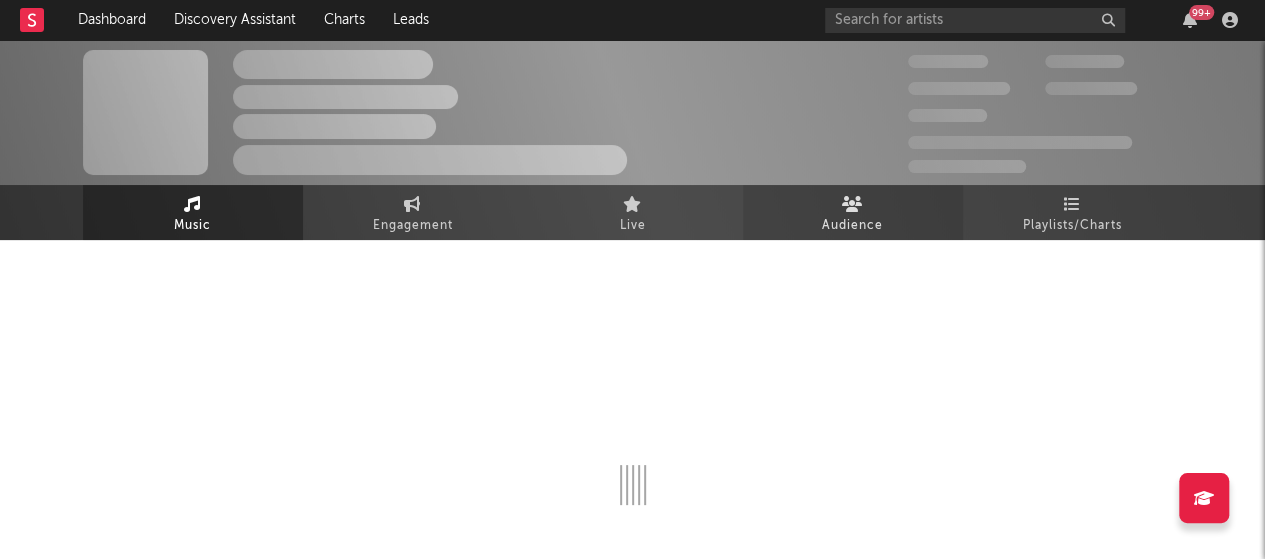 select on "1w" 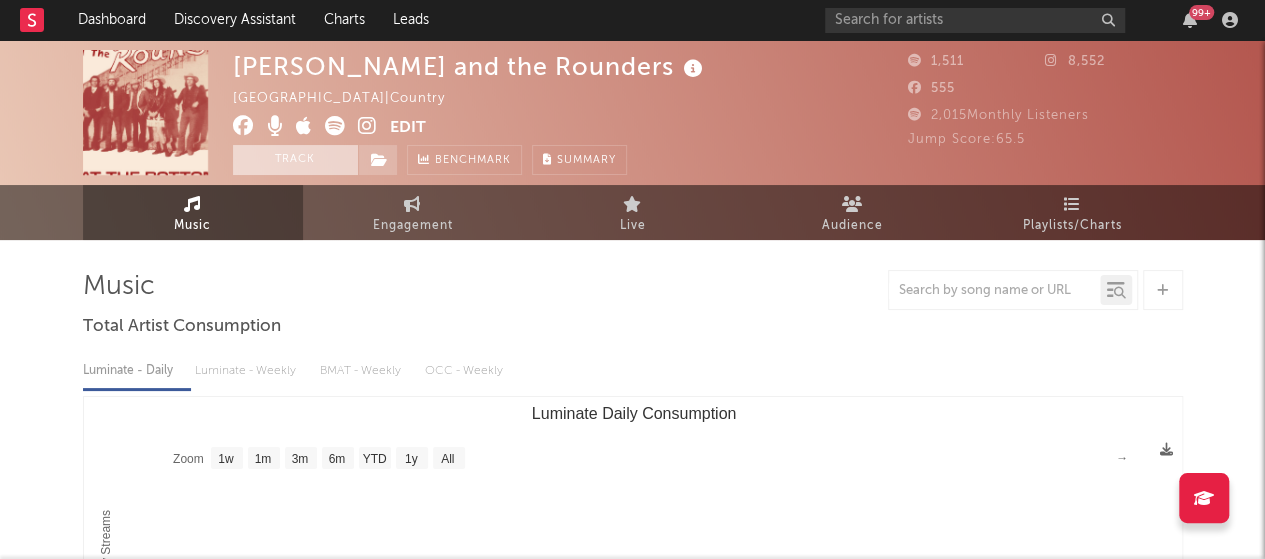 click on "Track" at bounding box center (295, 160) 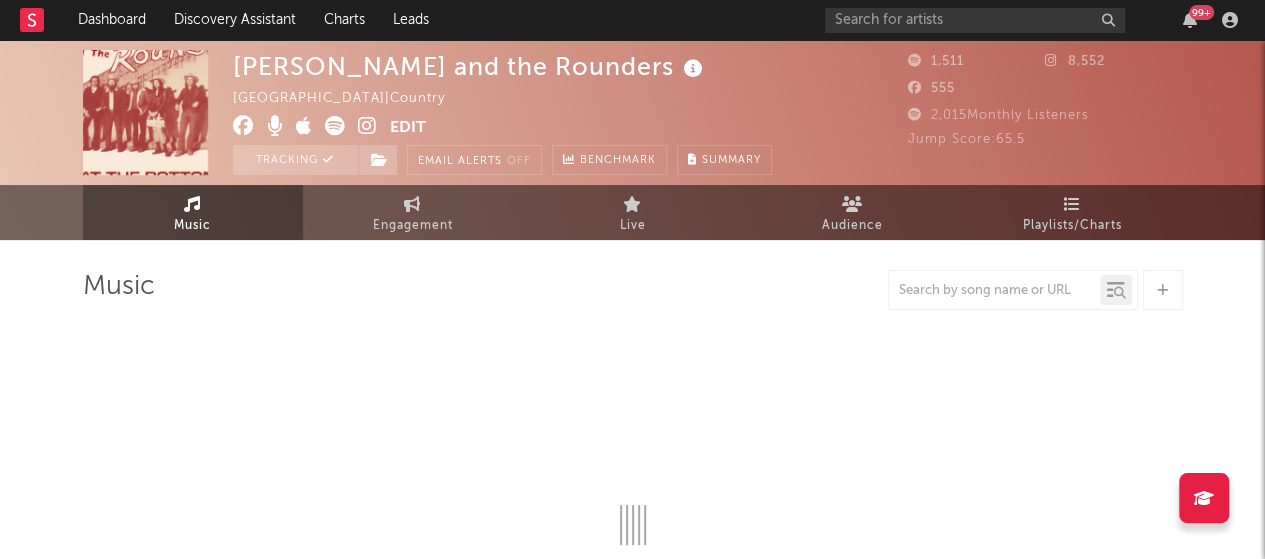 select on "1w" 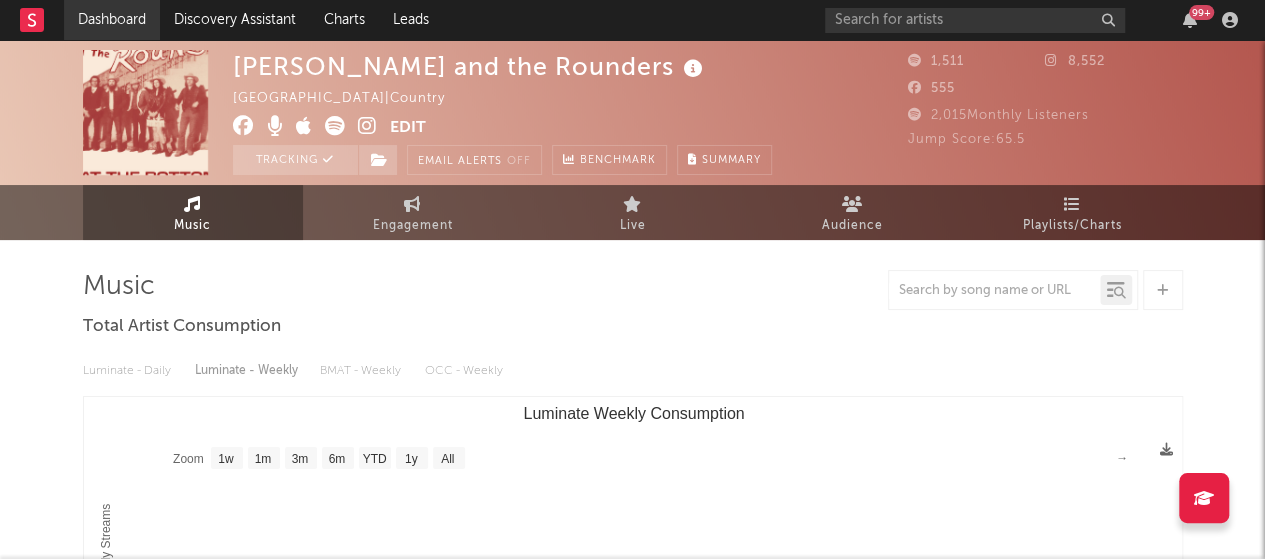 click on "Dashboard" at bounding box center (112, 20) 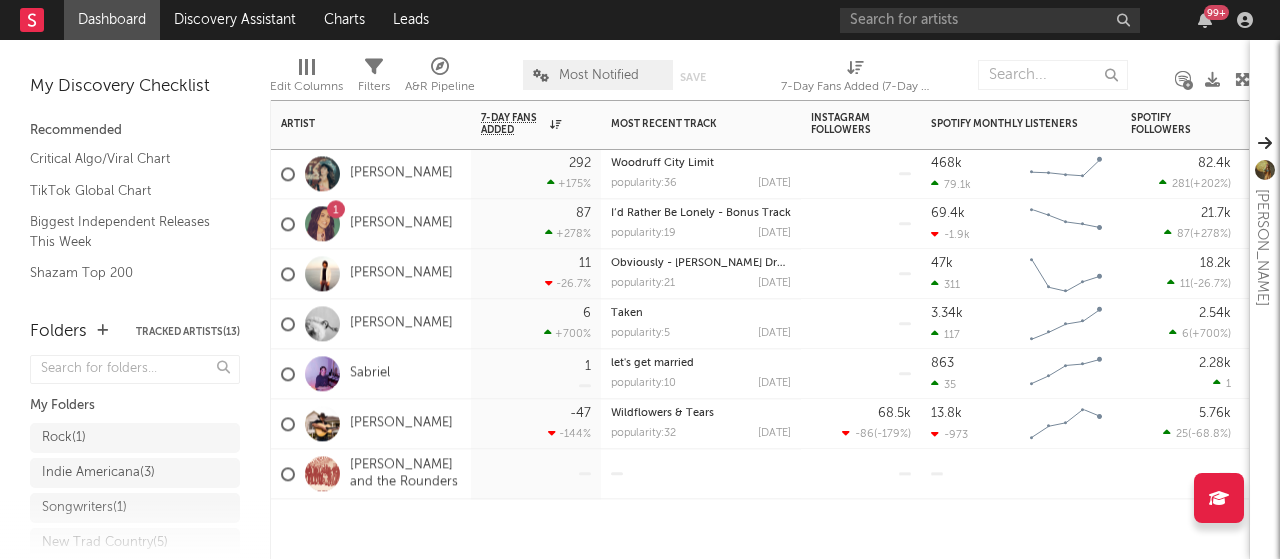 click at bounding box center [536, 473] 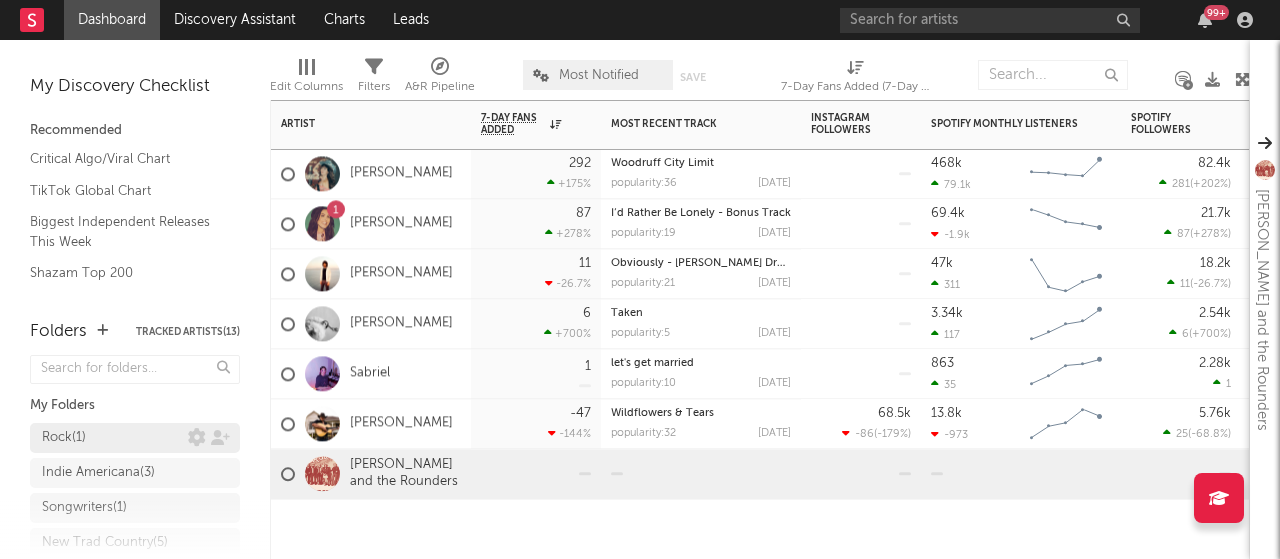 scroll, scrollTop: 152, scrollLeft: 0, axis: vertical 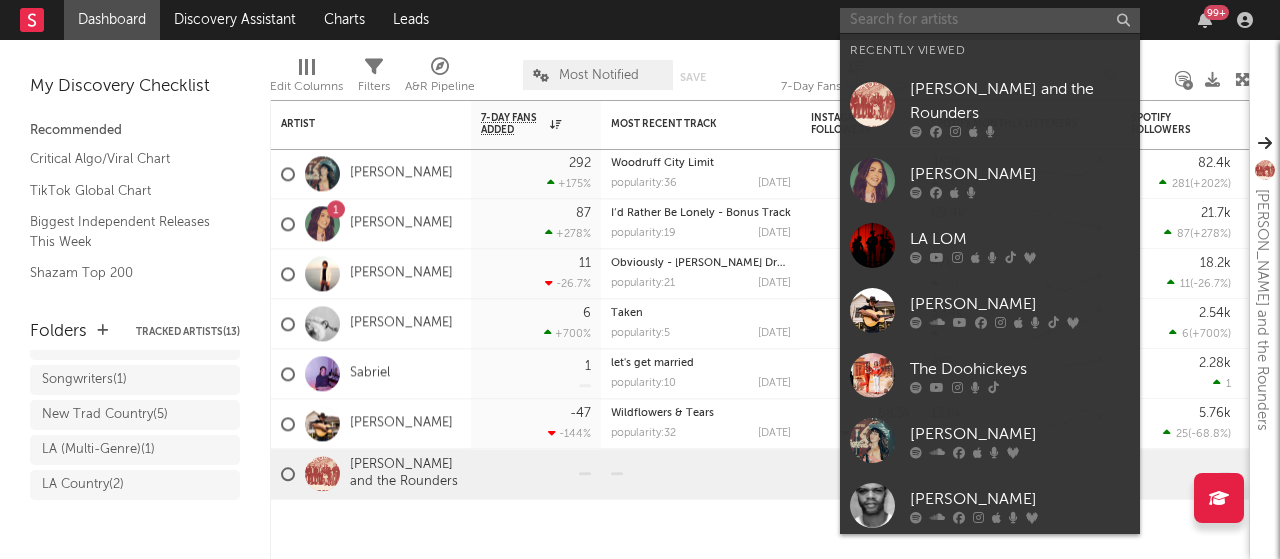 click at bounding box center (990, 20) 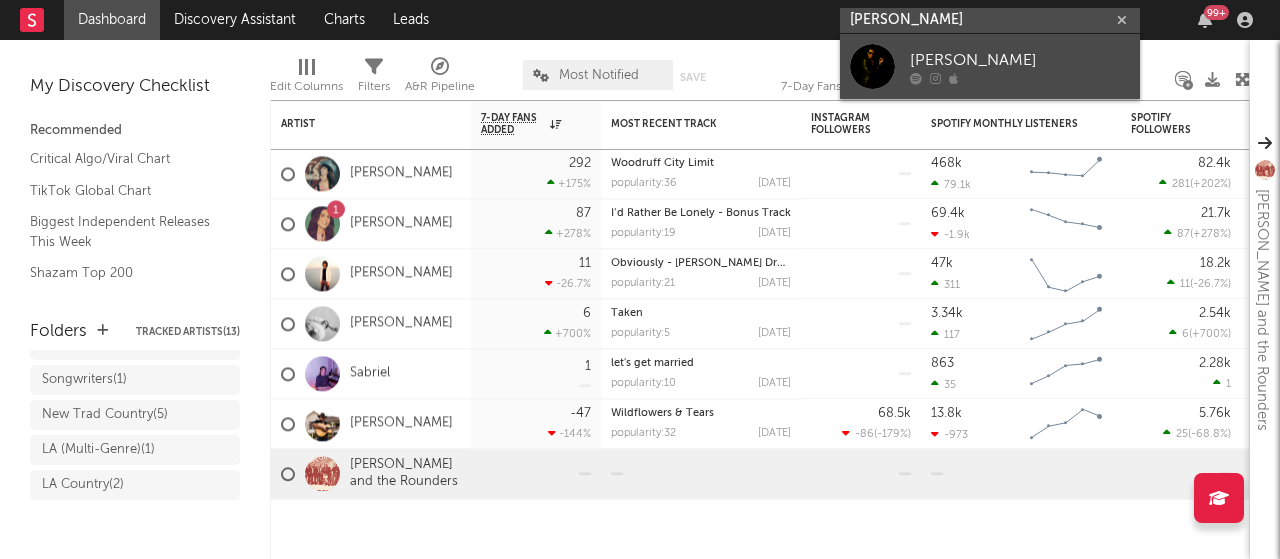 type on "[PERSON_NAME]" 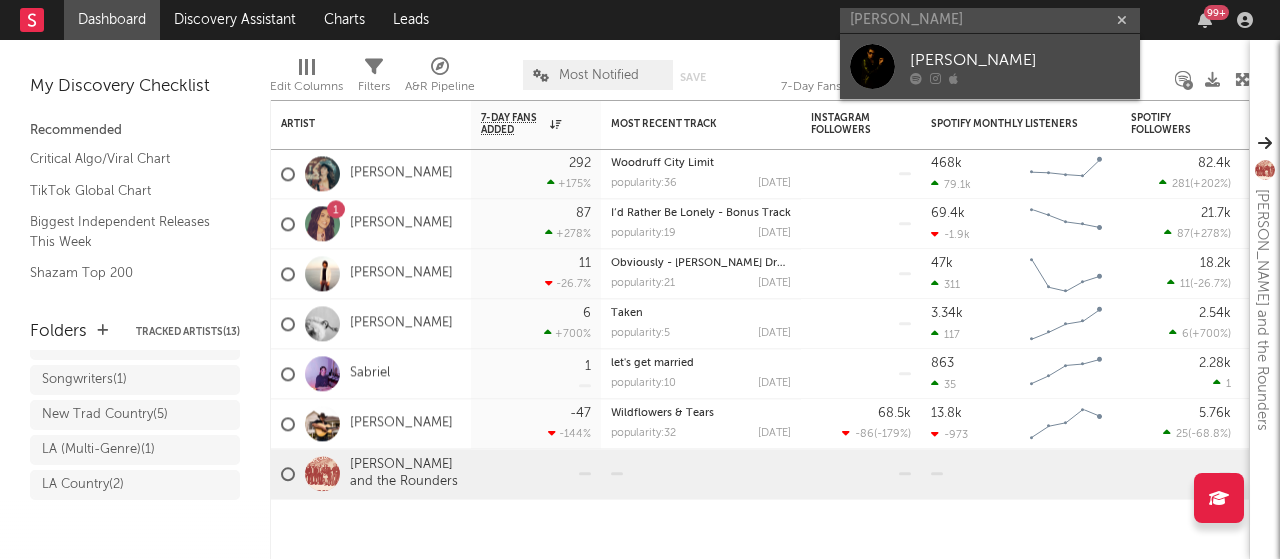click at bounding box center (1020, 78) 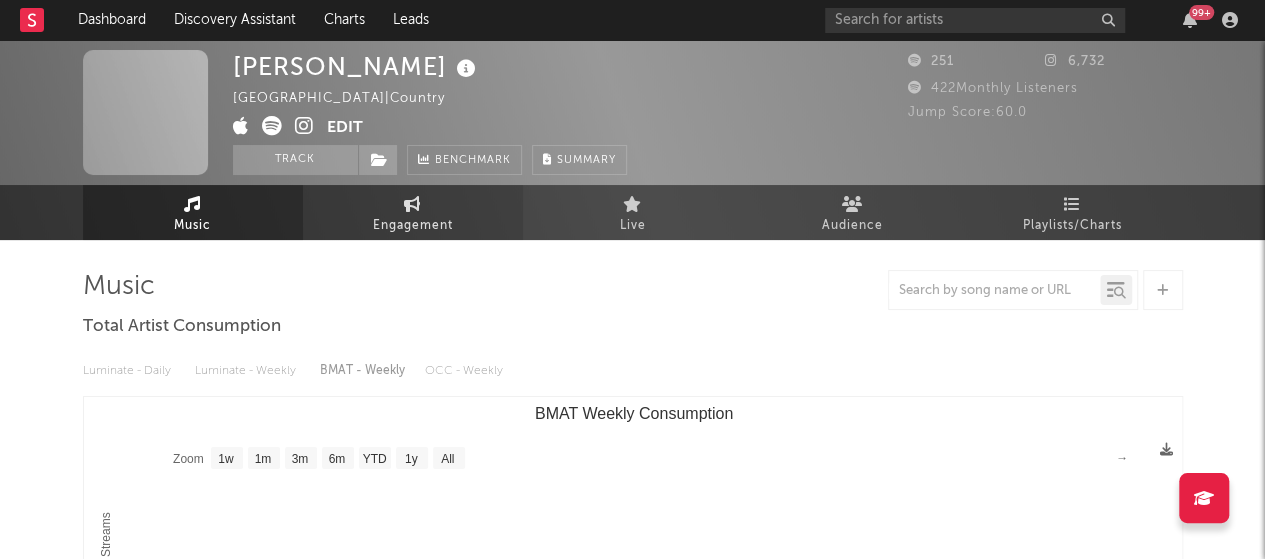 select on "1w" 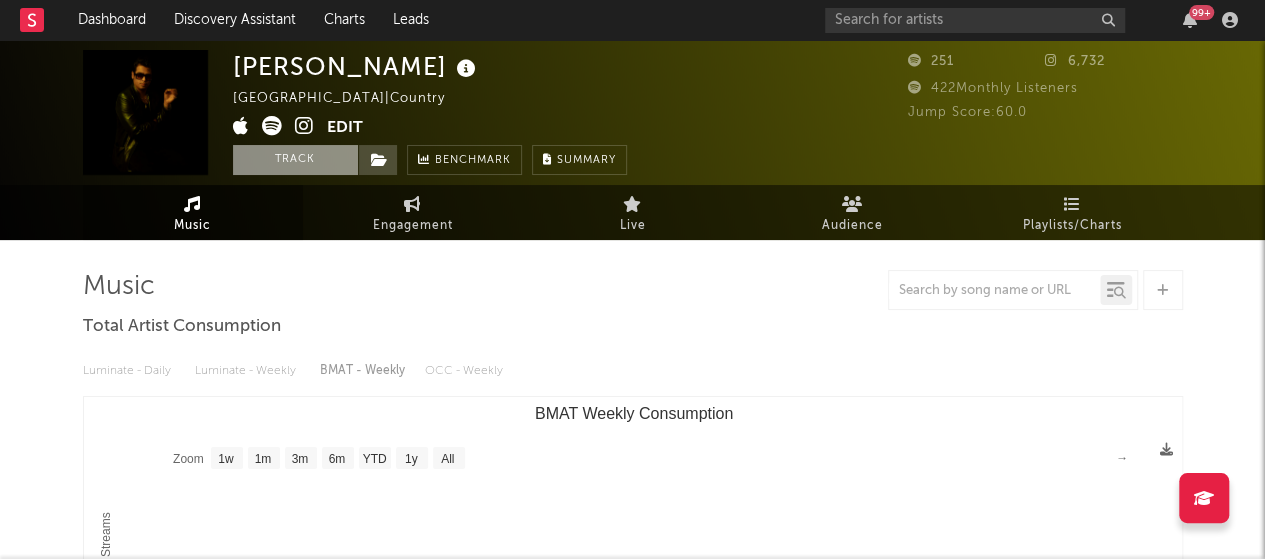 click on "Track" at bounding box center (295, 160) 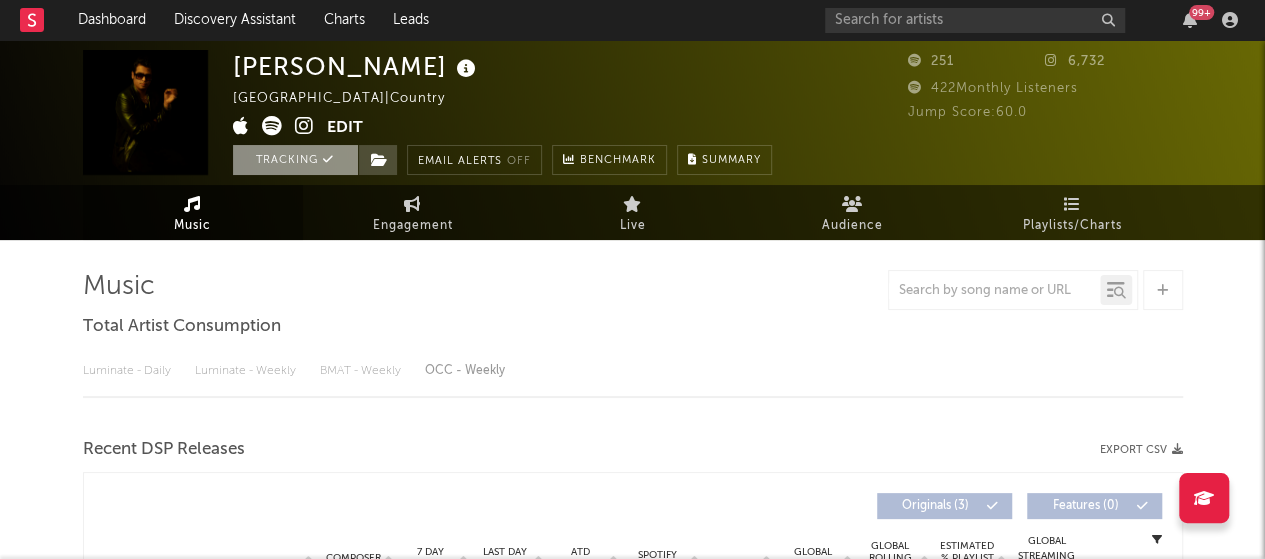 select on "1w" 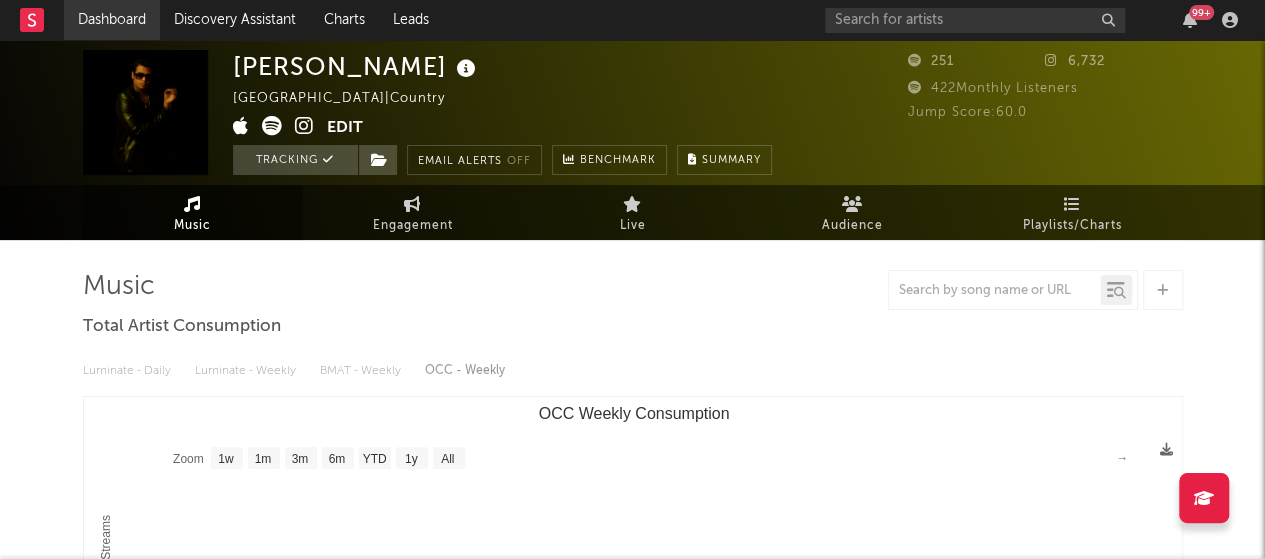 click on "Dashboard" at bounding box center (112, 20) 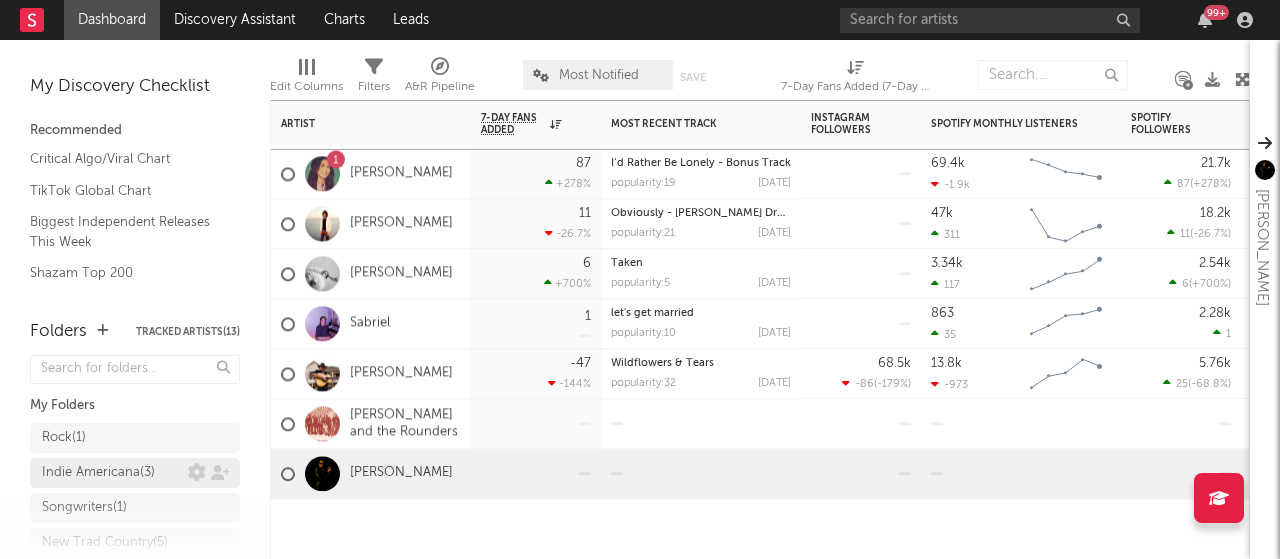 scroll, scrollTop: 152, scrollLeft: 0, axis: vertical 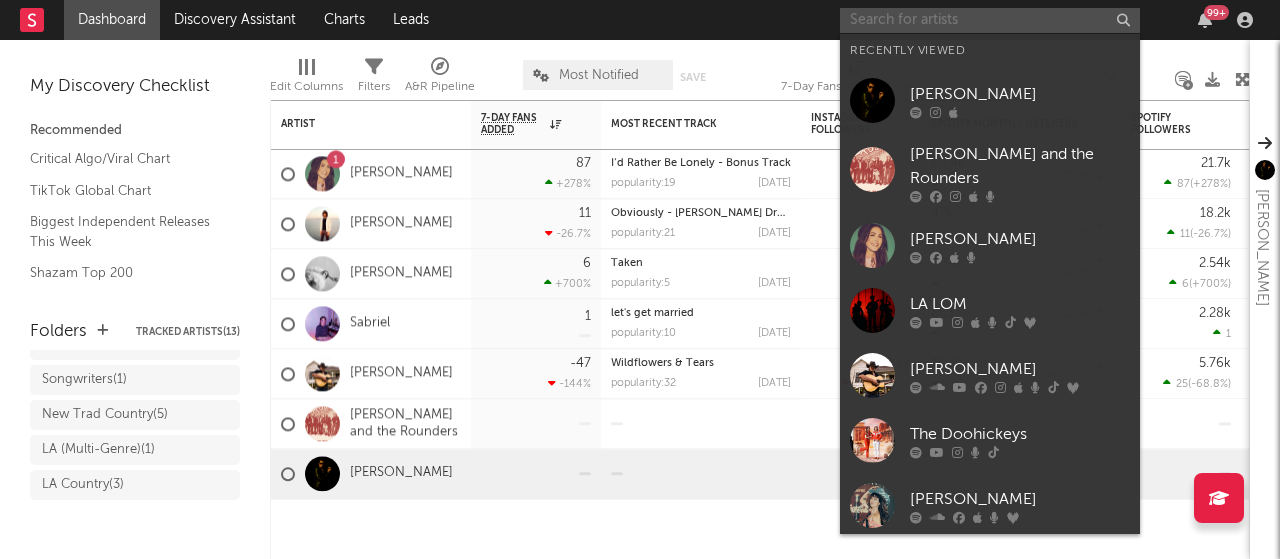 click at bounding box center (990, 20) 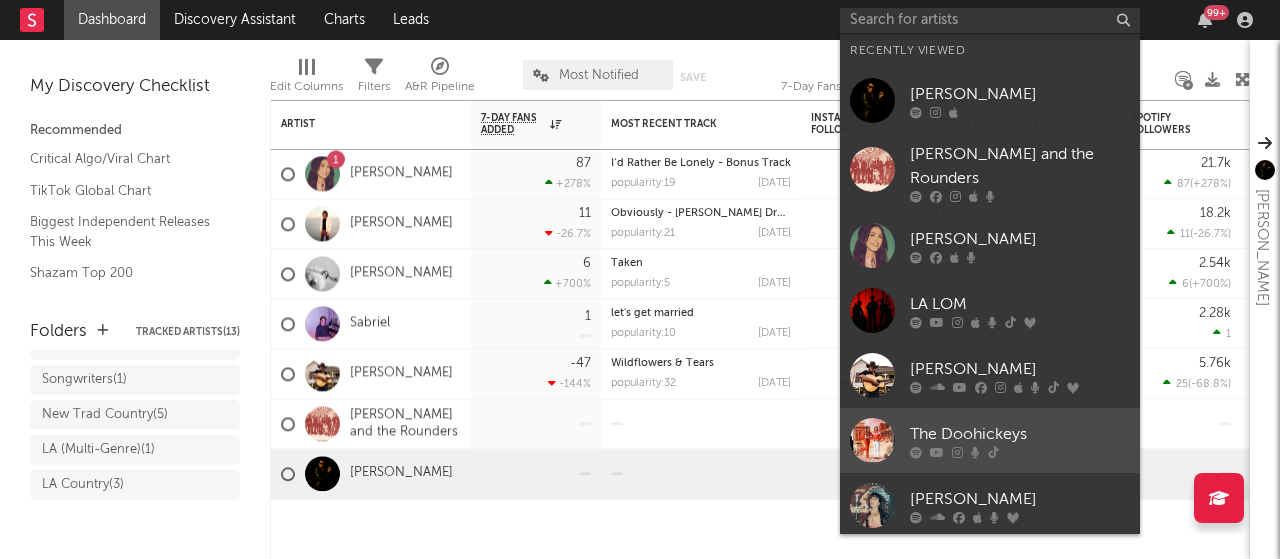 click on "The Doohickeys" at bounding box center (1020, 434) 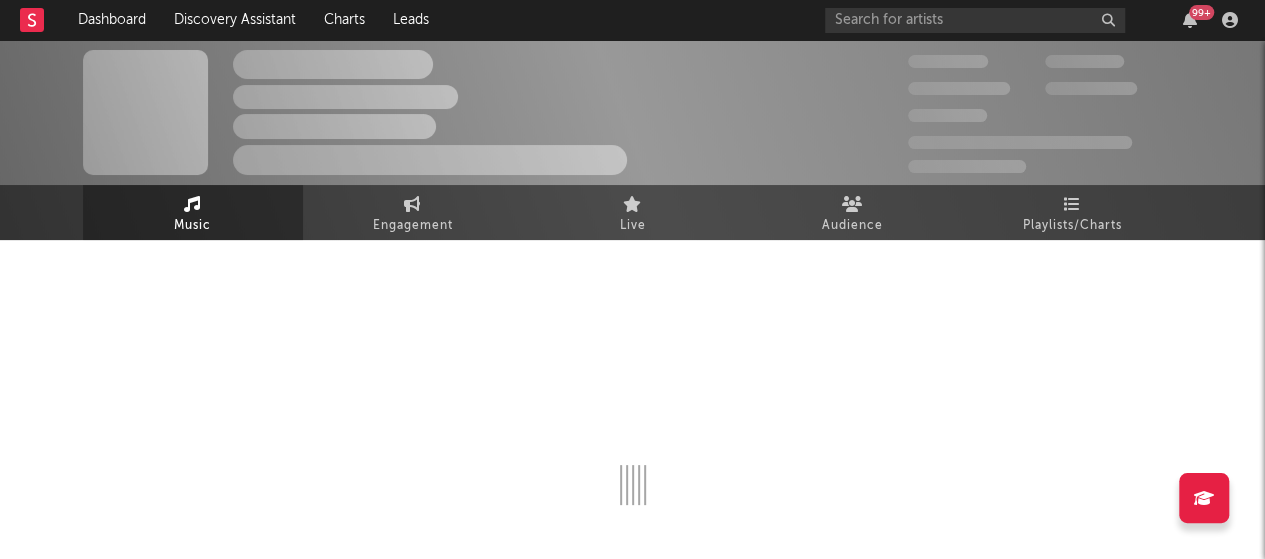 select on "6m" 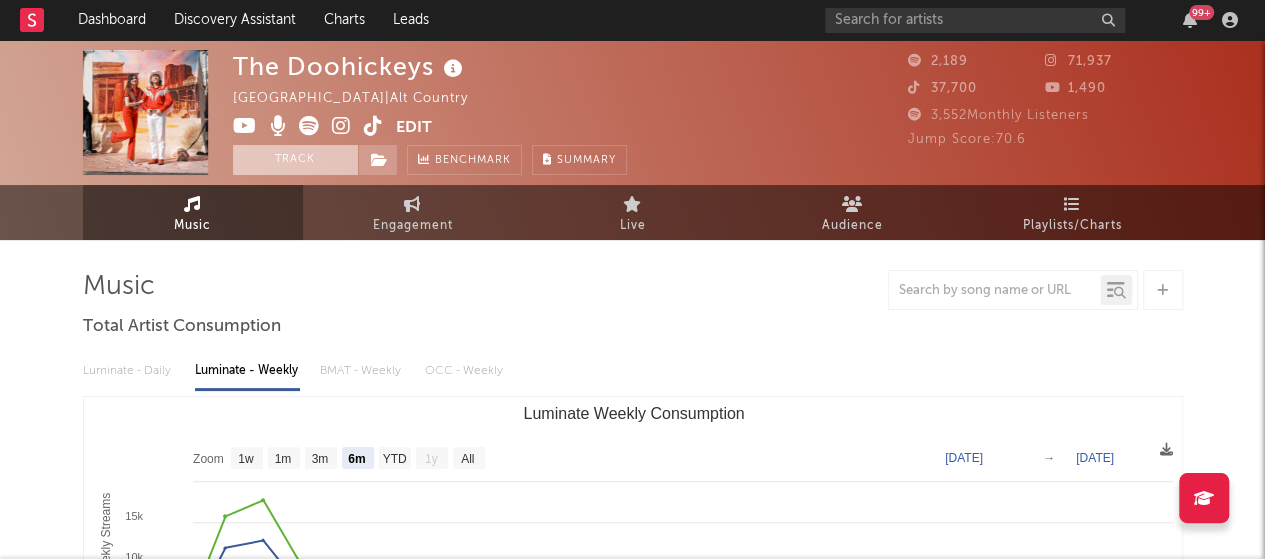 click on "Track" at bounding box center [295, 160] 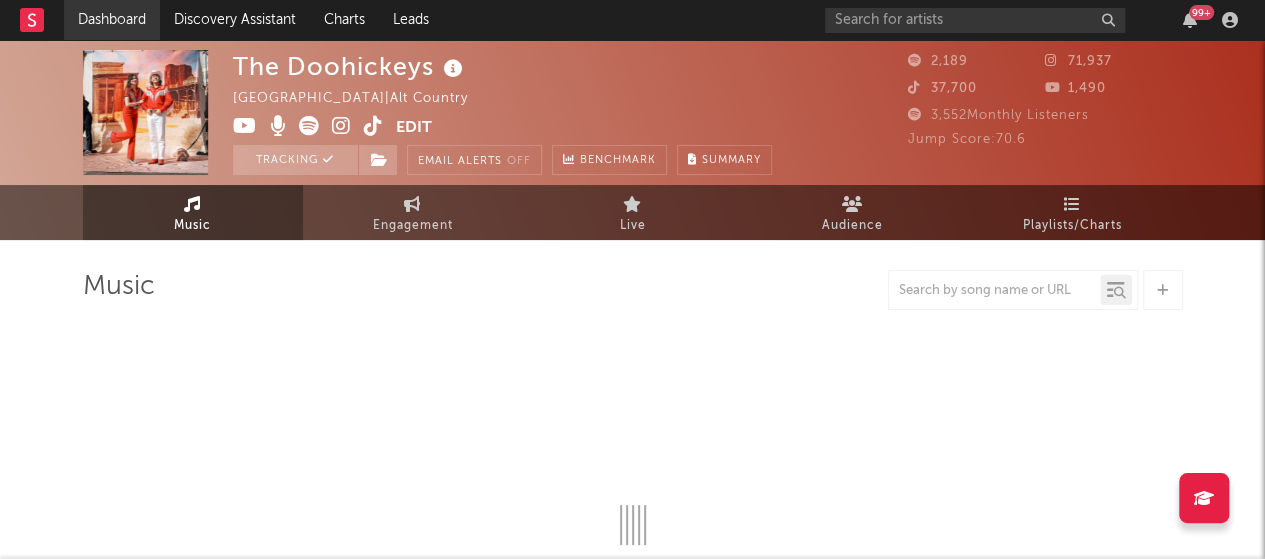 select on "6m" 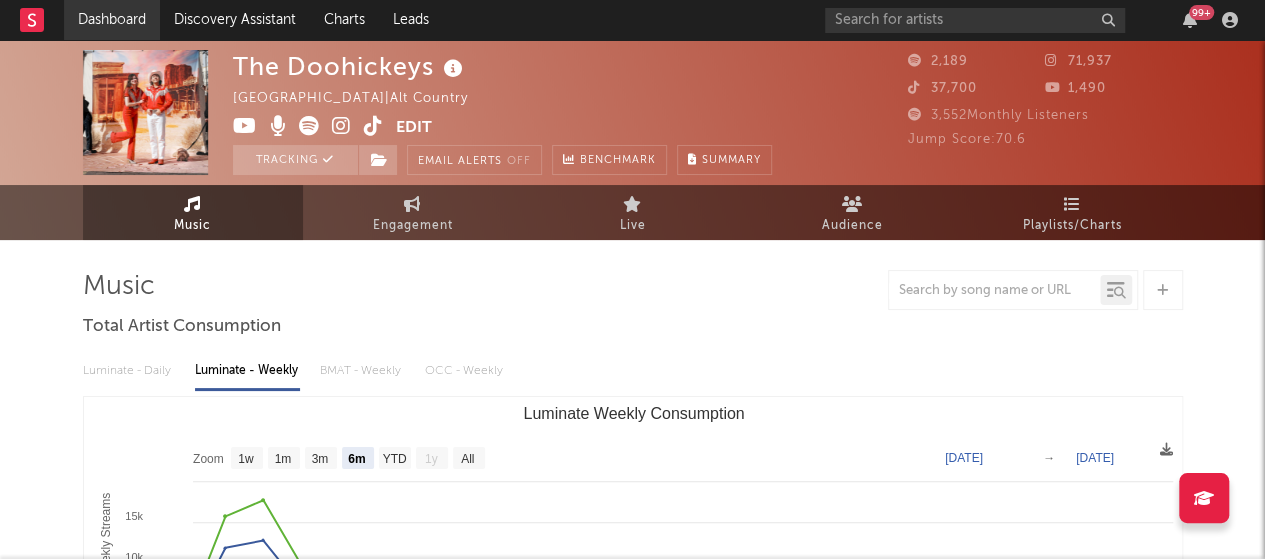 click on "Dashboard" at bounding box center (112, 20) 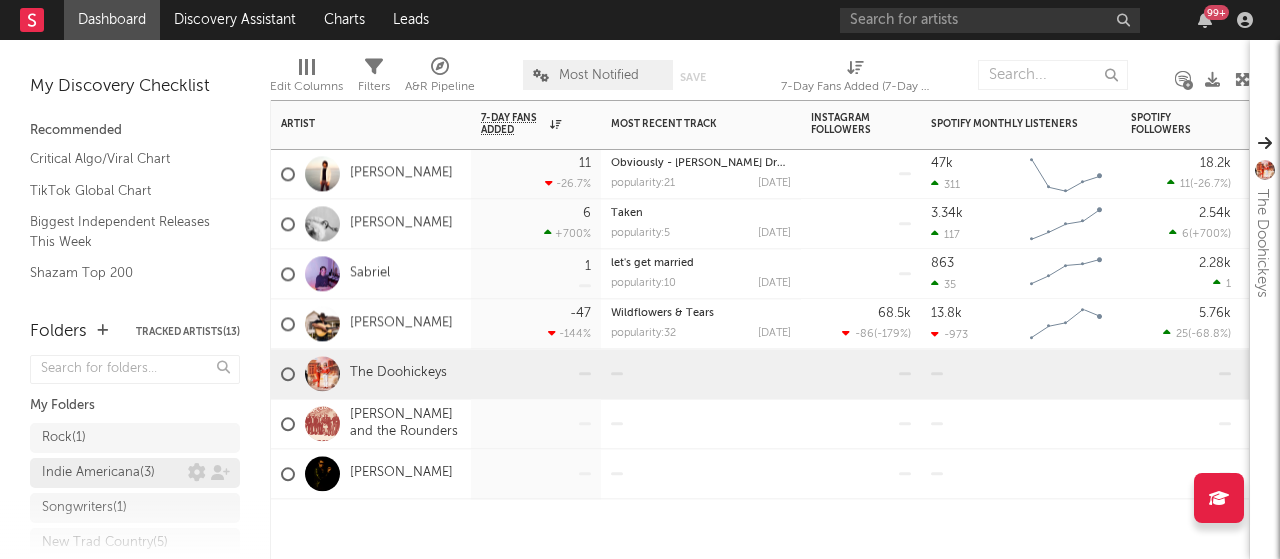 scroll, scrollTop: 152, scrollLeft: 0, axis: vertical 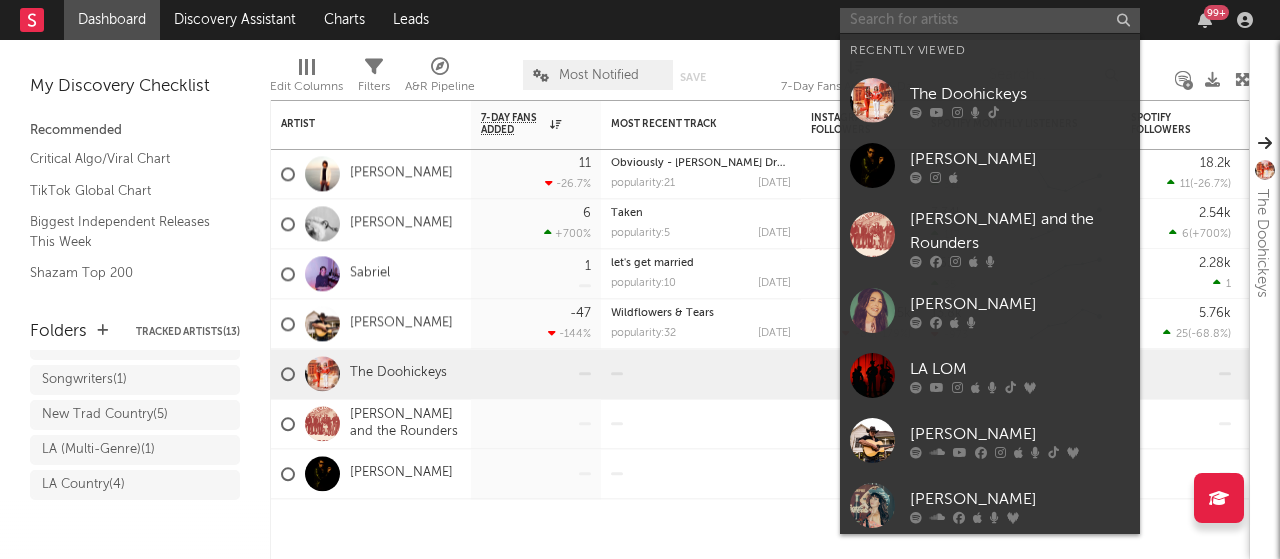 click at bounding box center (990, 20) 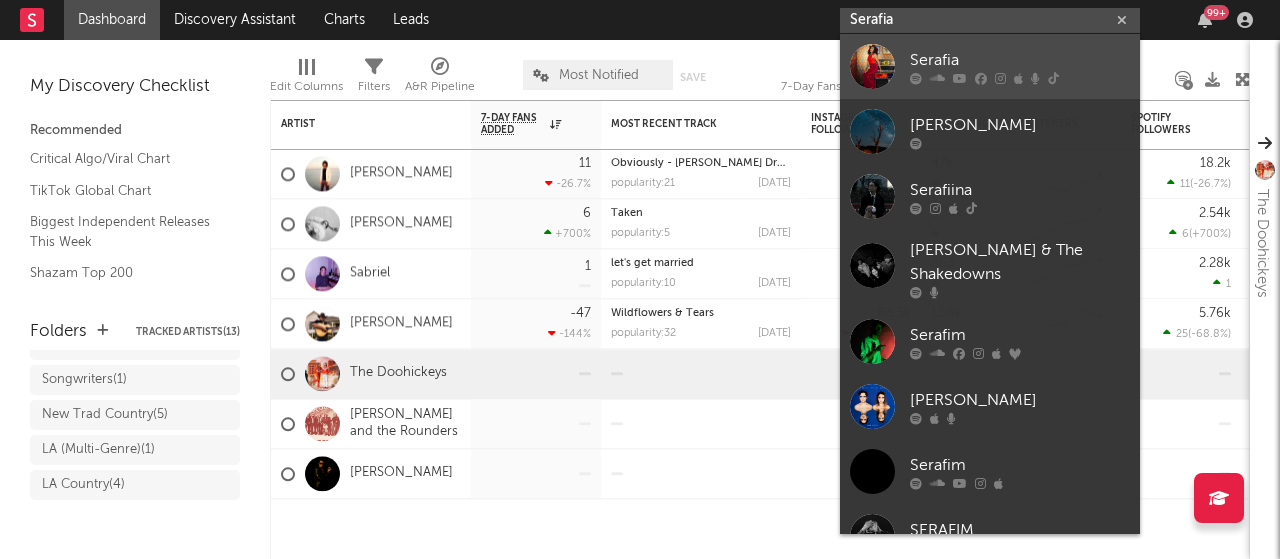 type on "Serafia" 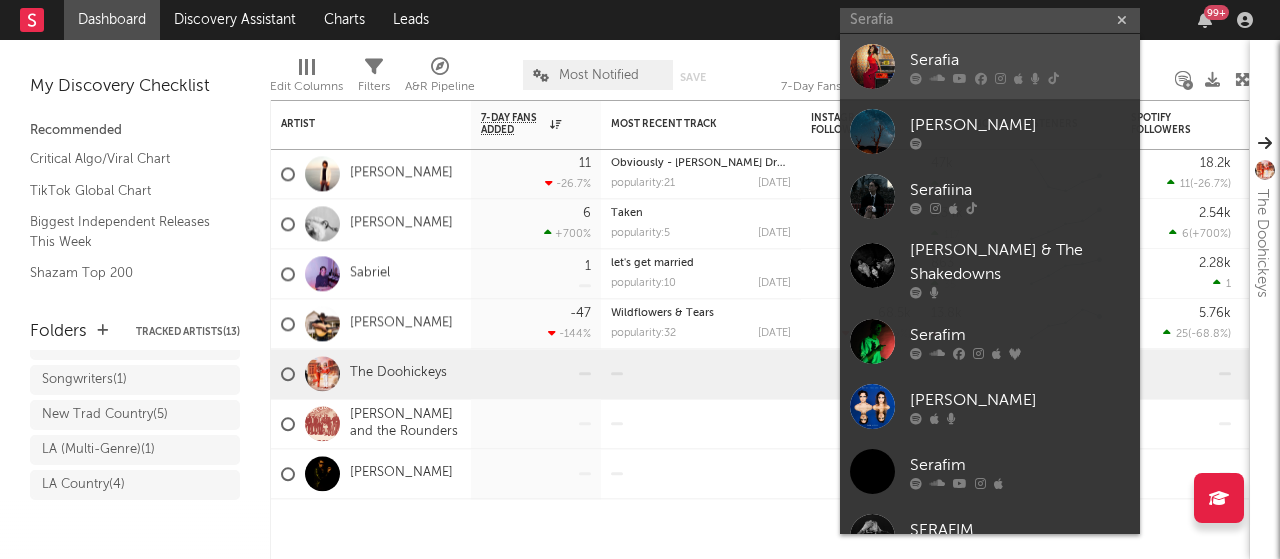 click on "Serafia" at bounding box center [1020, 60] 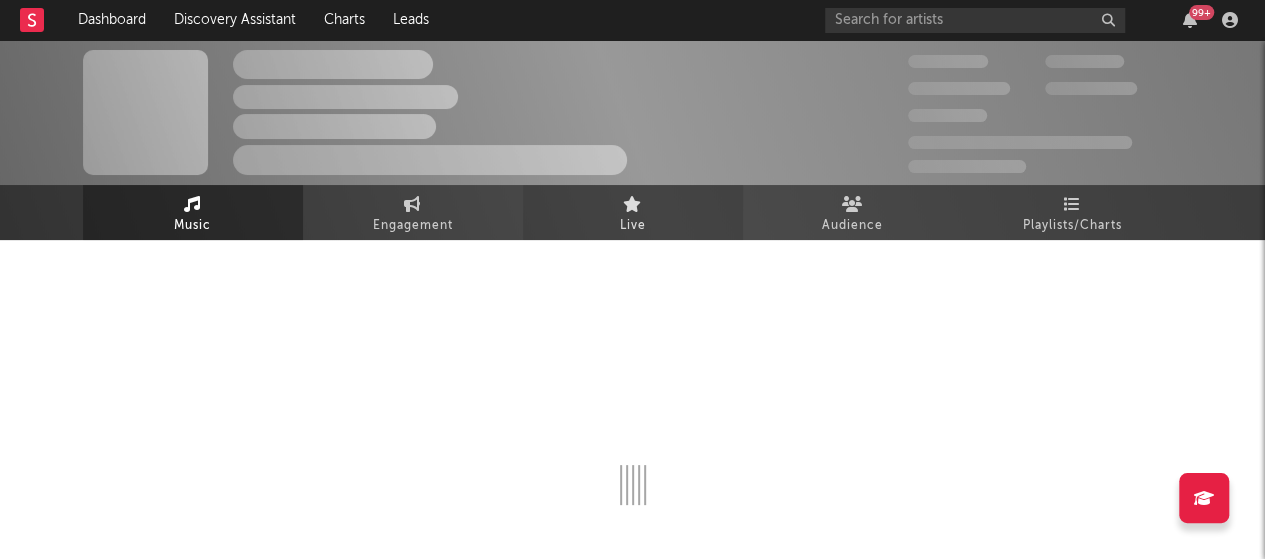 select on "1w" 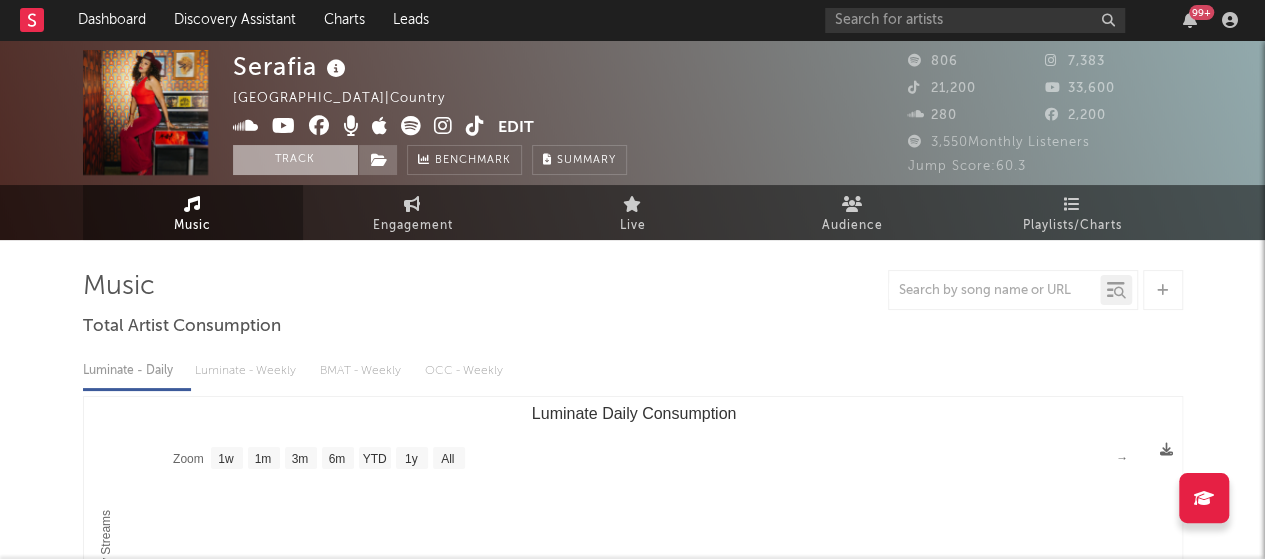 click on "Track" at bounding box center [295, 160] 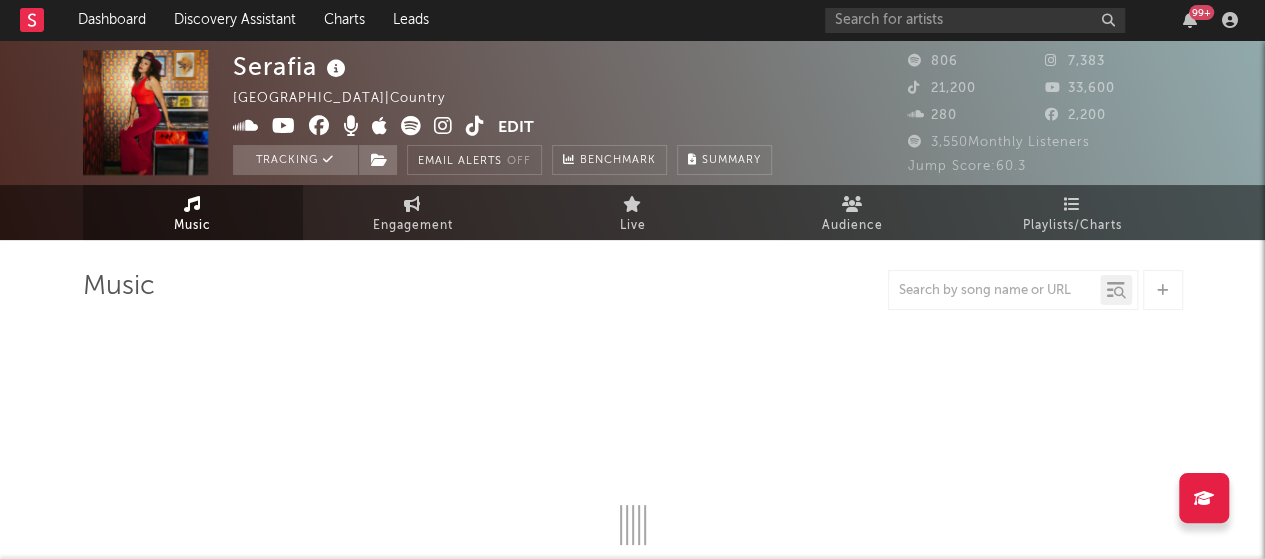 select on "1w" 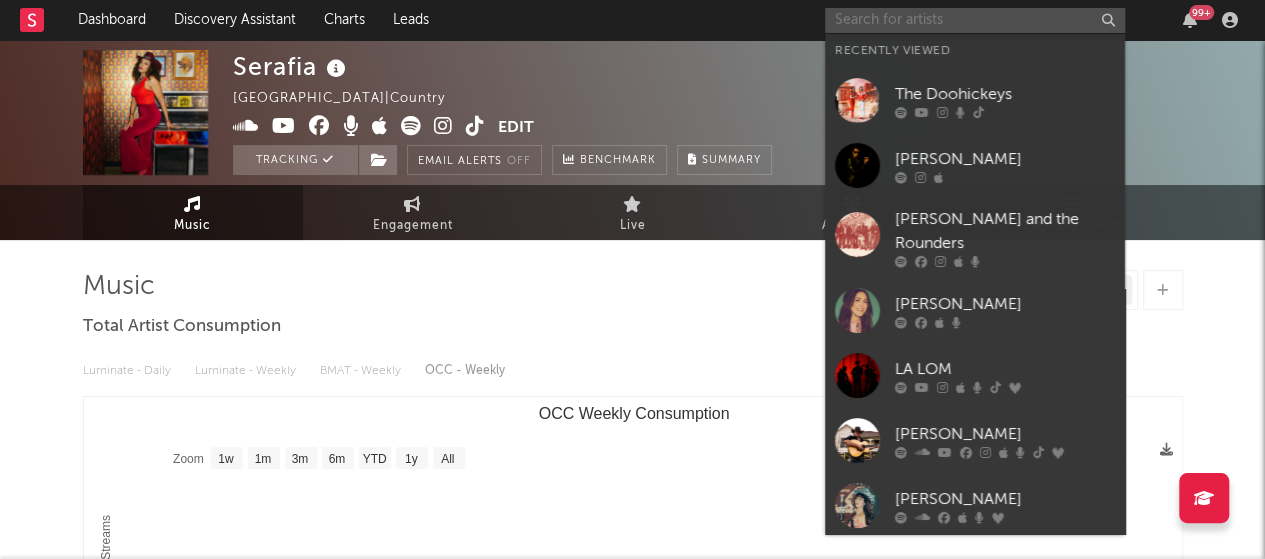 click at bounding box center [975, 20] 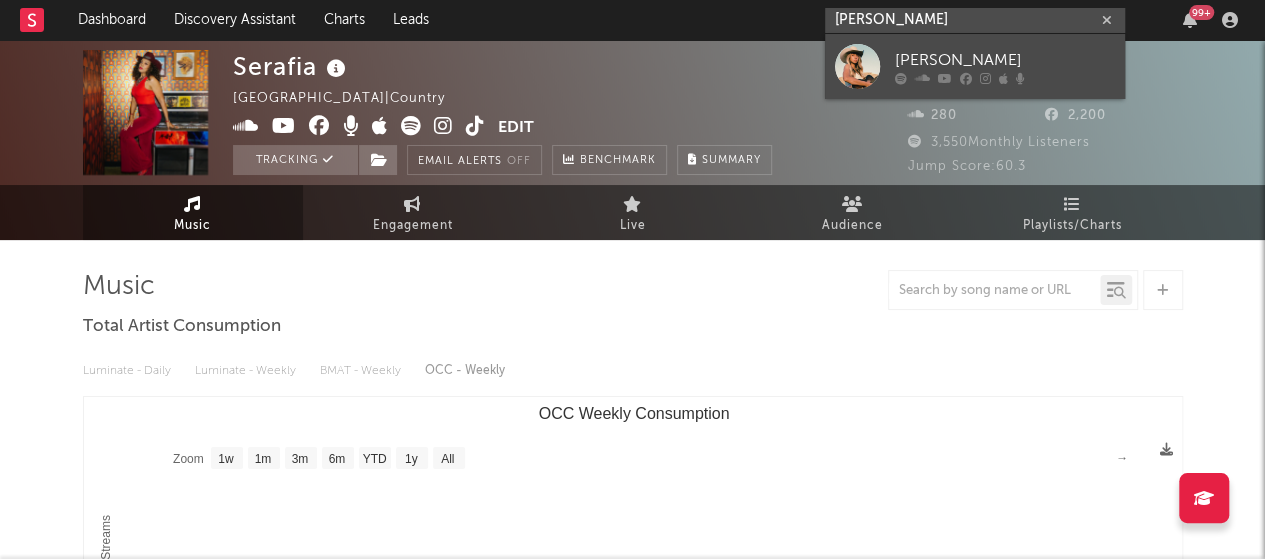 type on "[PERSON_NAME]" 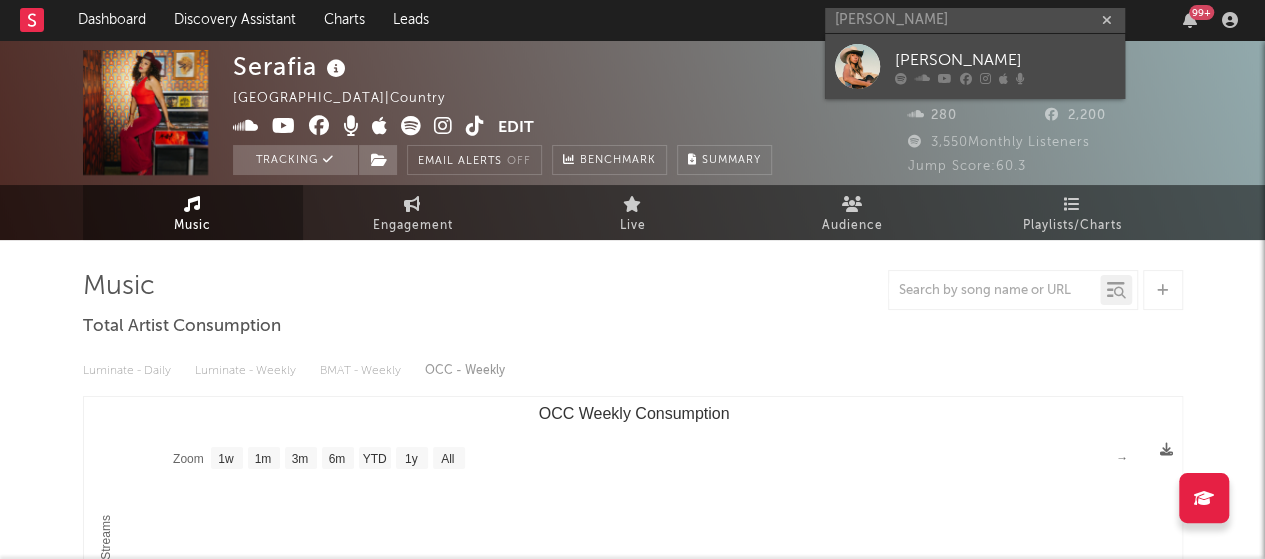 click on "[PERSON_NAME]" at bounding box center [1005, 60] 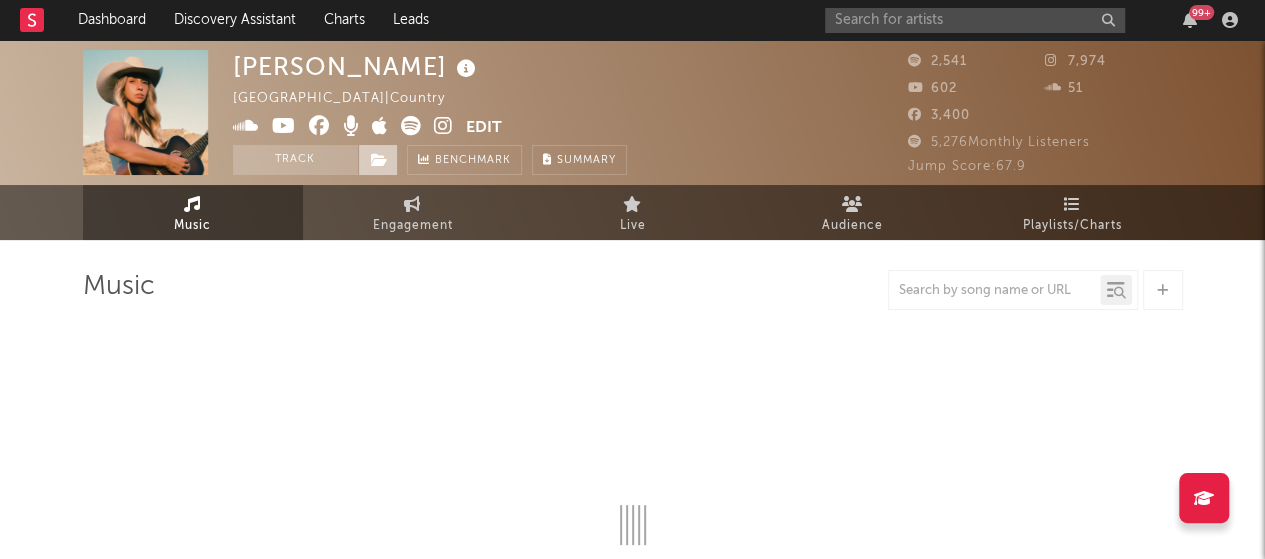 select on "6m" 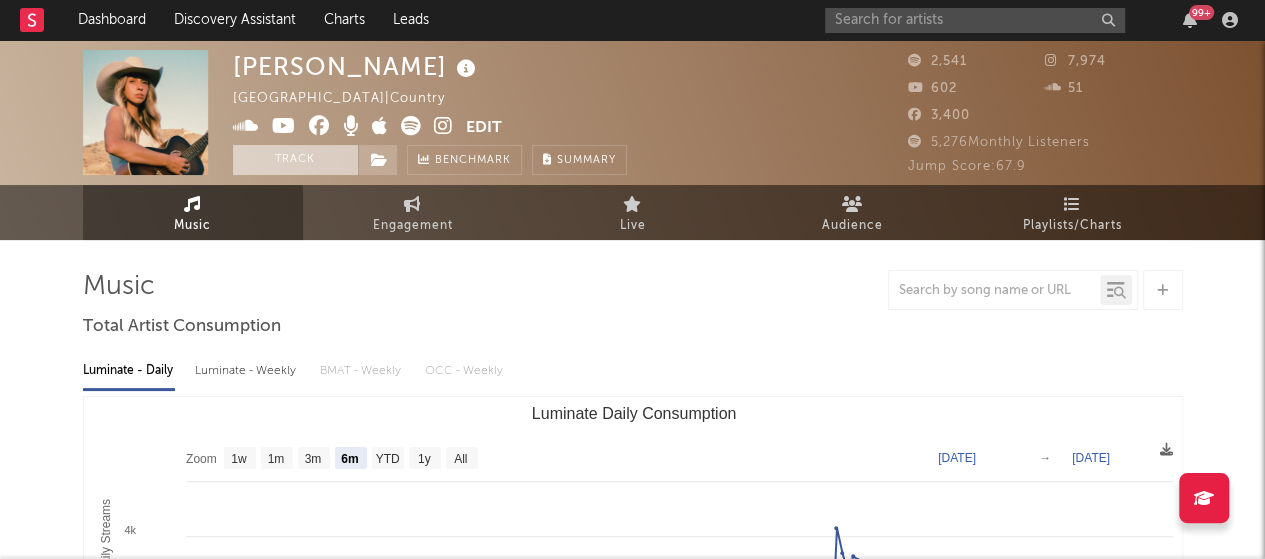 click on "Track" at bounding box center [295, 160] 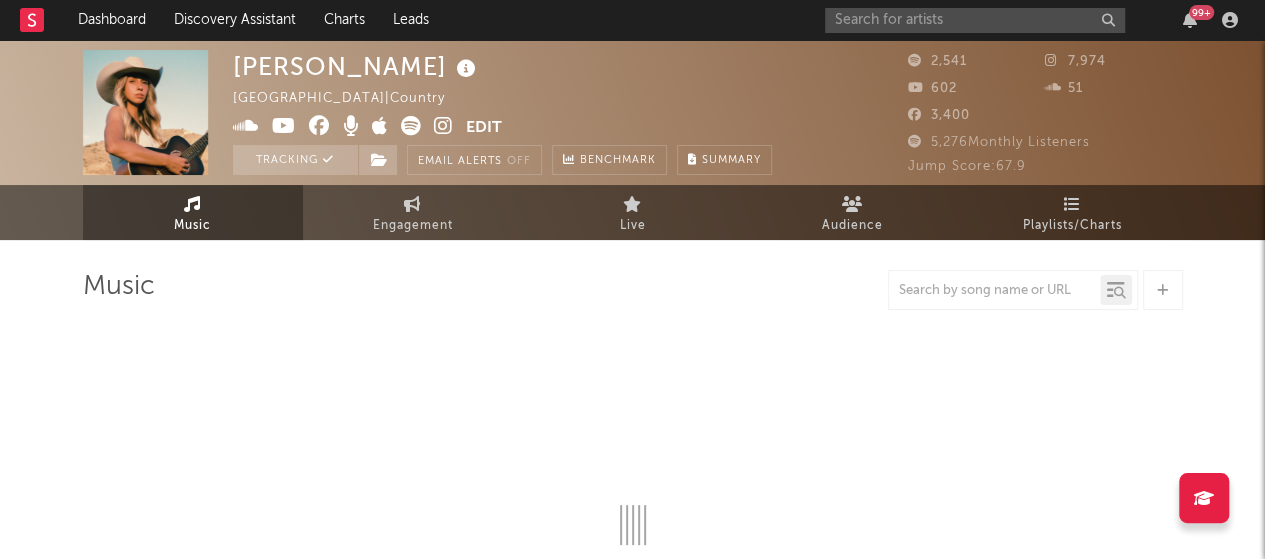 select on "6m" 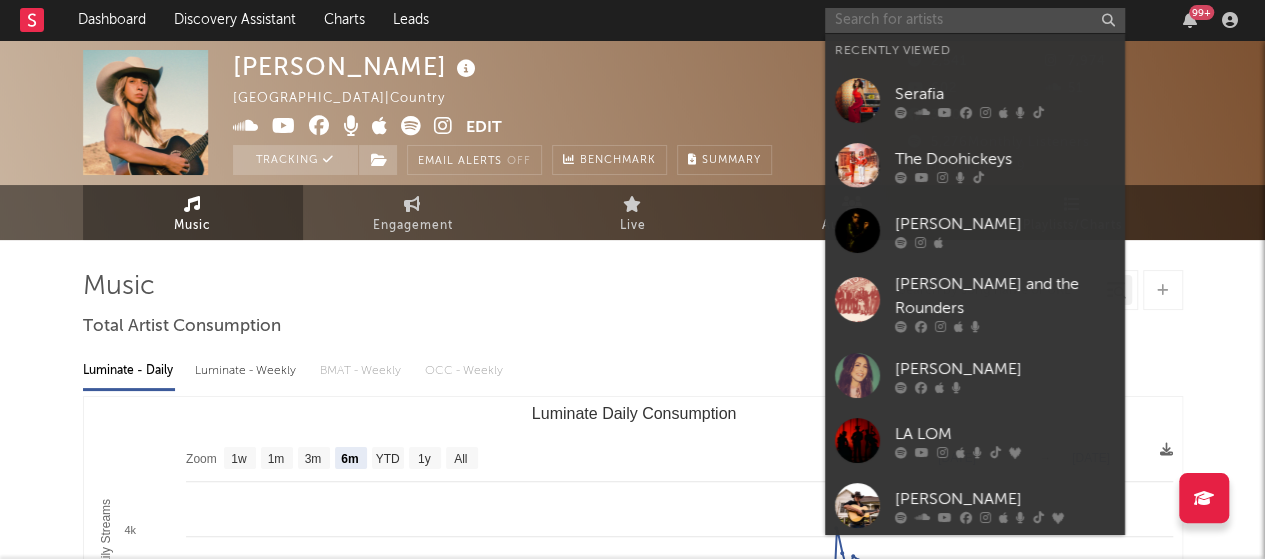 click at bounding box center [975, 20] 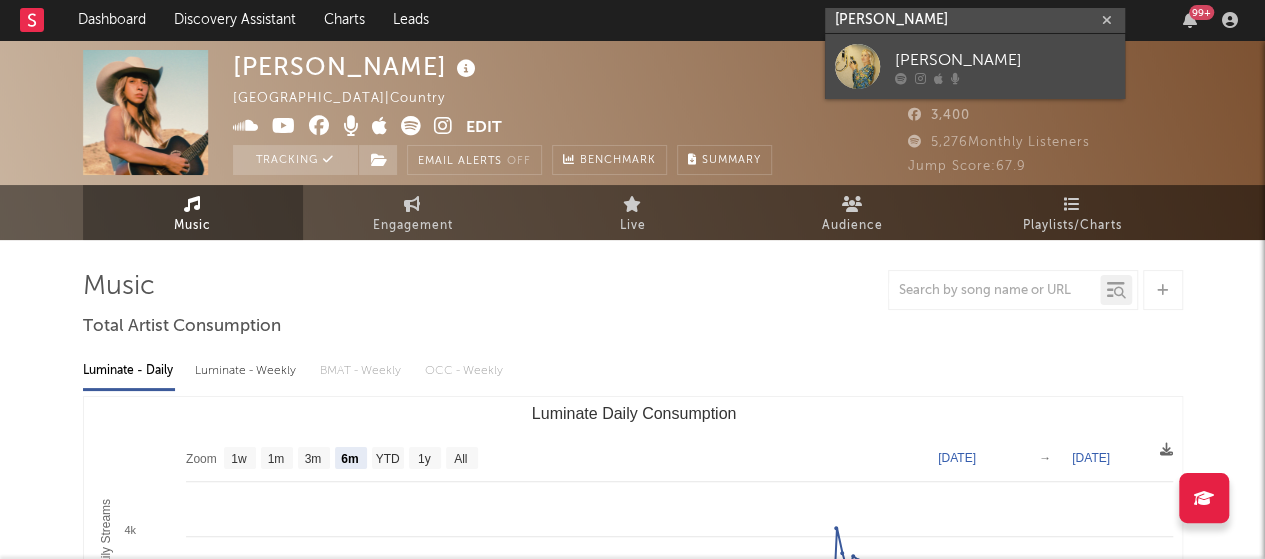 type on "[PERSON_NAME]" 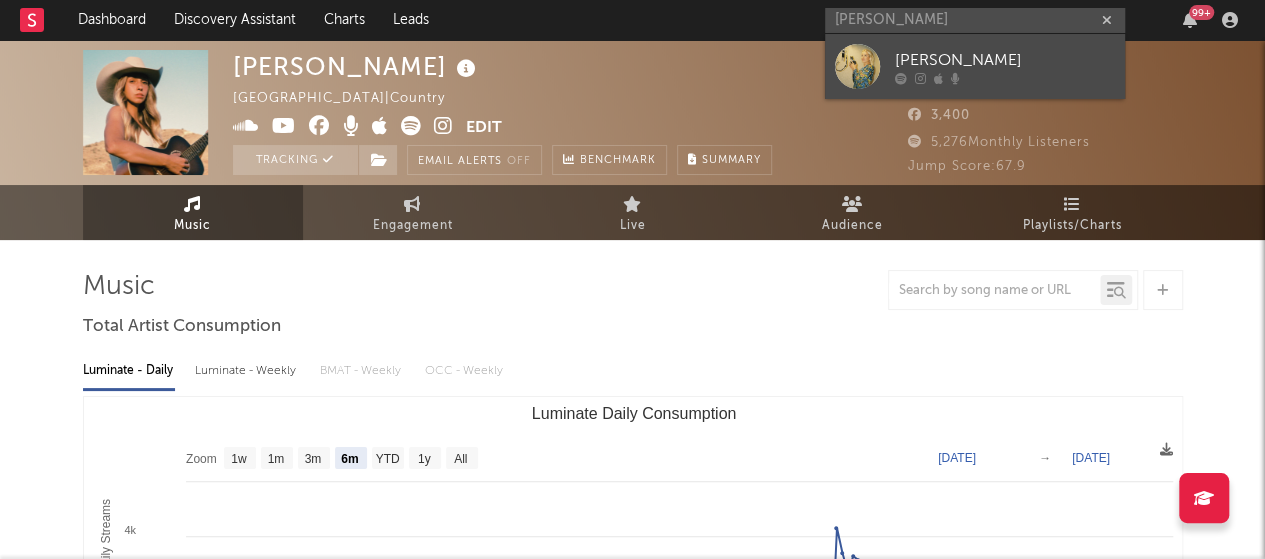 click on "[PERSON_NAME]" at bounding box center (1005, 60) 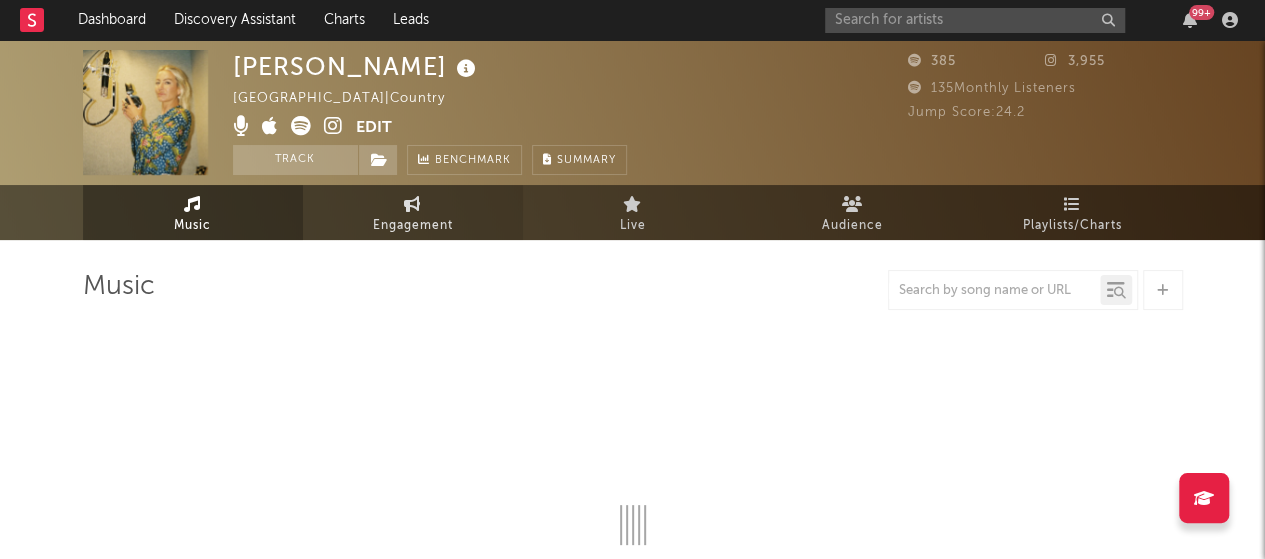 select on "1w" 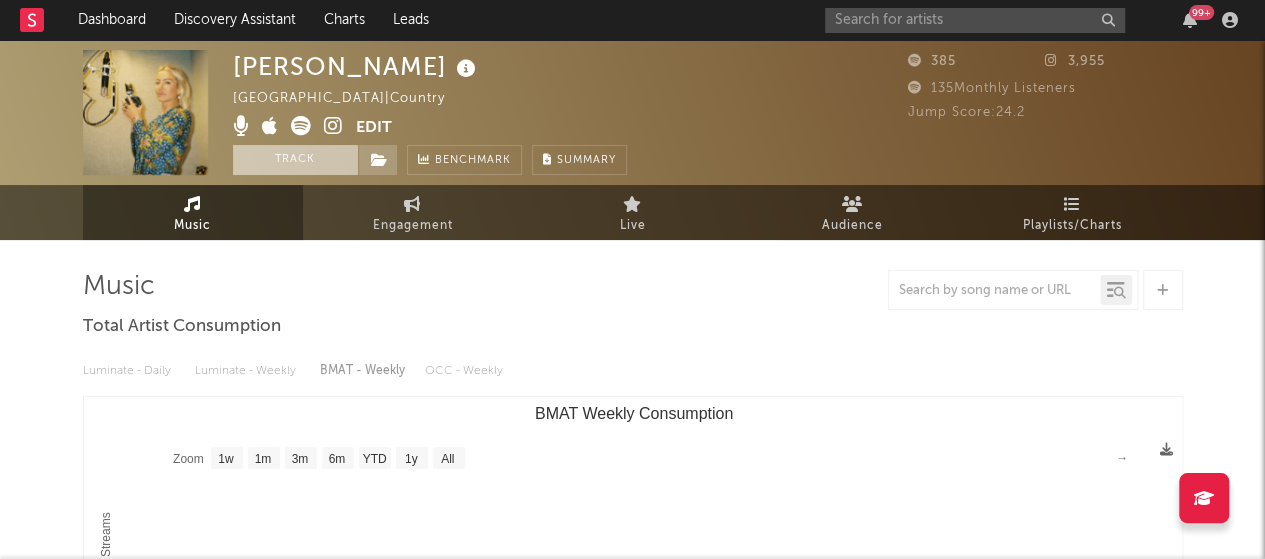 click on "Track" at bounding box center [295, 160] 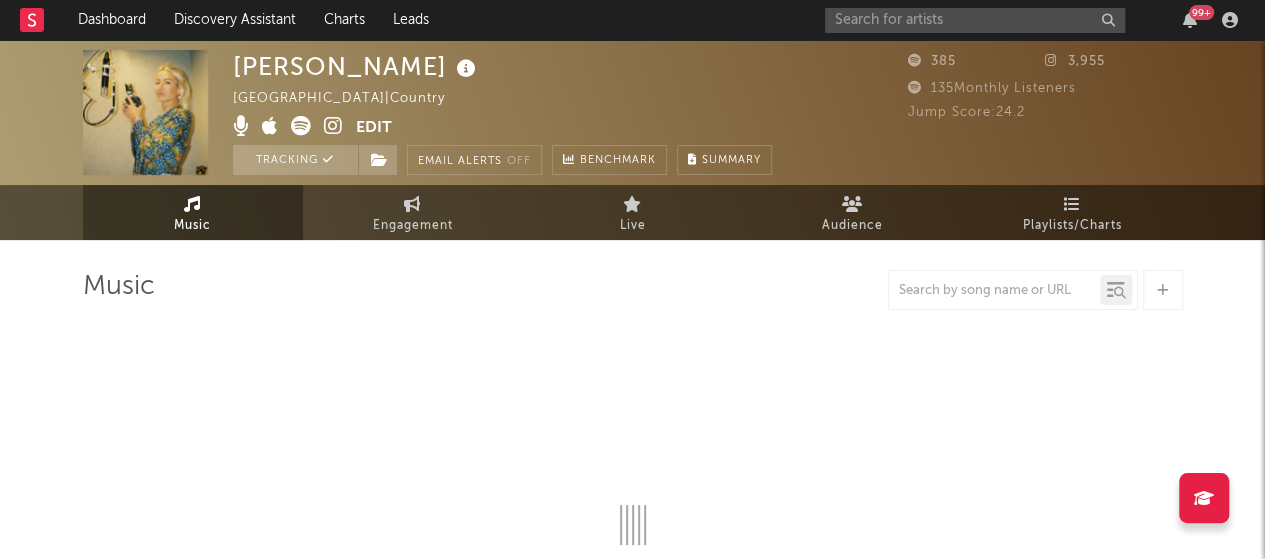 select on "1w" 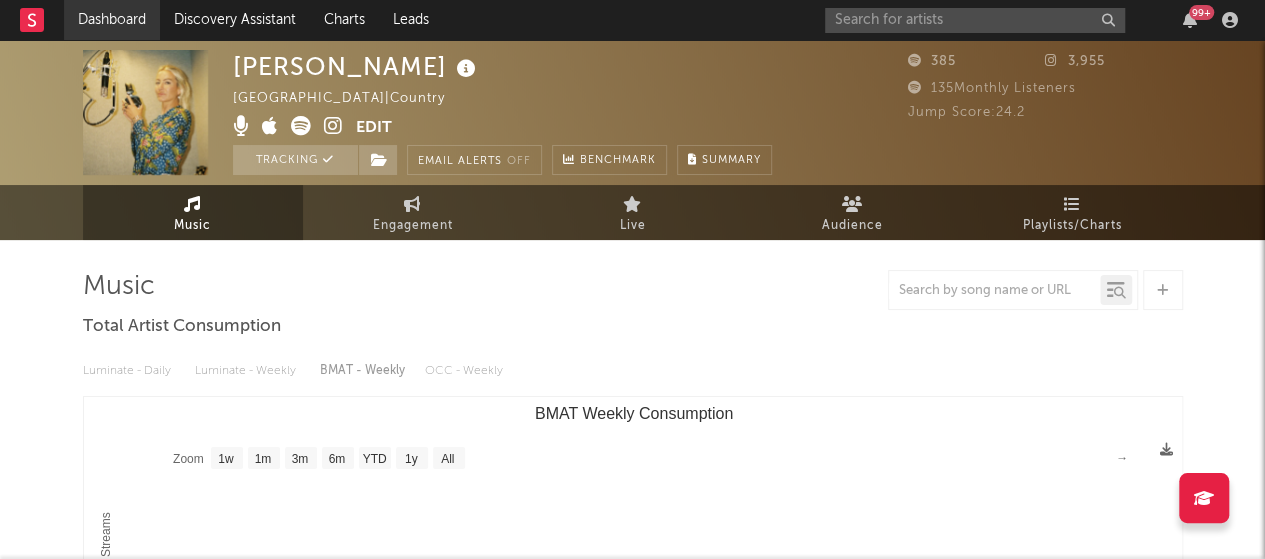click on "Dashboard" at bounding box center [112, 20] 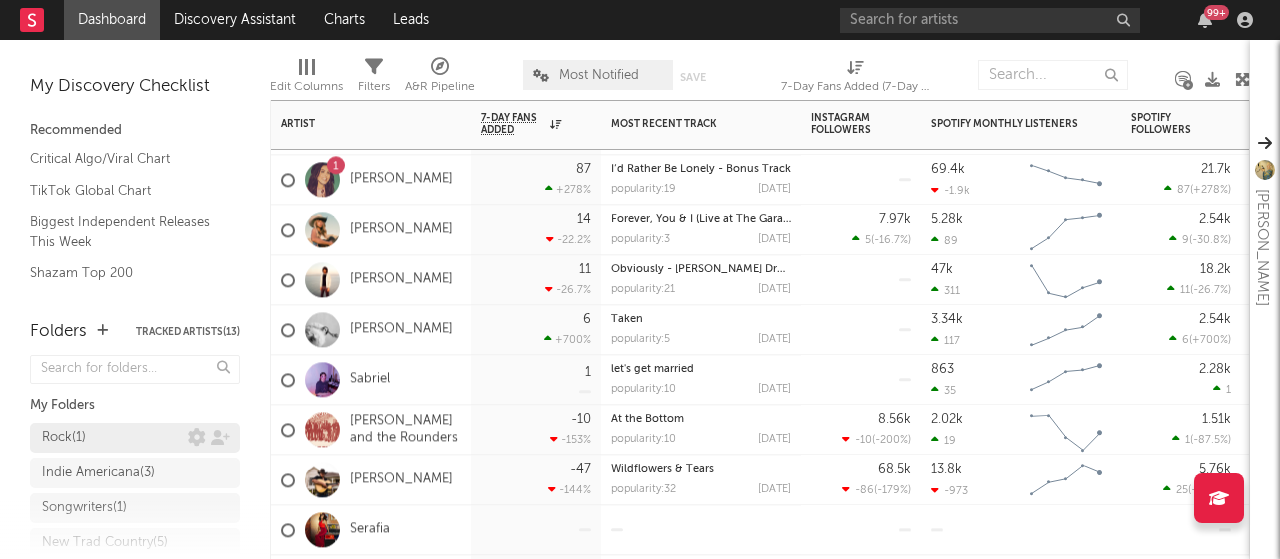 scroll, scrollTop: 152, scrollLeft: 0, axis: vertical 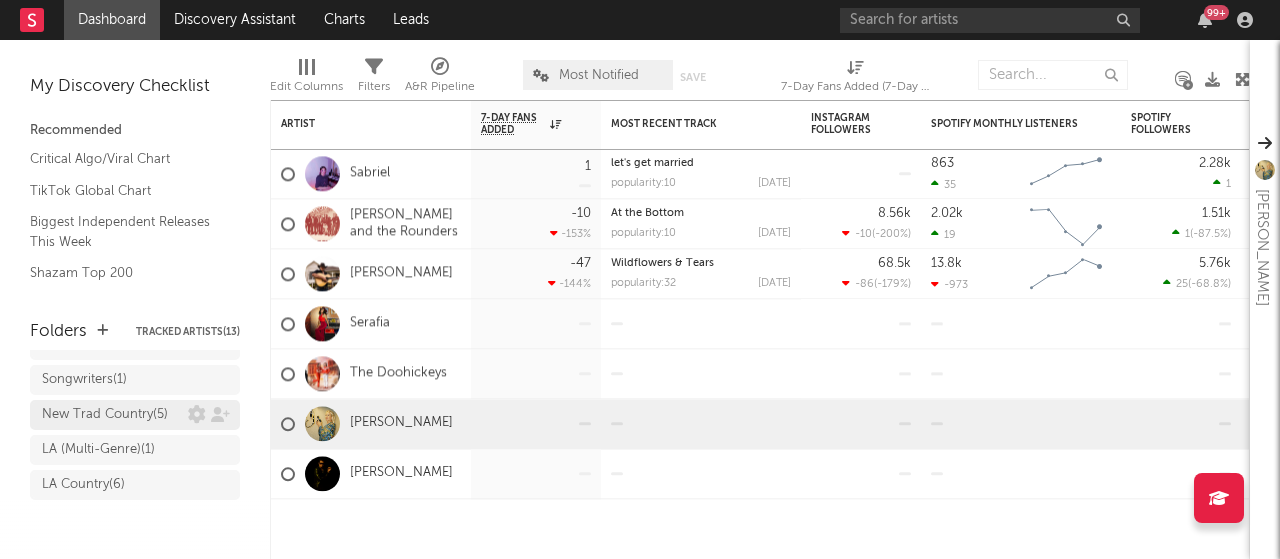 click on "LA Country  ( 6 )" at bounding box center [115, 485] 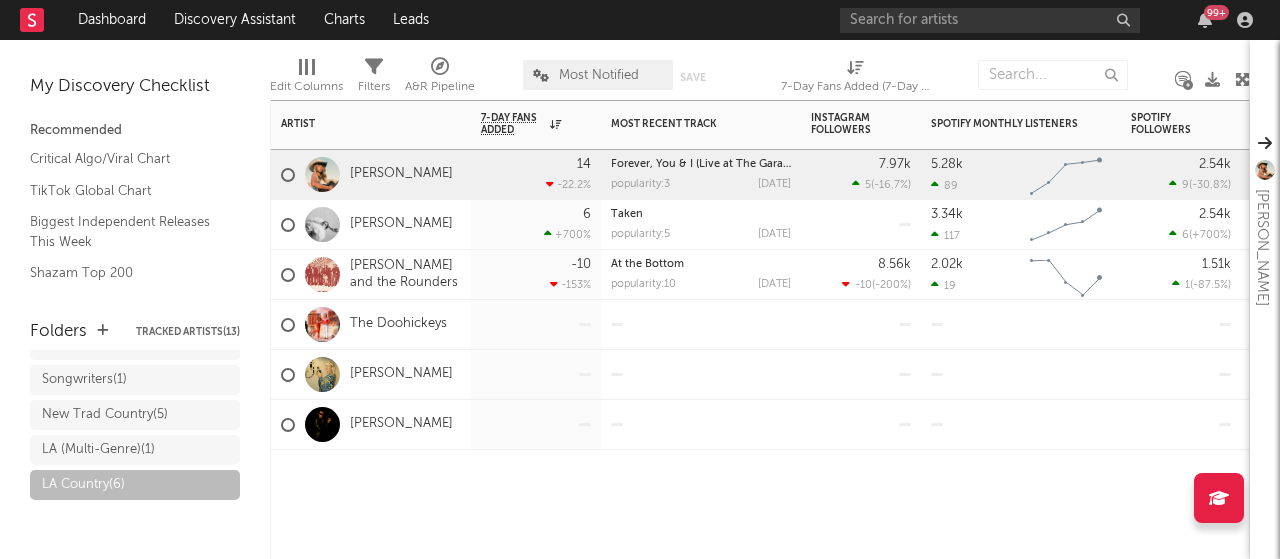 click at bounding box center (536, 324) 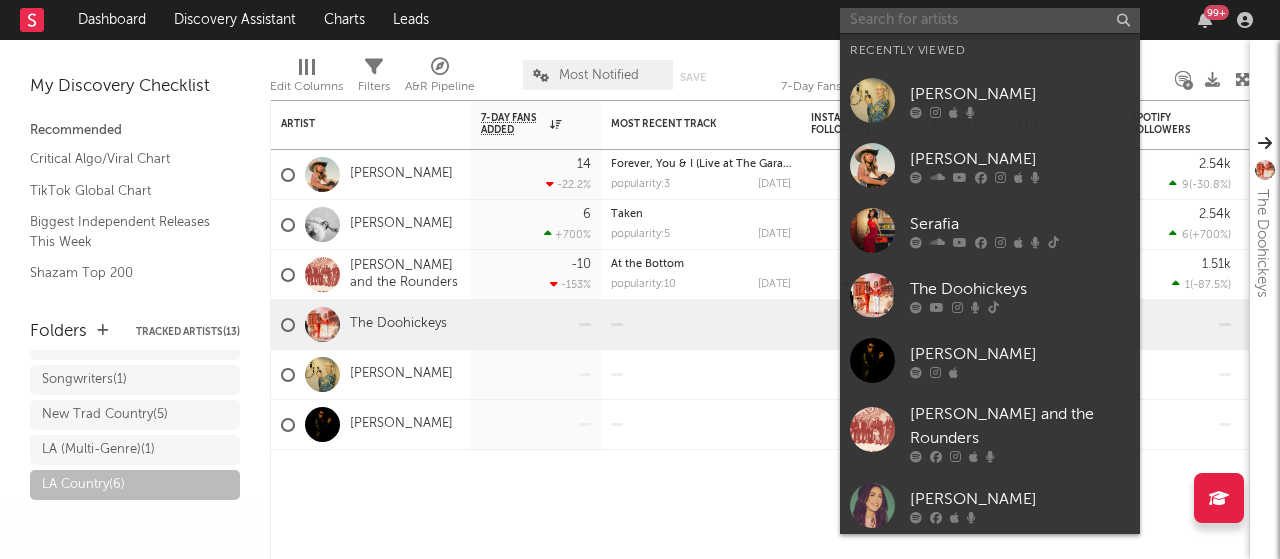 click at bounding box center (990, 20) 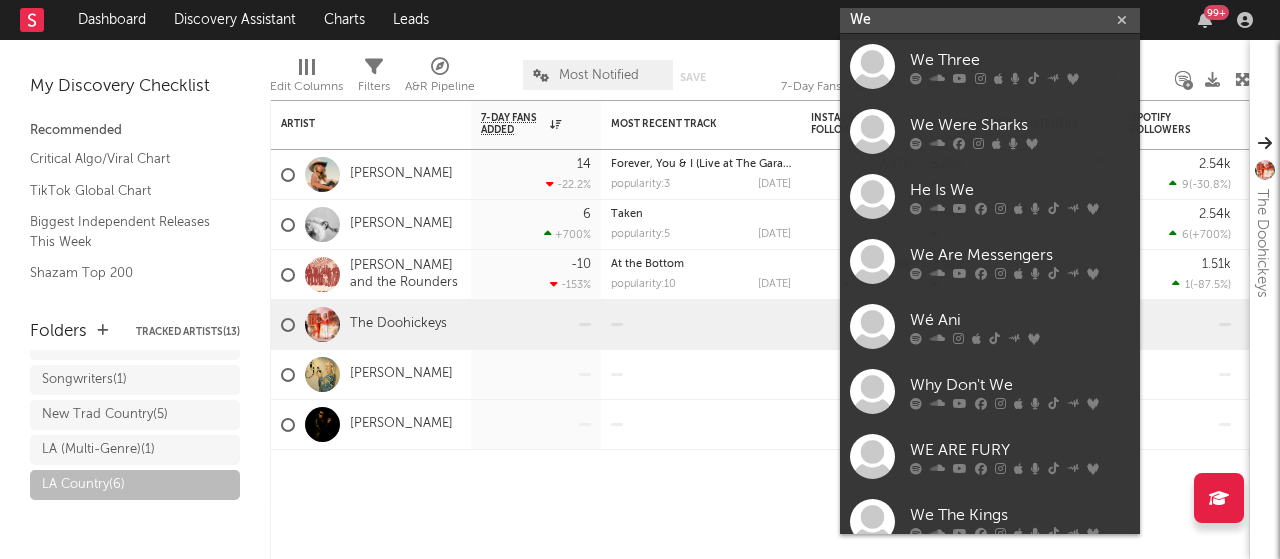 type on "W" 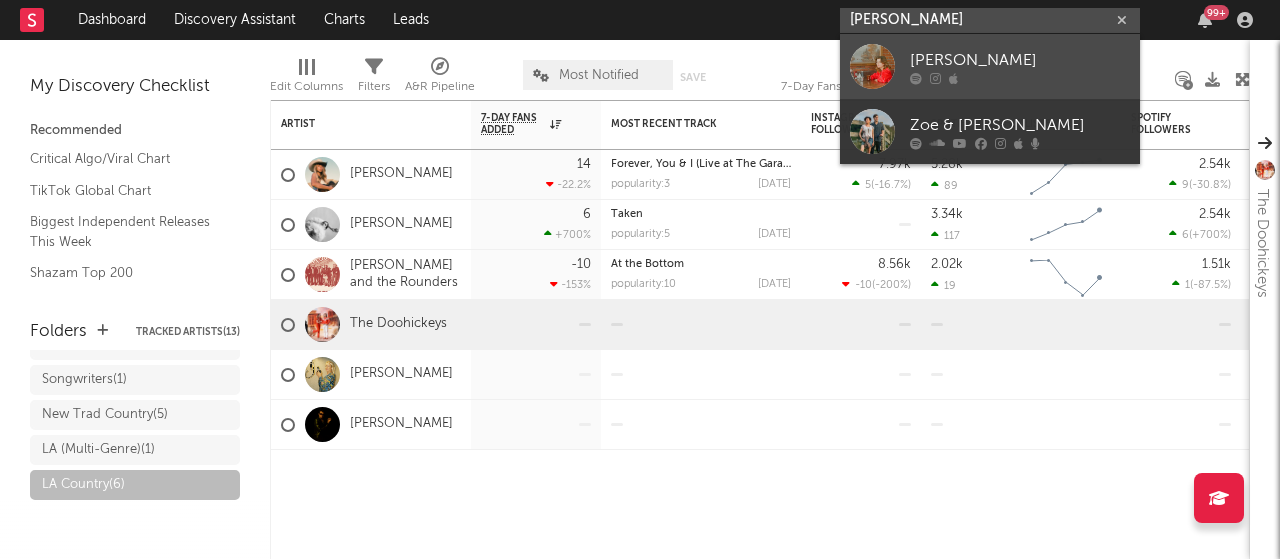 type on "[PERSON_NAME]" 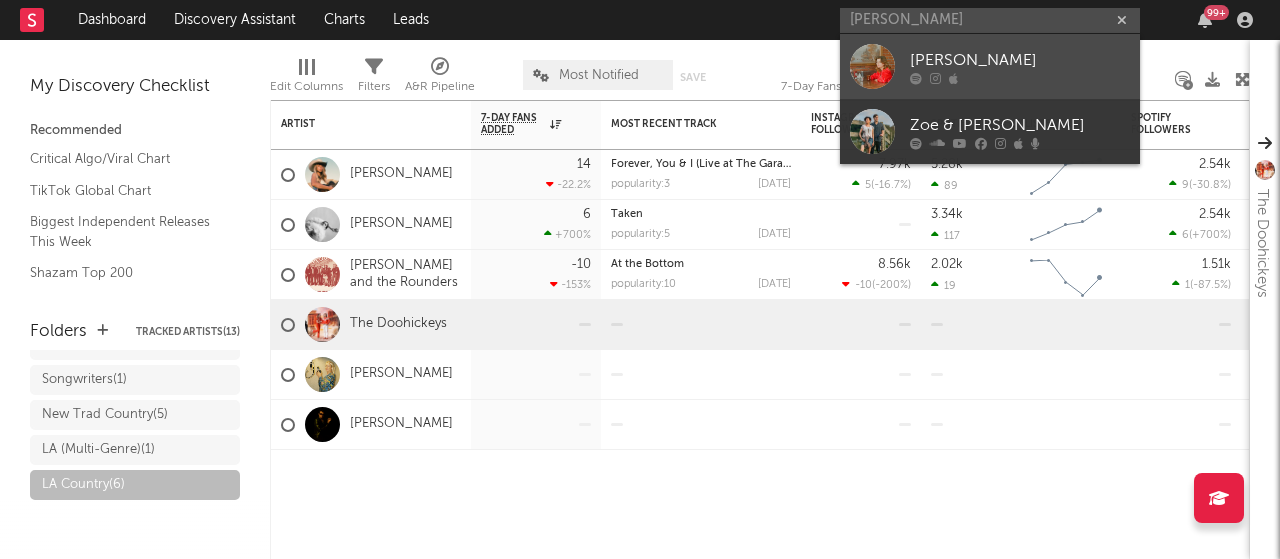click on "[PERSON_NAME]" at bounding box center [990, 66] 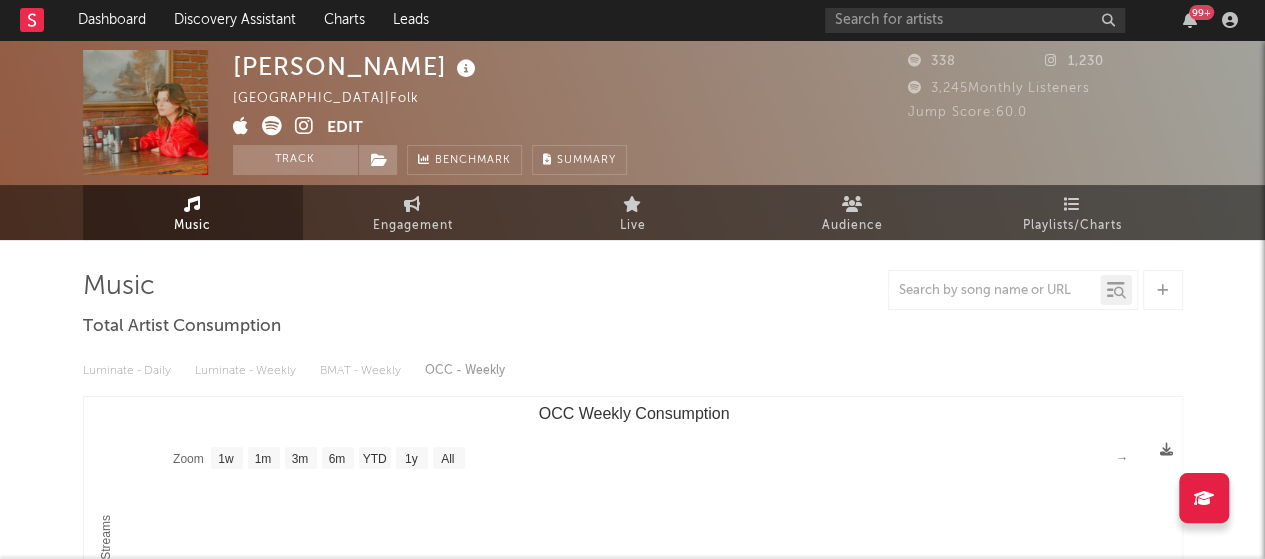 select on "1w" 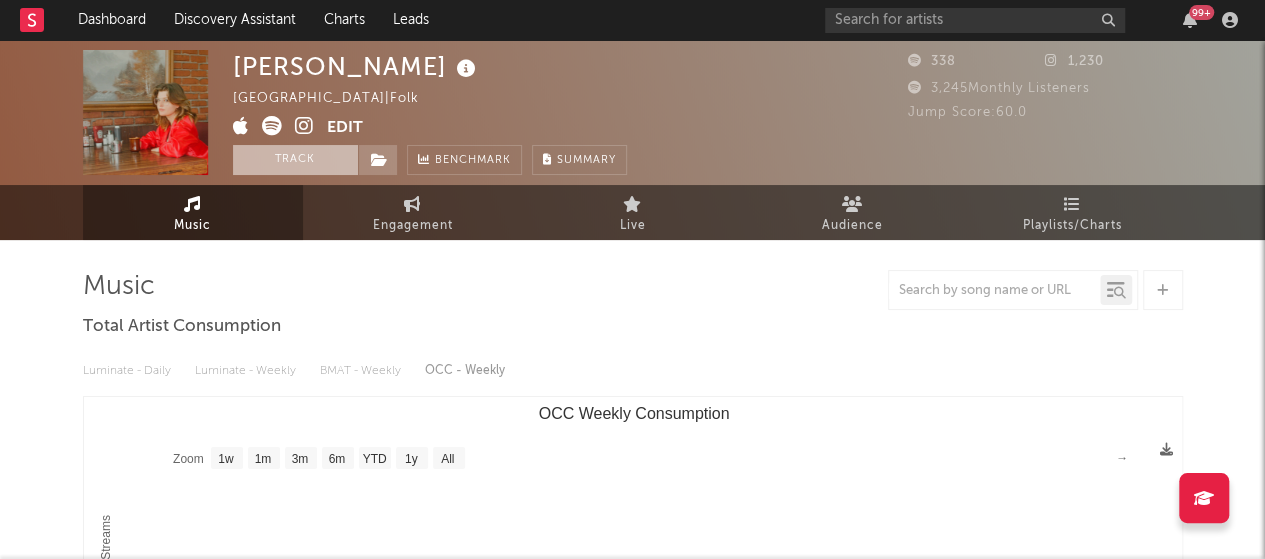 click on "Track" at bounding box center (295, 160) 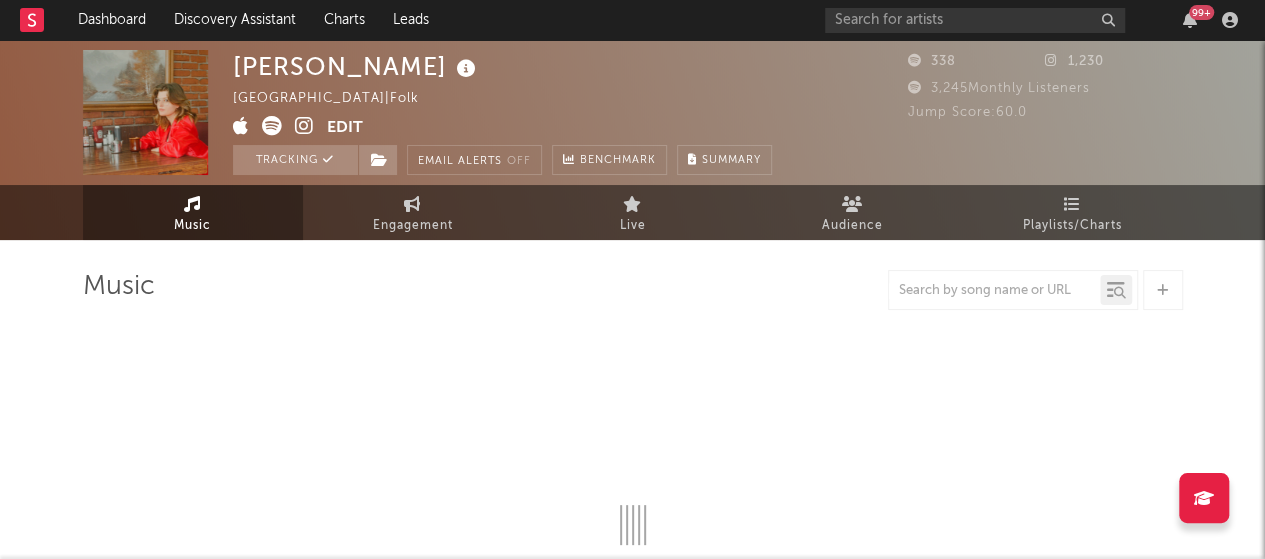 select on "1w" 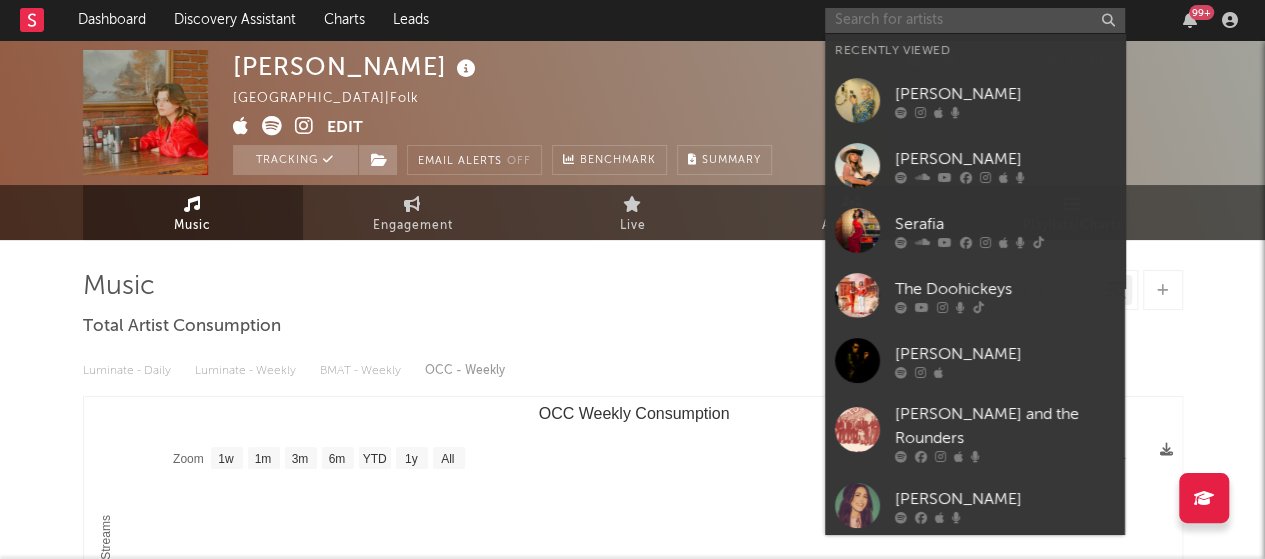 click at bounding box center (975, 20) 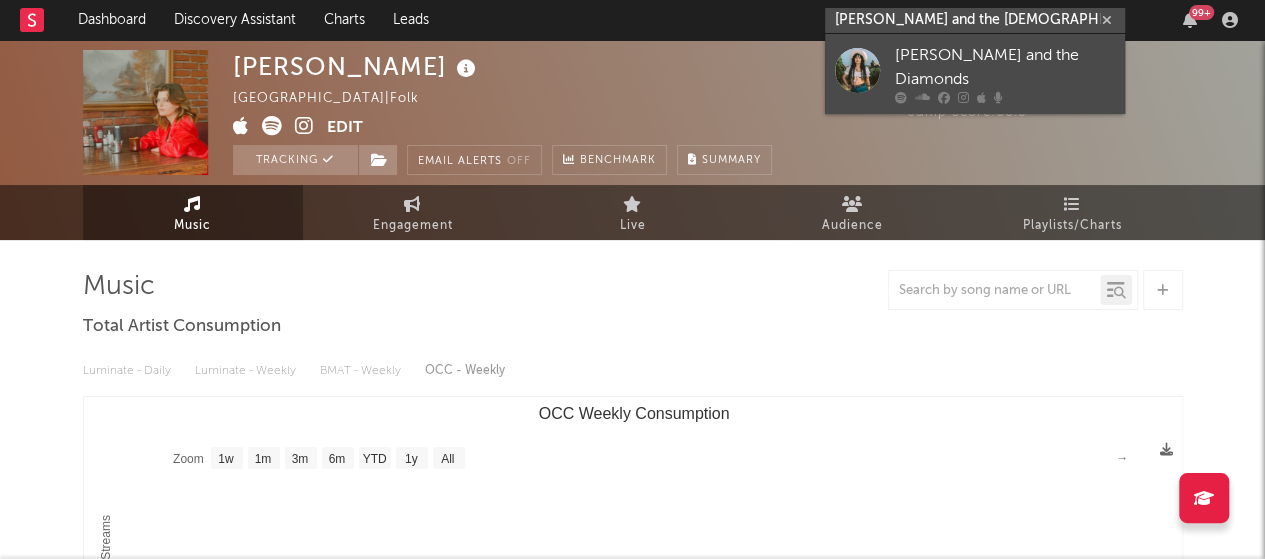 type on "[PERSON_NAME] and the [DEMOGRAPHIC_DATA]" 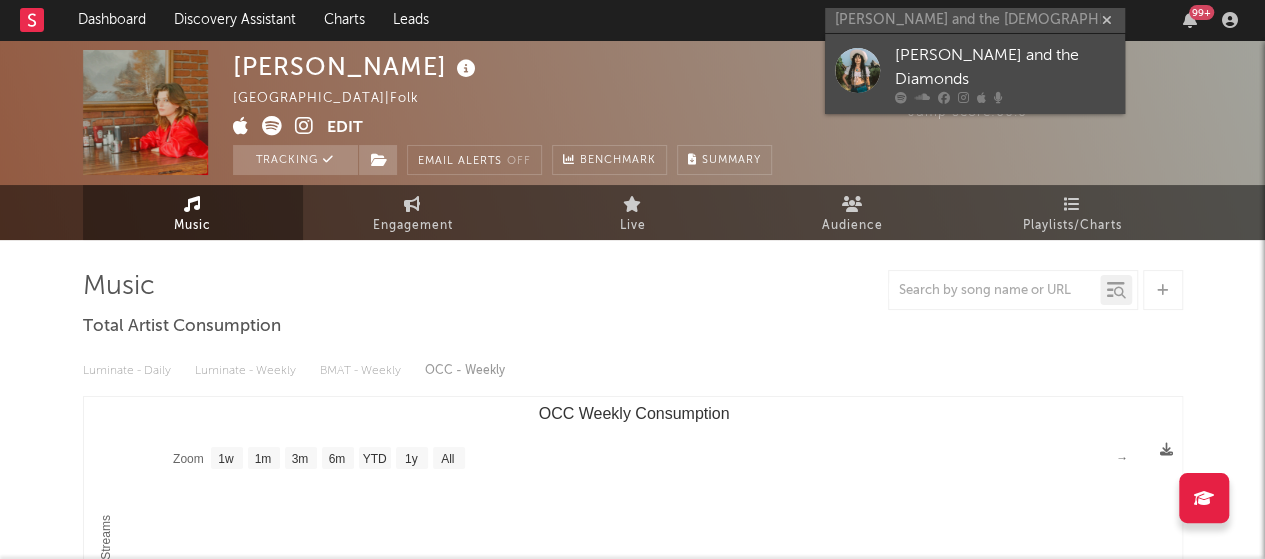 click on "[PERSON_NAME] and the Diamonds" at bounding box center (1005, 68) 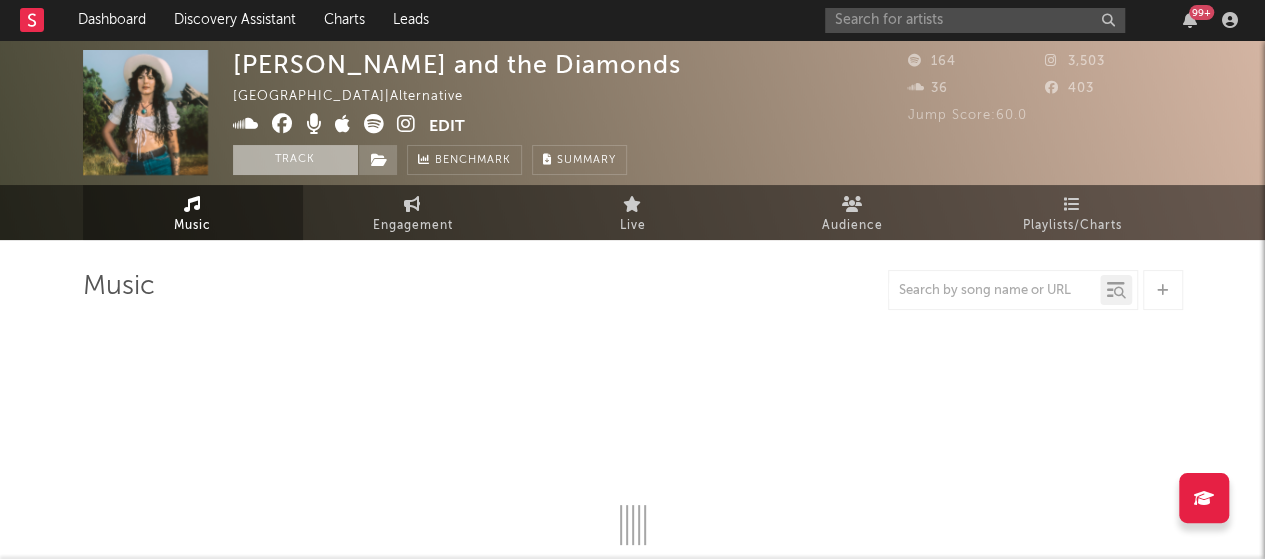 select on "1w" 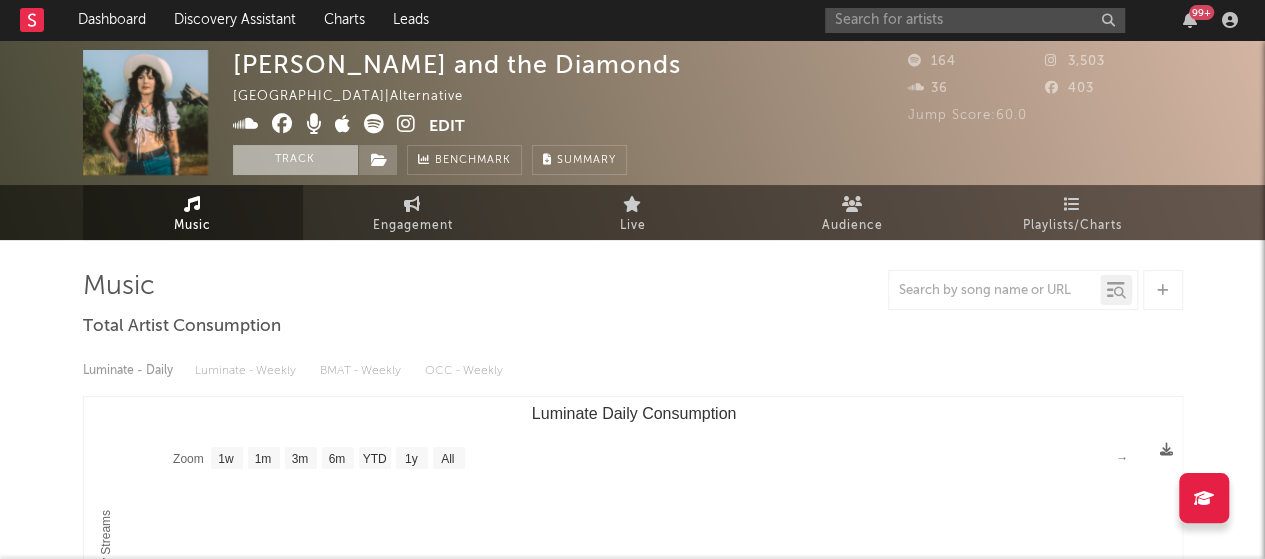 click on "Track" at bounding box center [295, 160] 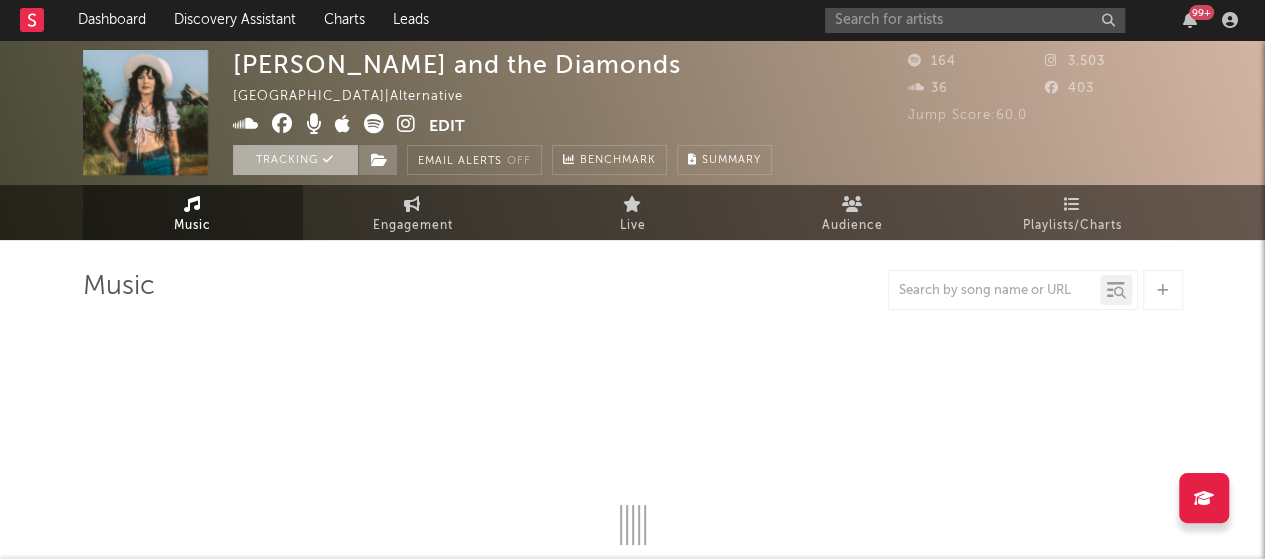select on "1w" 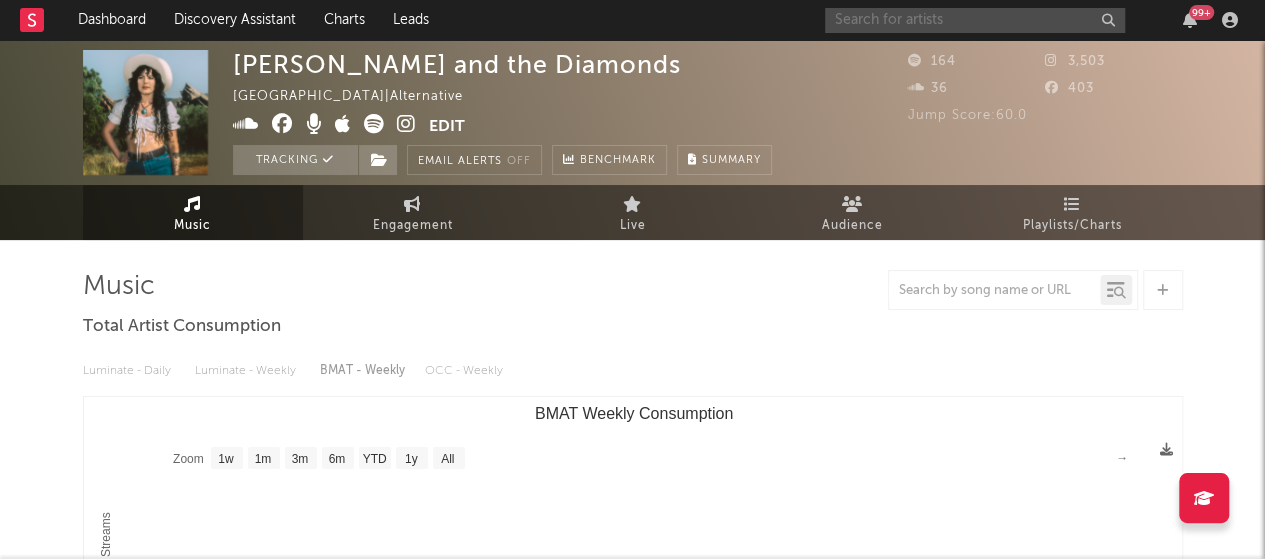 click at bounding box center [975, 20] 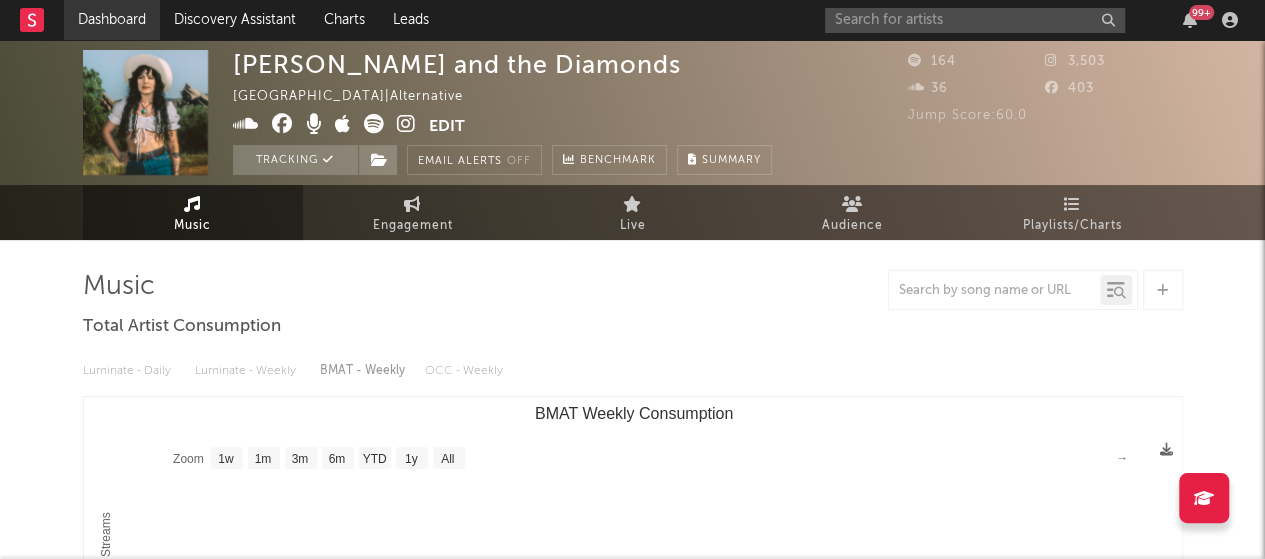 click on "Dashboard" at bounding box center (112, 20) 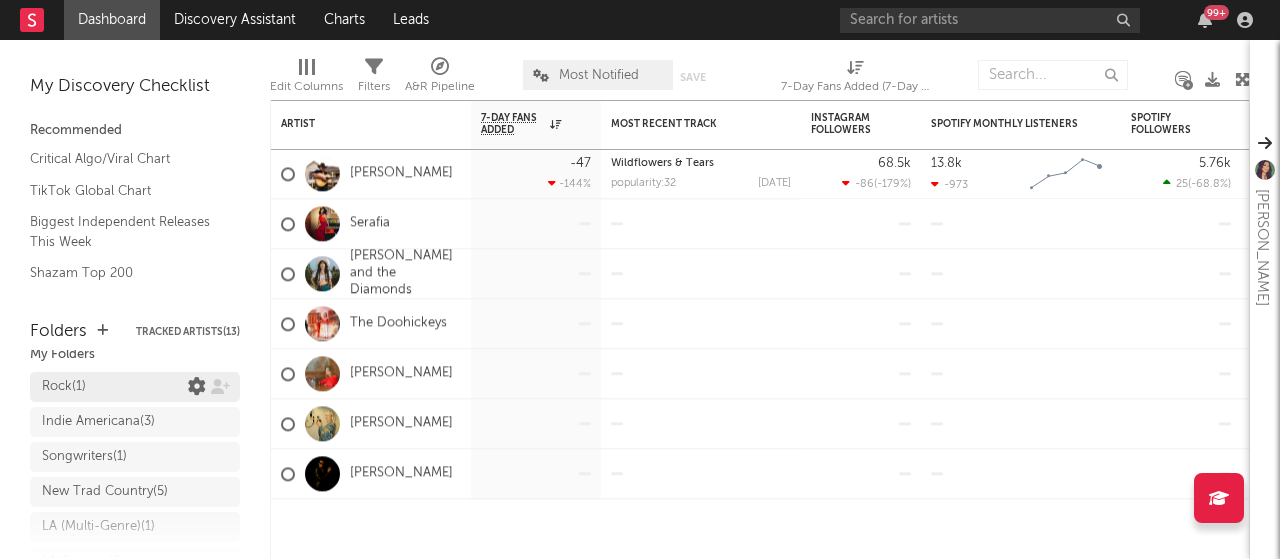 scroll, scrollTop: 152, scrollLeft: 0, axis: vertical 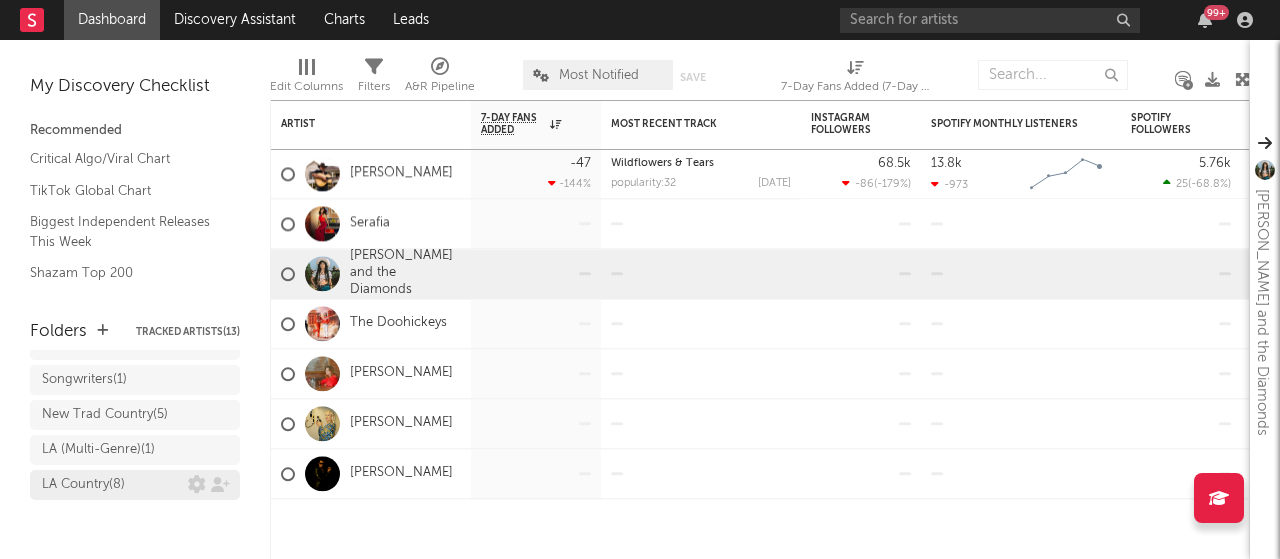 click on "LA Country  ( 8 )" at bounding box center (115, 485) 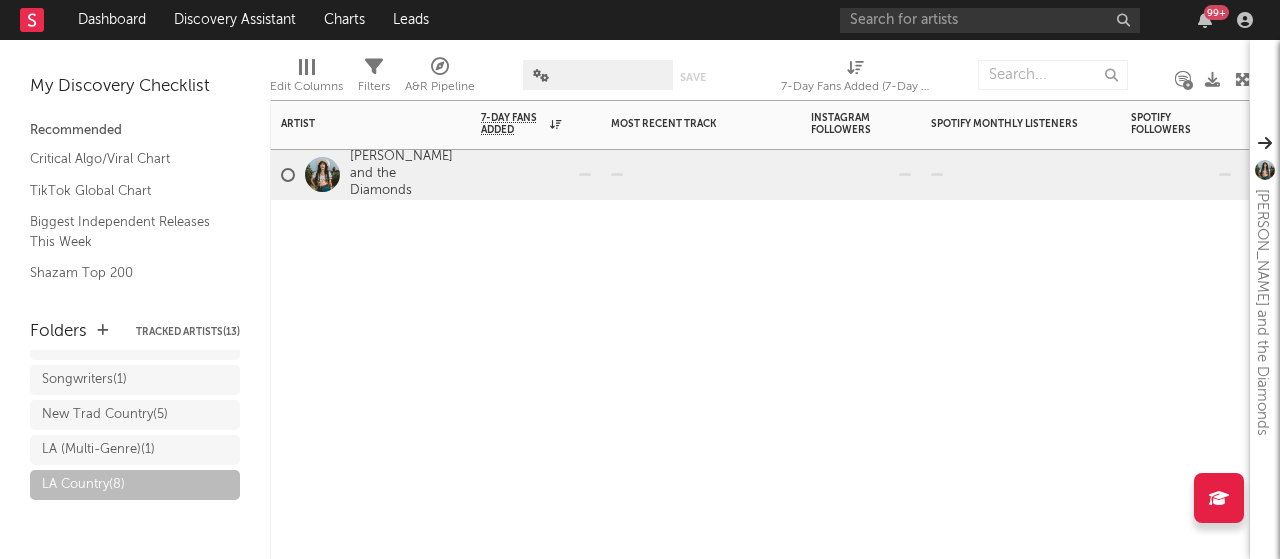 click at bounding box center [536, 174] 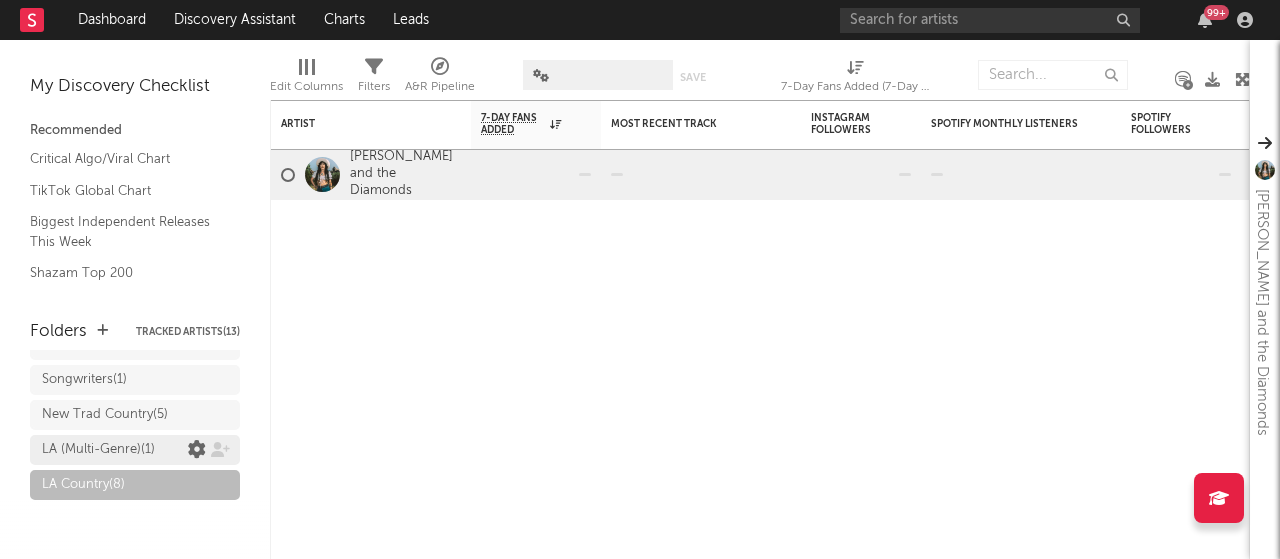 click at bounding box center [197, 450] 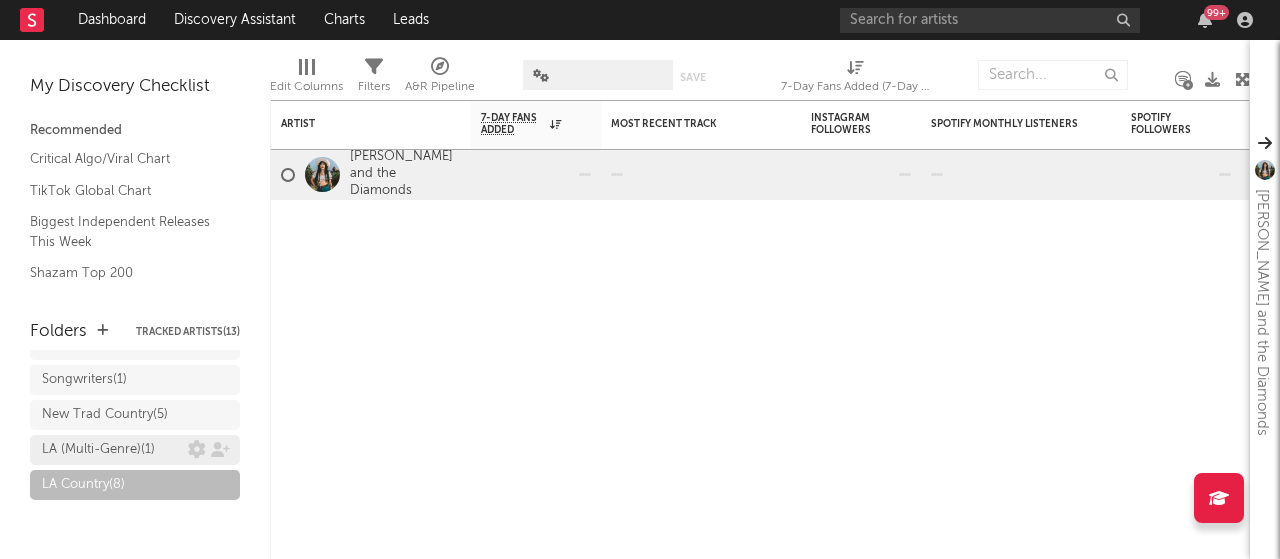 click on "LA (Multi-Genre)  ( 1 )" at bounding box center (98, 450) 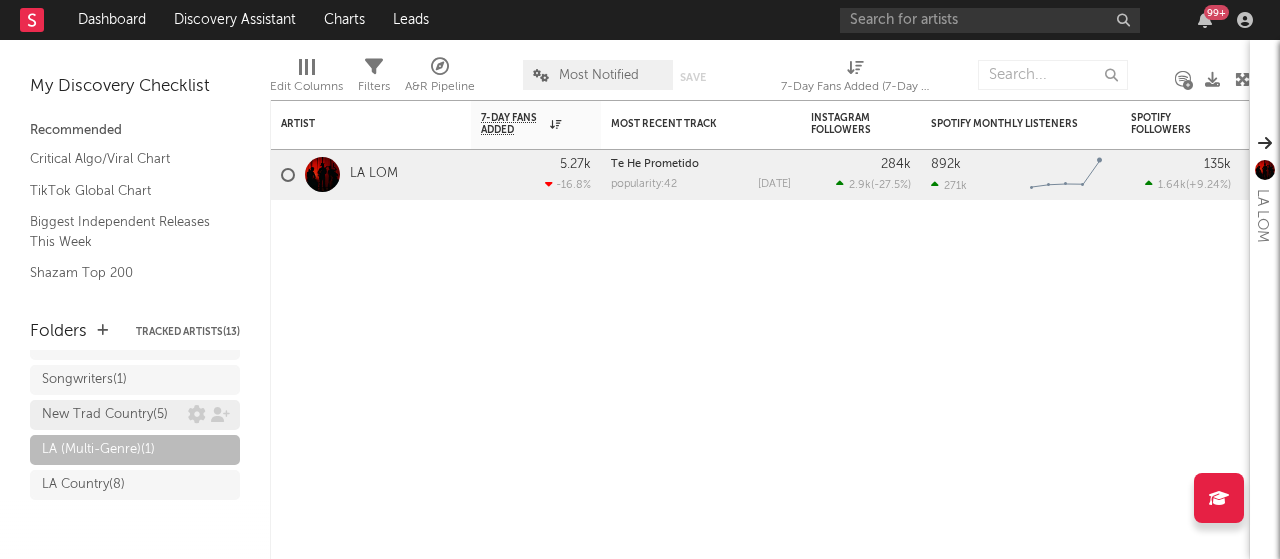 click on "New Trad Country  ( 5 )" at bounding box center [105, 415] 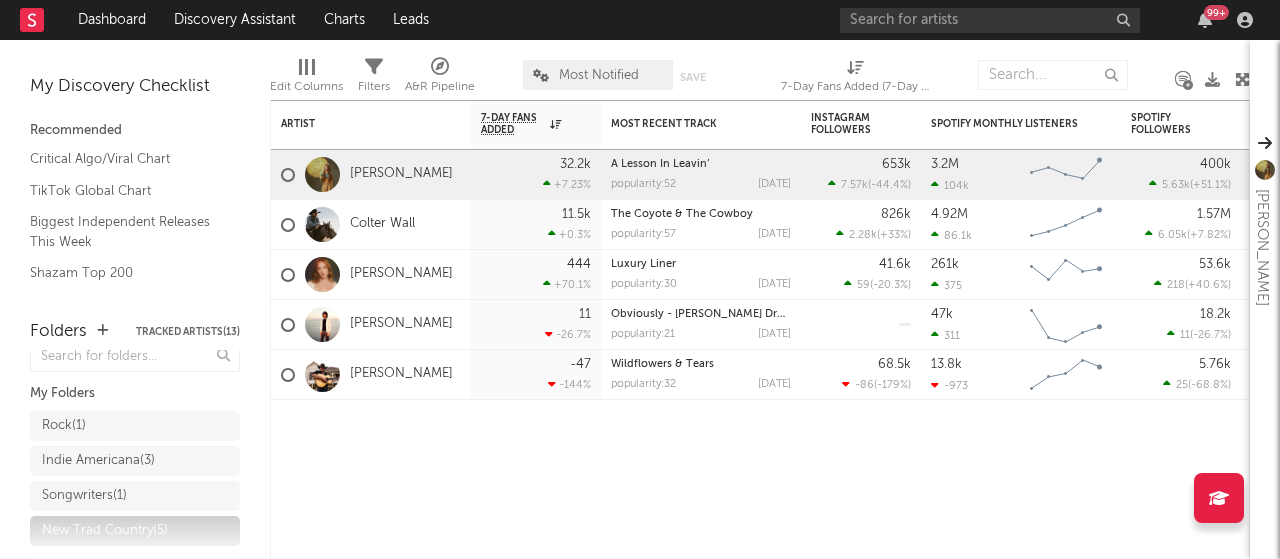 scroll, scrollTop: 10, scrollLeft: 0, axis: vertical 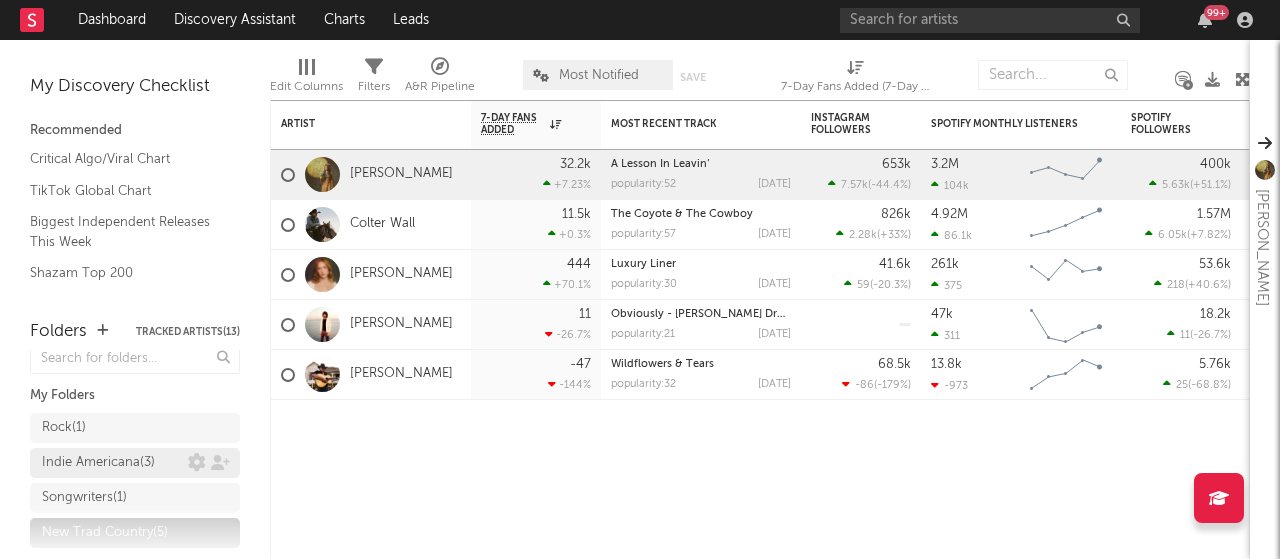 click on "Indie Americana  ( 3 )" at bounding box center (98, 463) 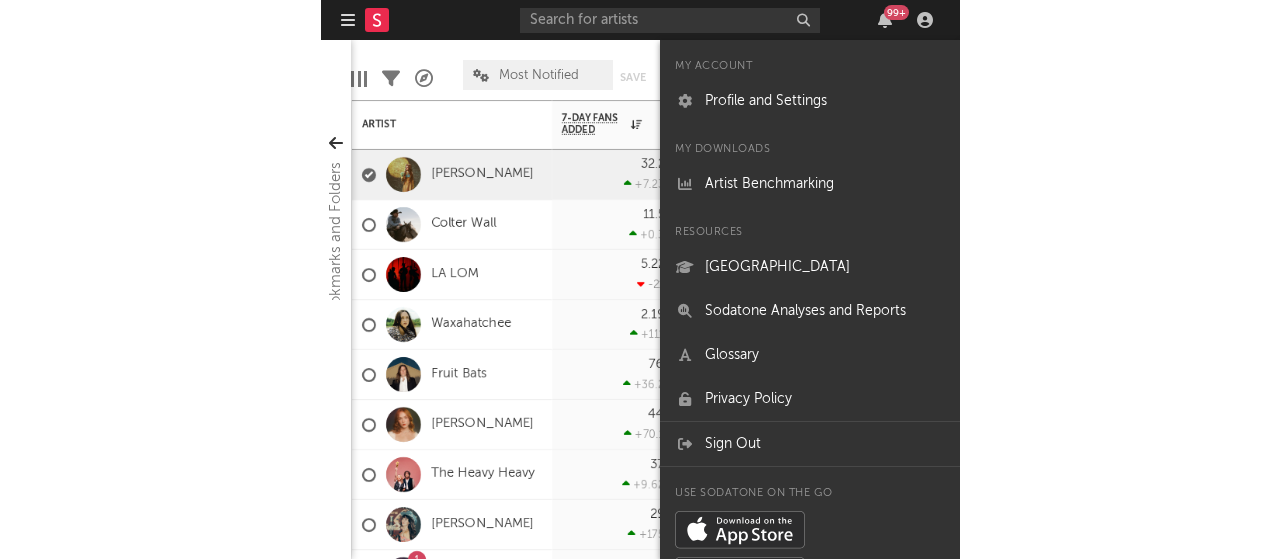 scroll, scrollTop: 0, scrollLeft: 0, axis: both 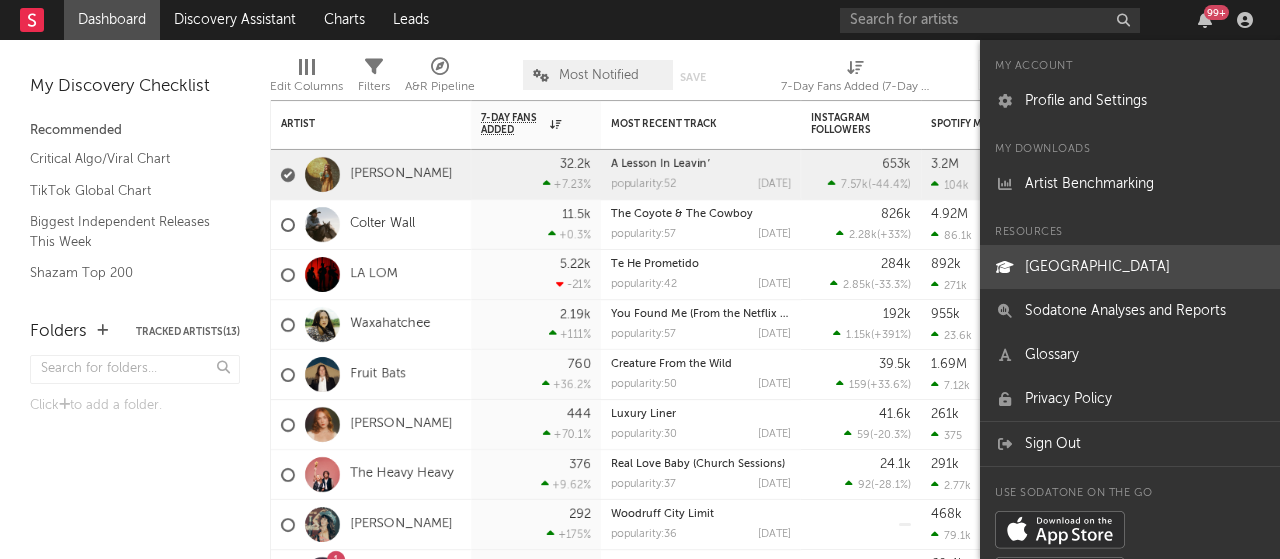 click on "[GEOGRAPHIC_DATA]" at bounding box center [1130, 267] 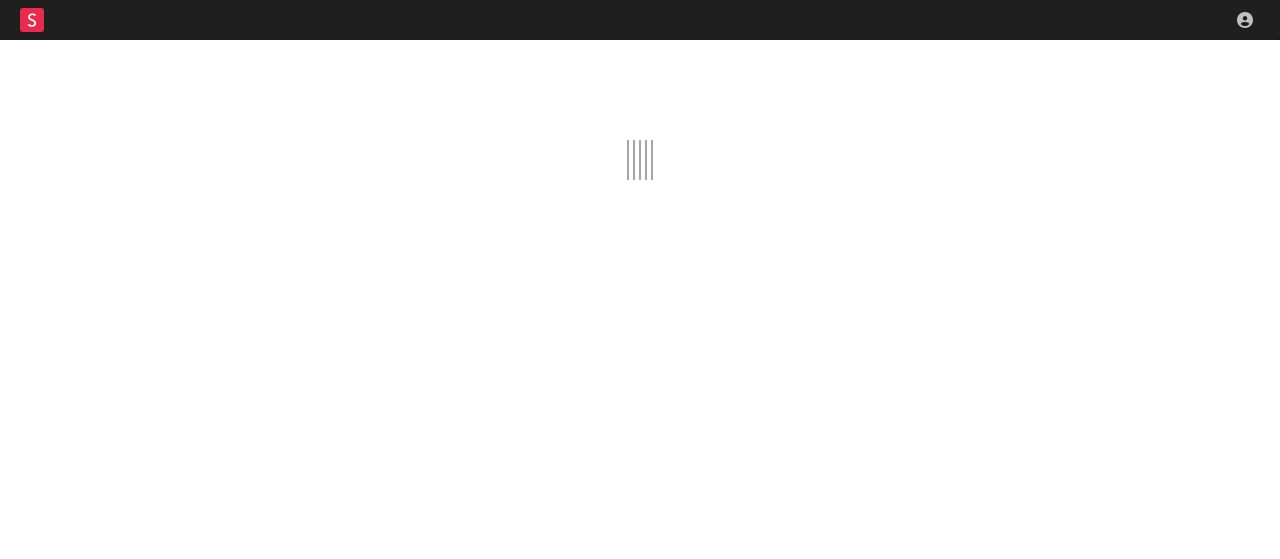 scroll, scrollTop: 0, scrollLeft: 0, axis: both 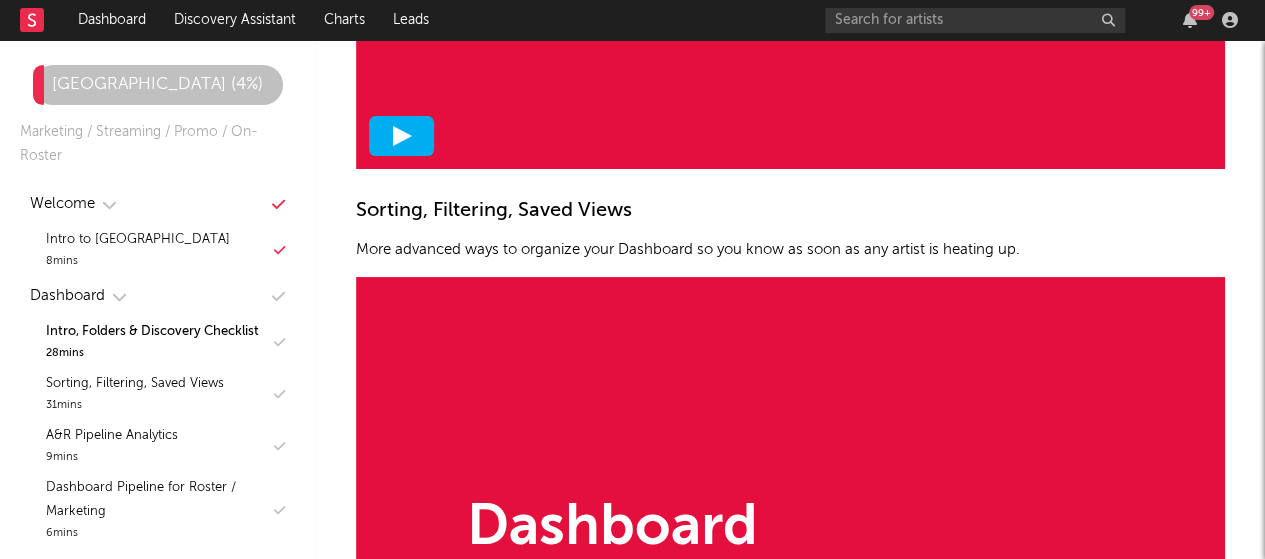 click 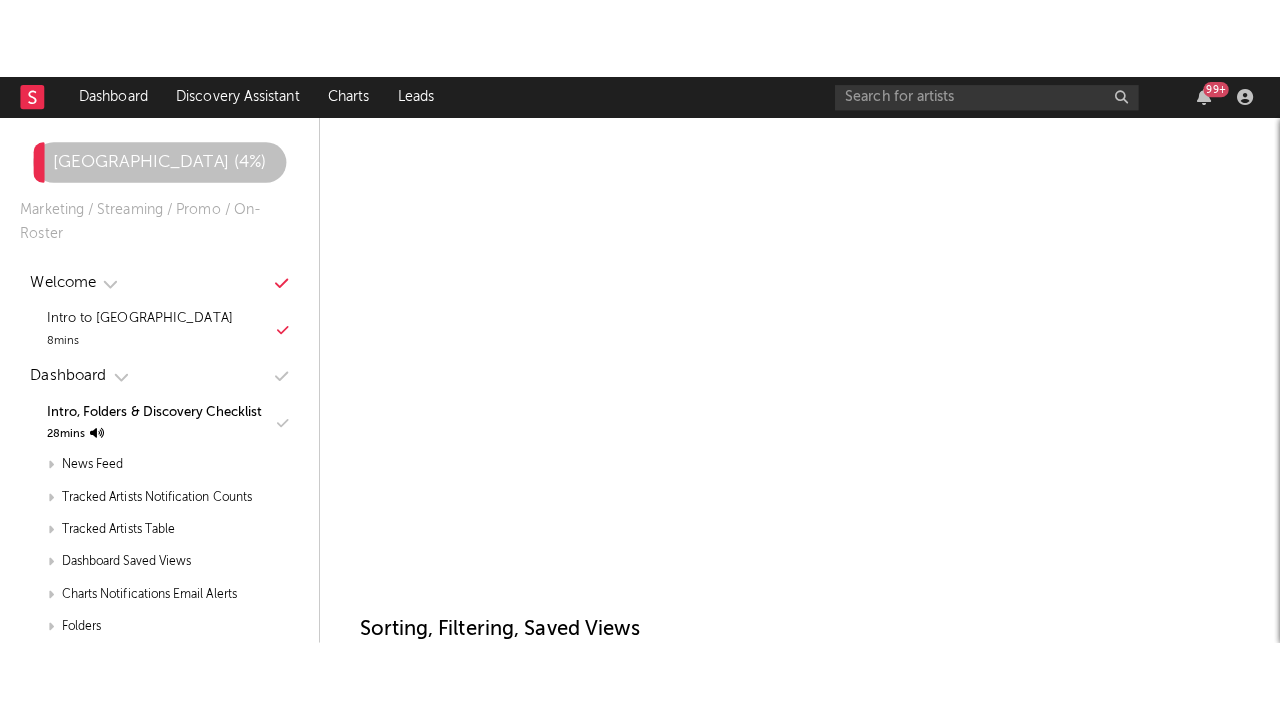 scroll, scrollTop: 1433, scrollLeft: 0, axis: vertical 